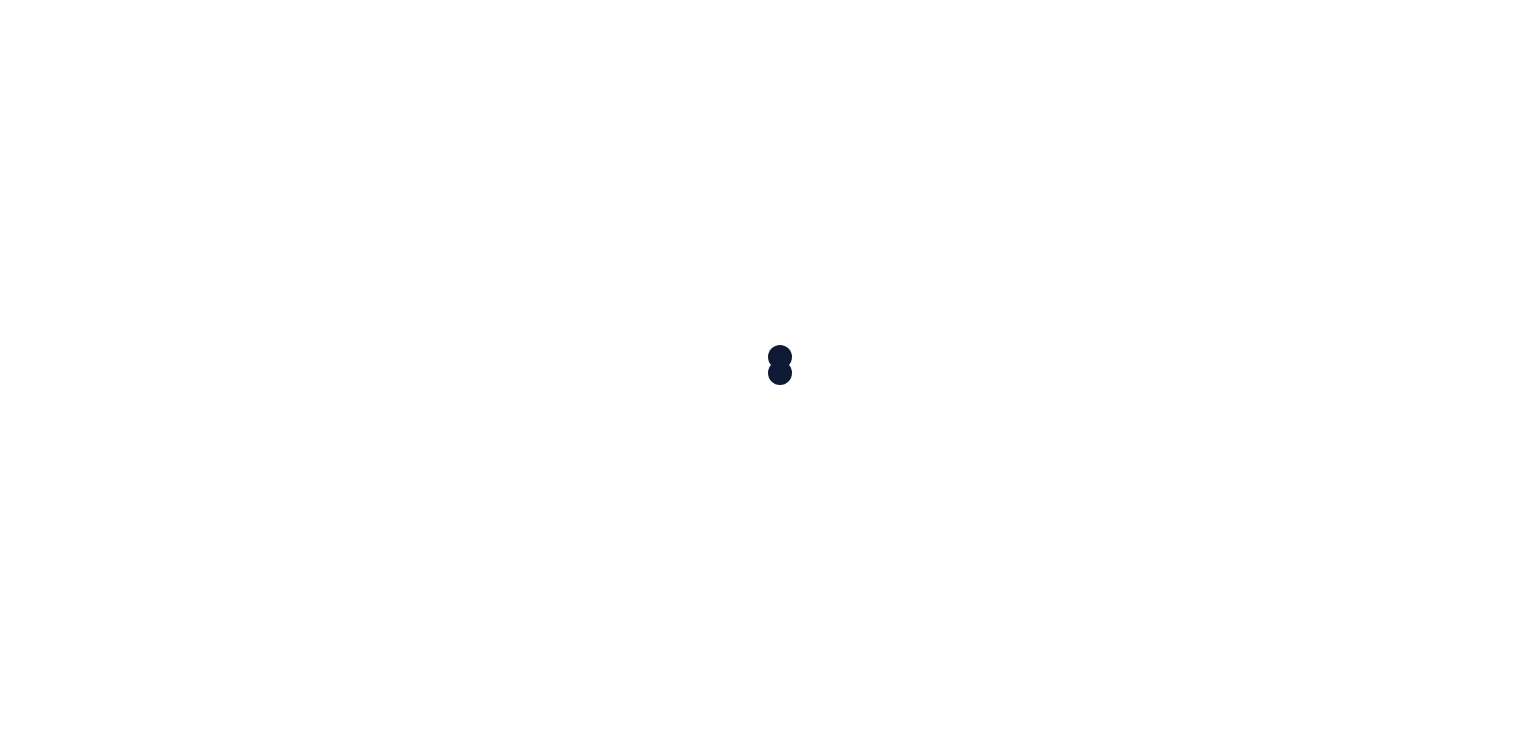 scroll, scrollTop: 0, scrollLeft: 0, axis: both 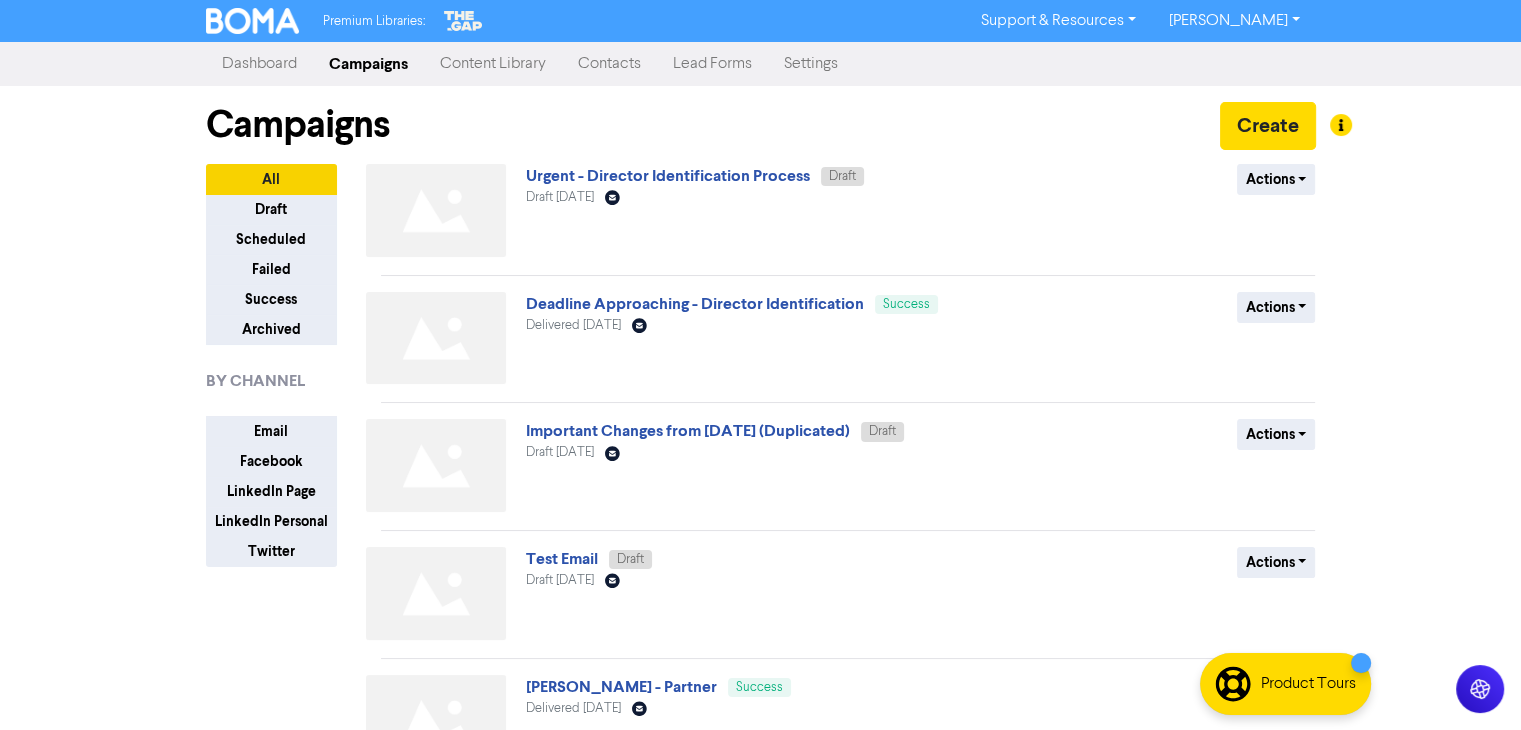 click on "Lead Forms" at bounding box center (712, 64) 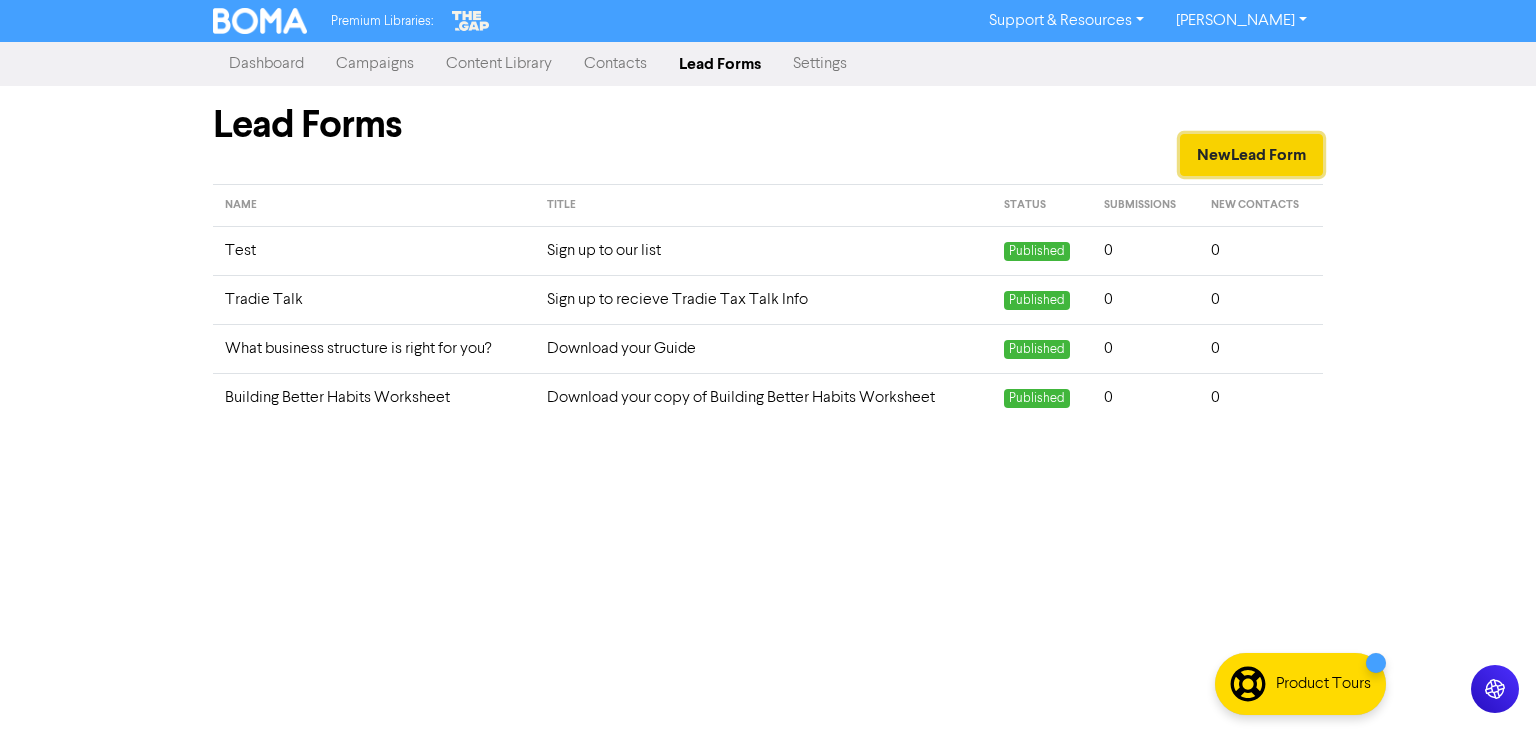 click on "New  Lead Form" at bounding box center (1251, 155) 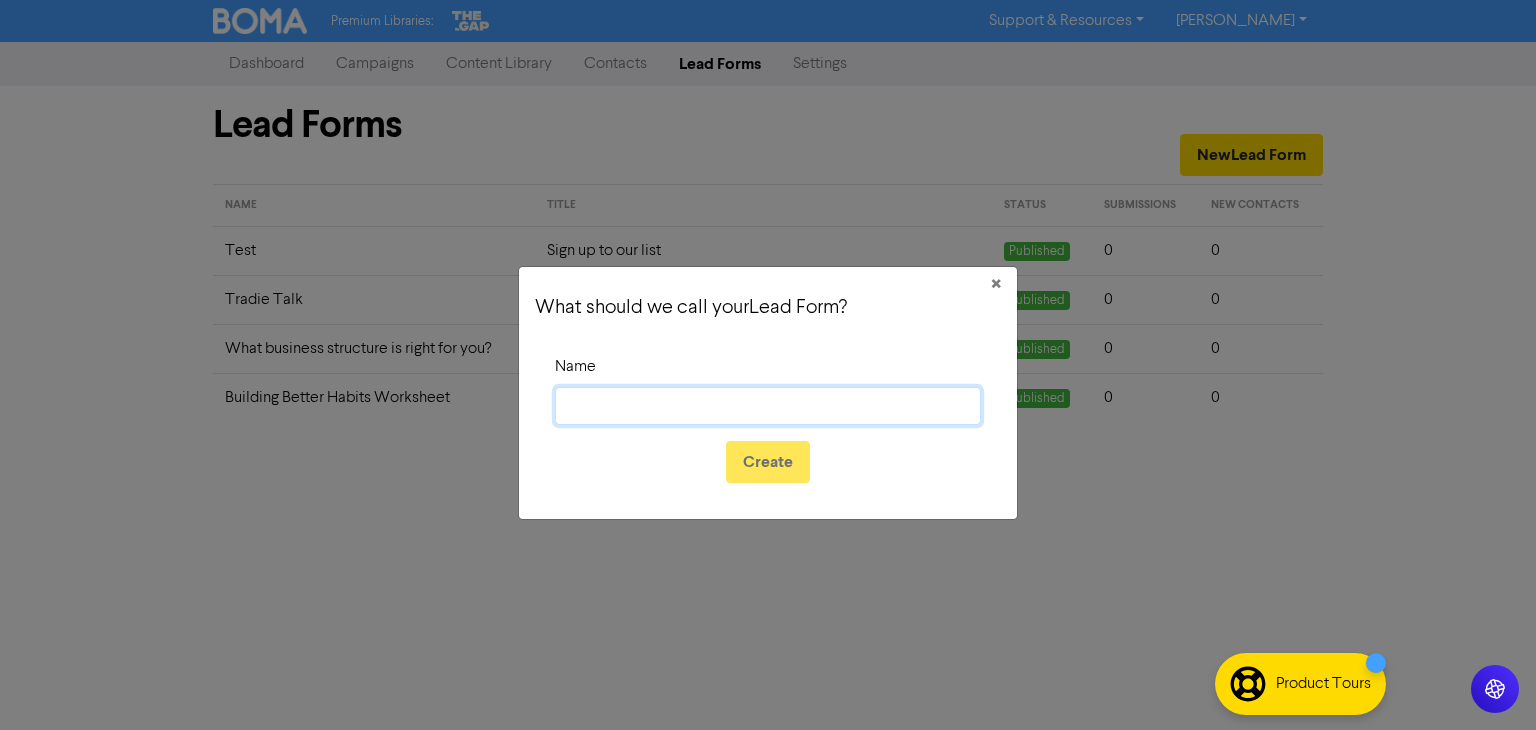 click on "Name" at bounding box center [768, 406] 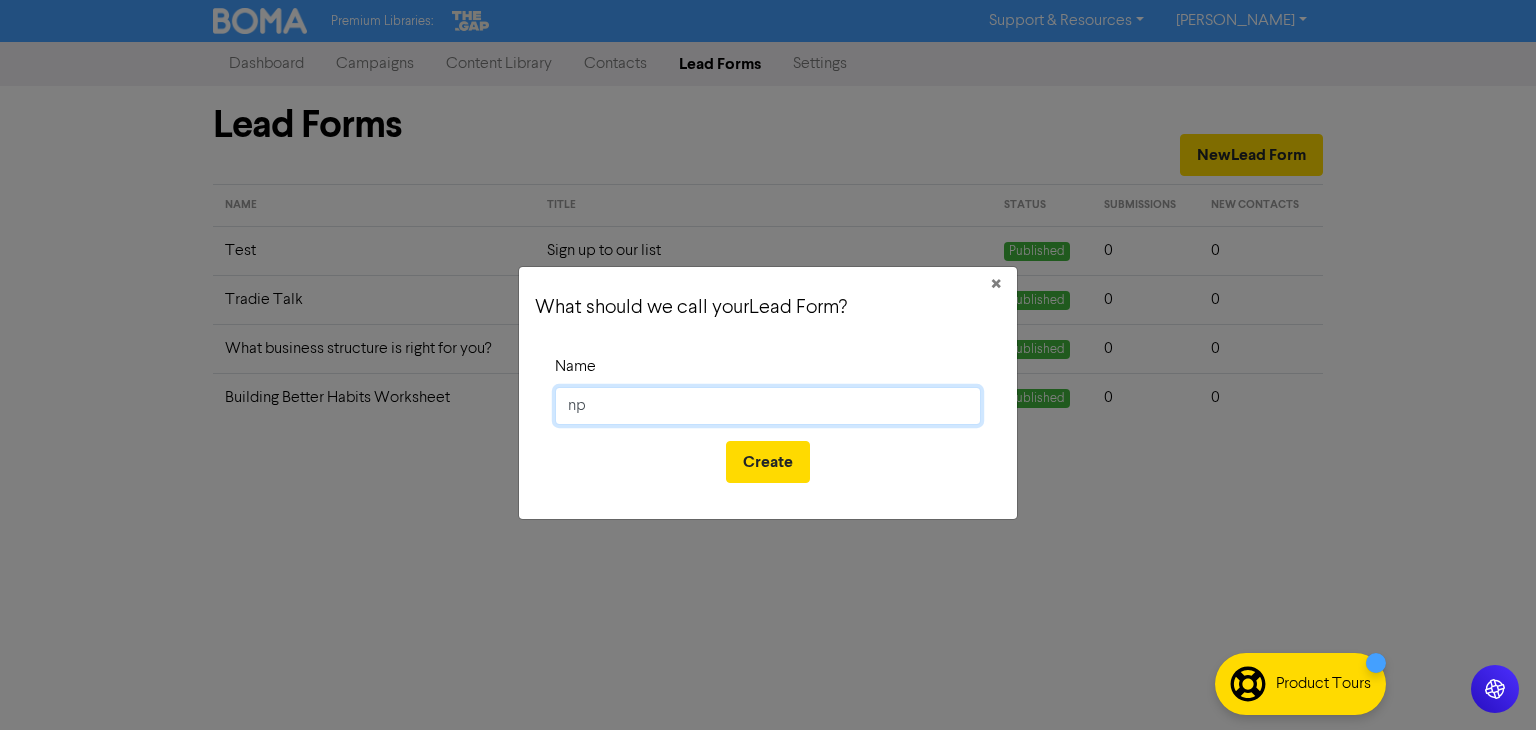 type on "n" 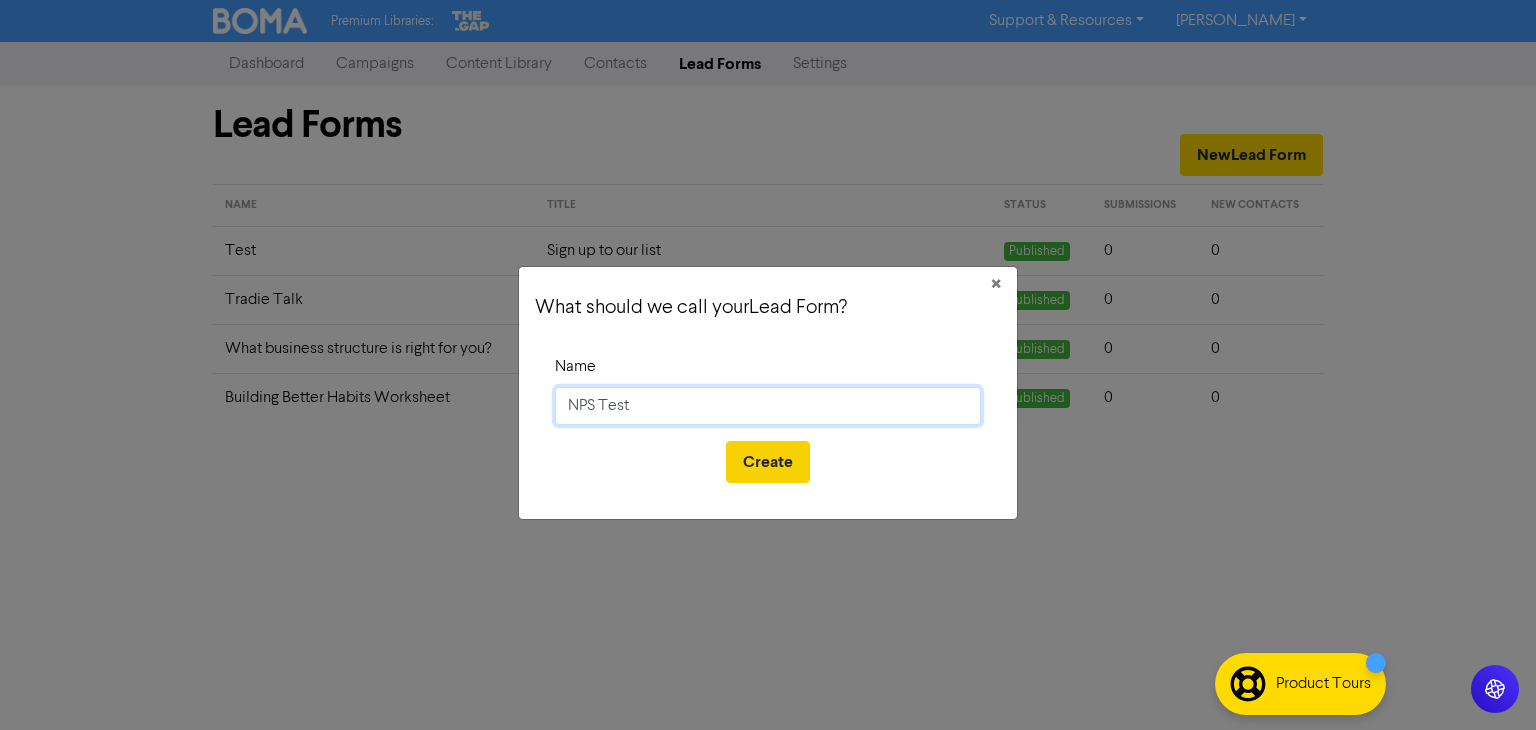 type on "NPS Test" 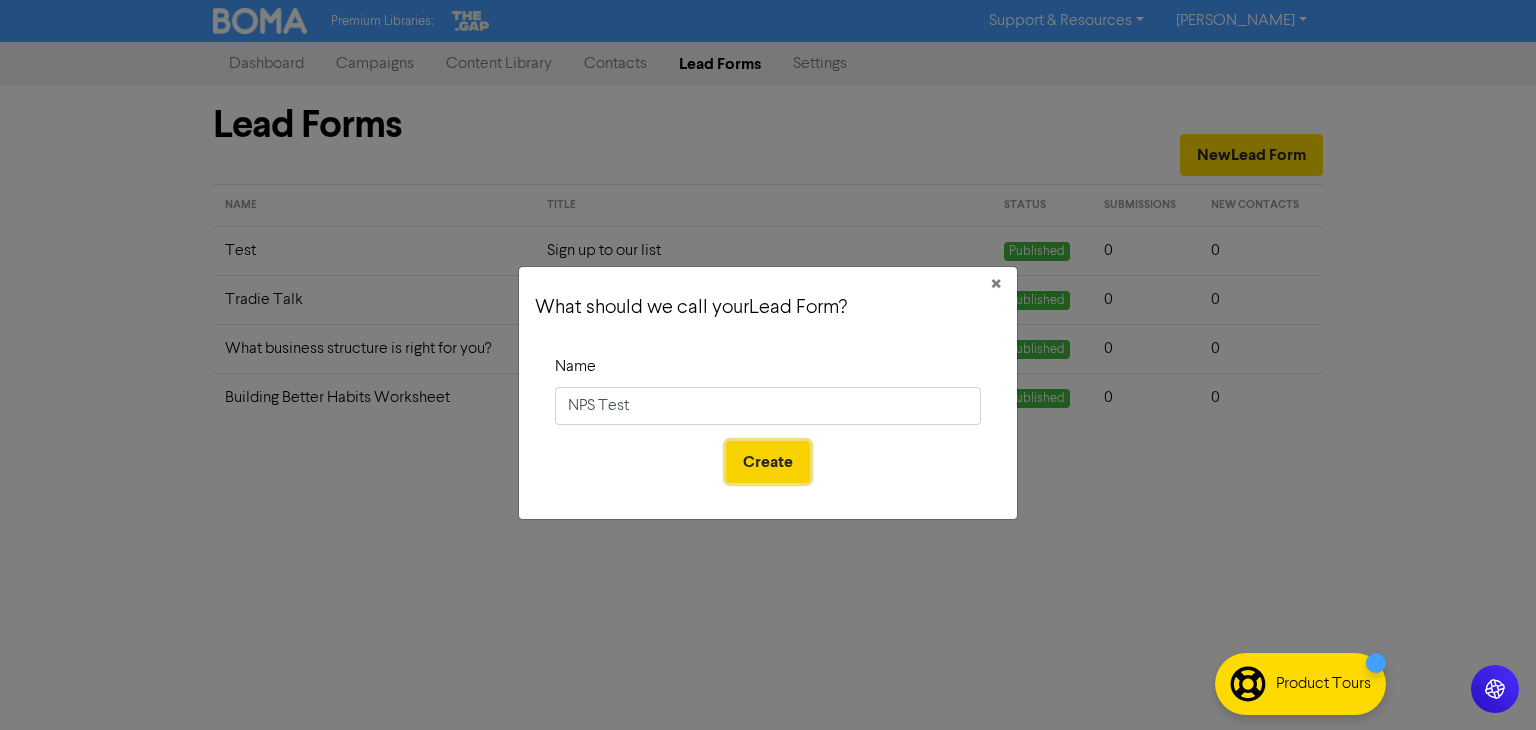 click on "Create" at bounding box center [768, 462] 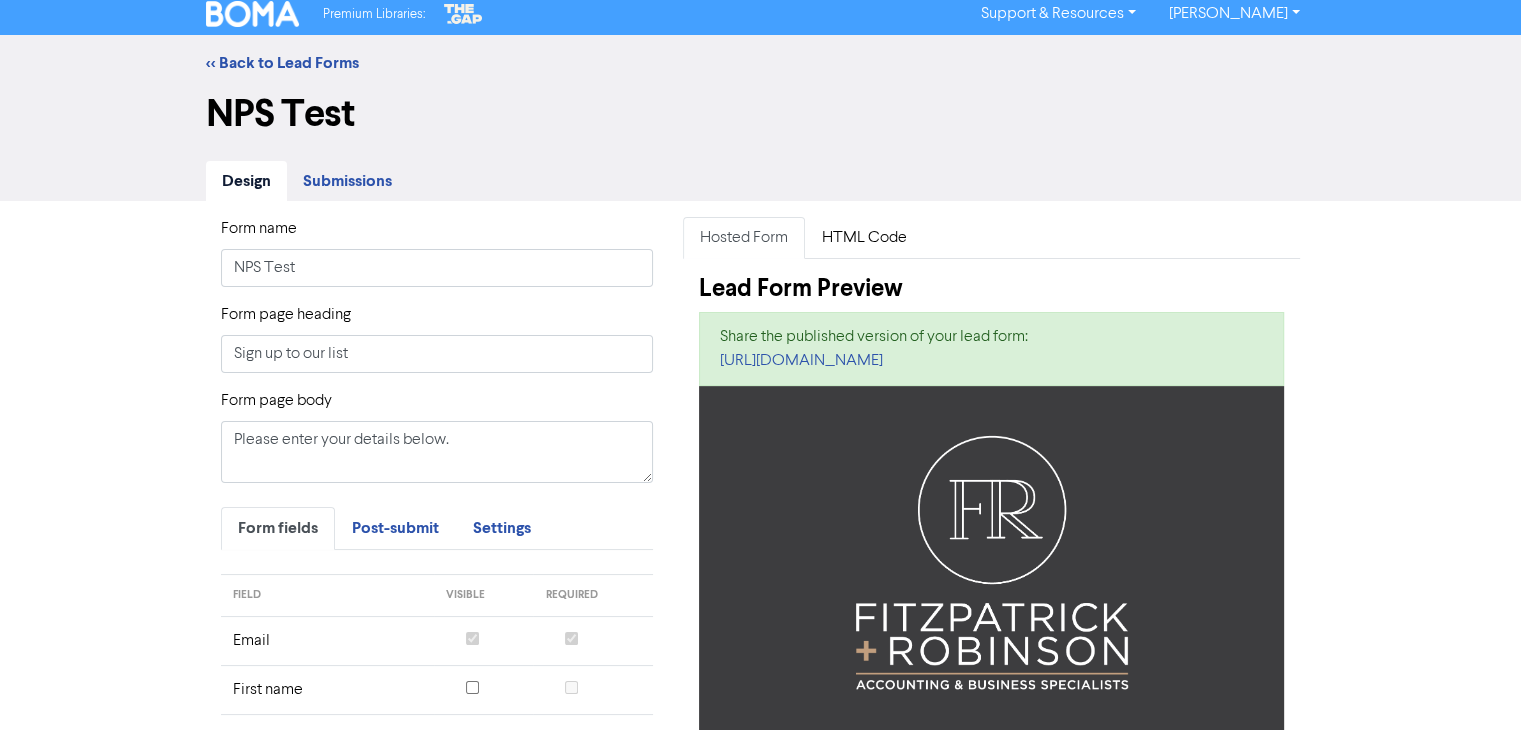 scroll, scrollTop: 0, scrollLeft: 0, axis: both 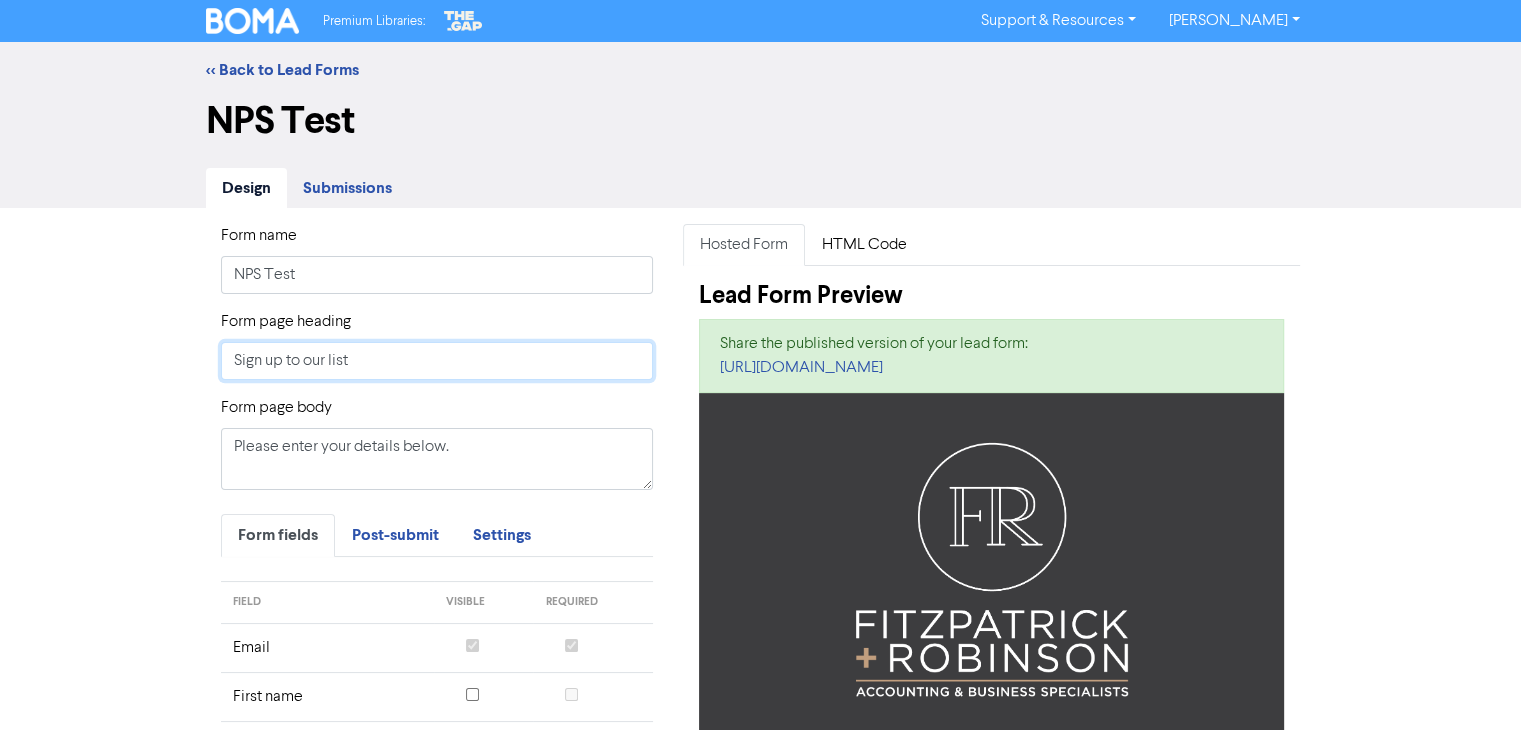 drag, startPoint x: 364, startPoint y: 370, endPoint x: 205, endPoint y: 370, distance: 159 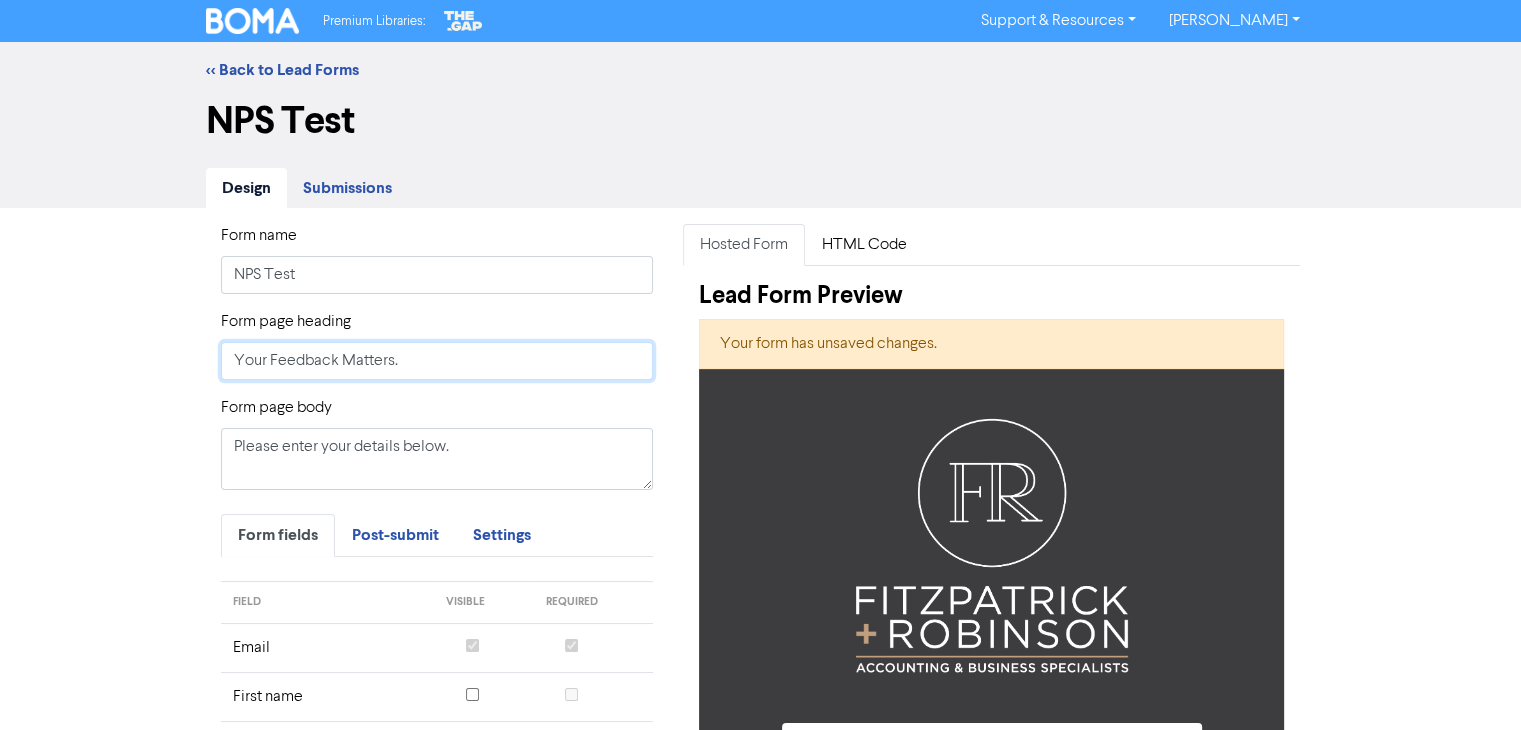 drag, startPoint x: 205, startPoint y: 370, endPoint x: 426, endPoint y: 360, distance: 221.22614 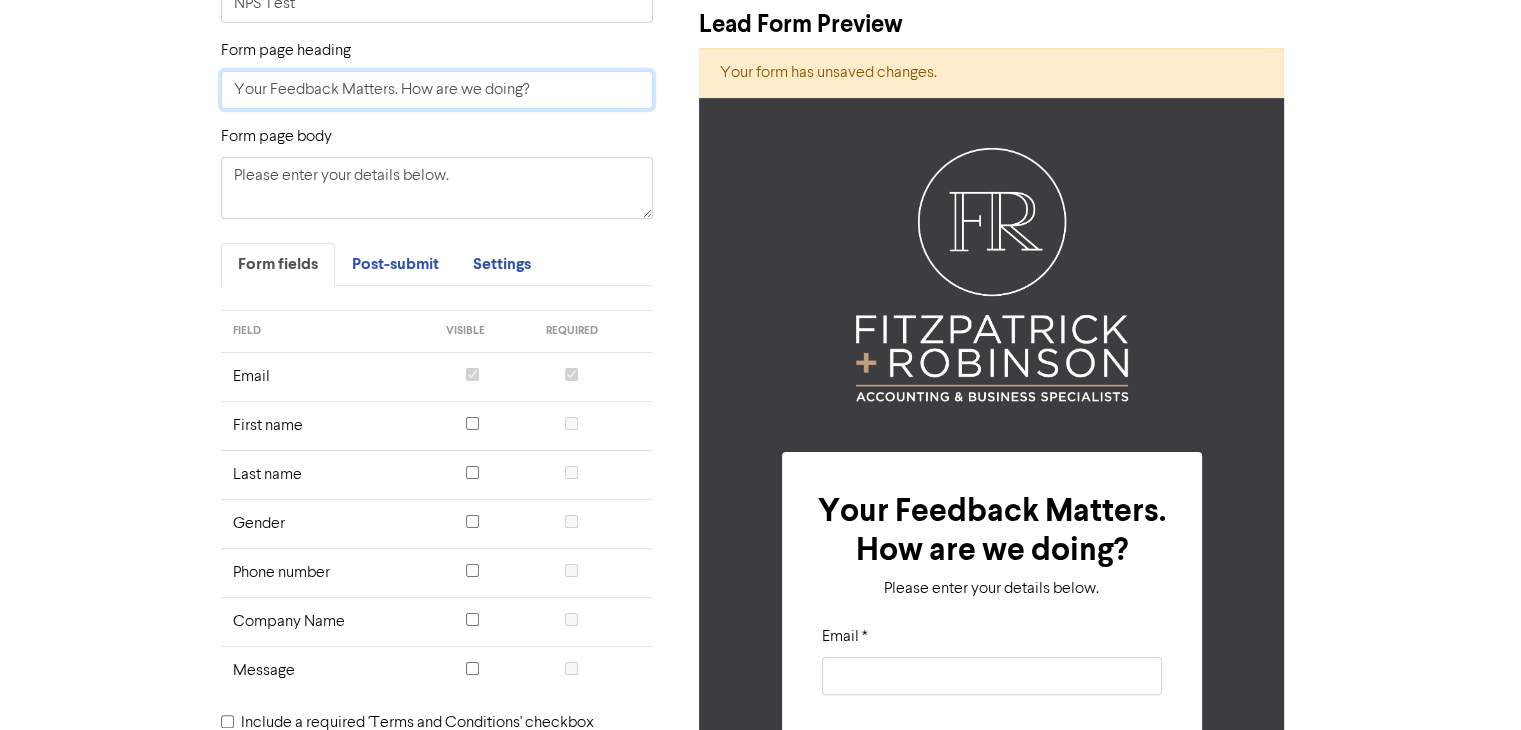scroll, scrollTop: 276, scrollLeft: 0, axis: vertical 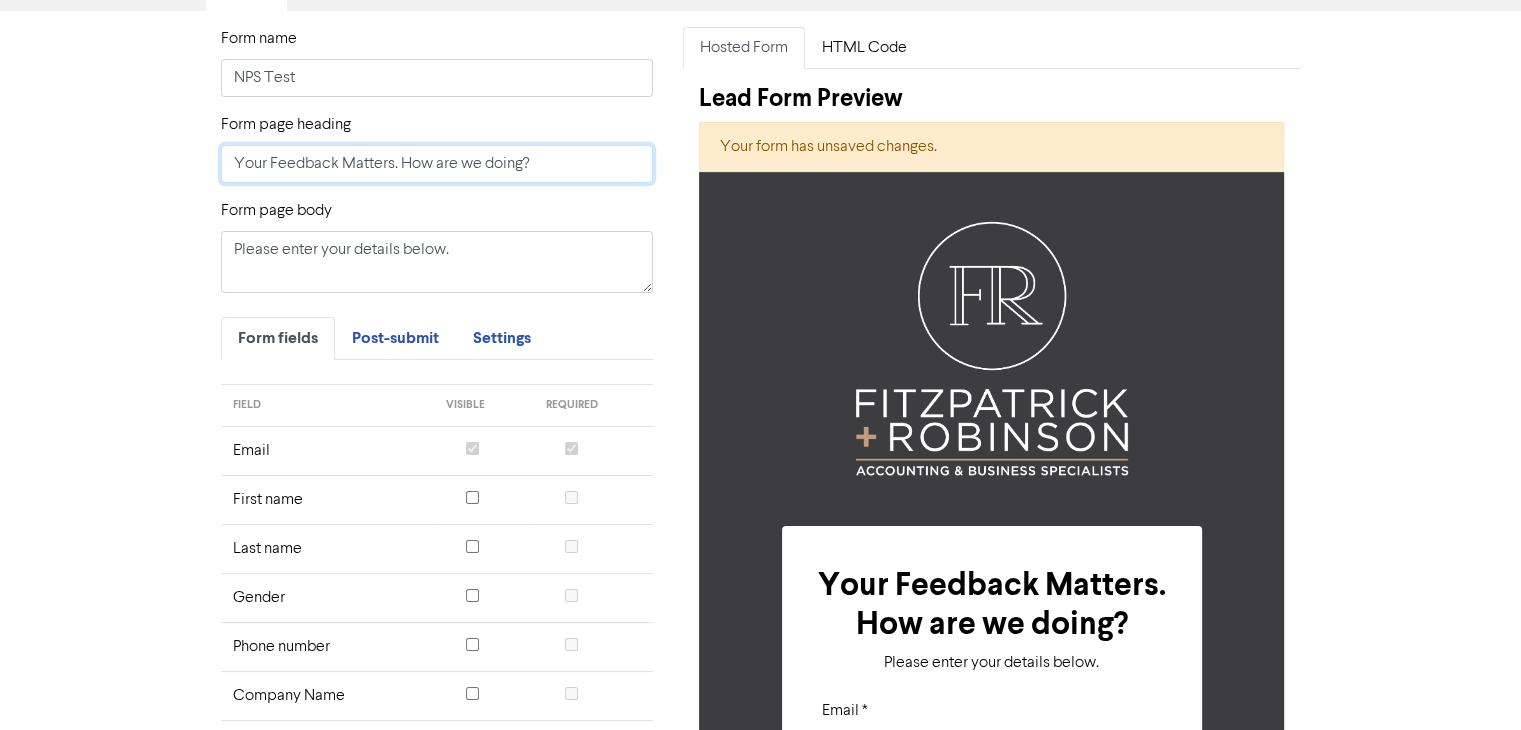 drag, startPoint x: 551, startPoint y: 162, endPoint x: 190, endPoint y: 190, distance: 362.08426 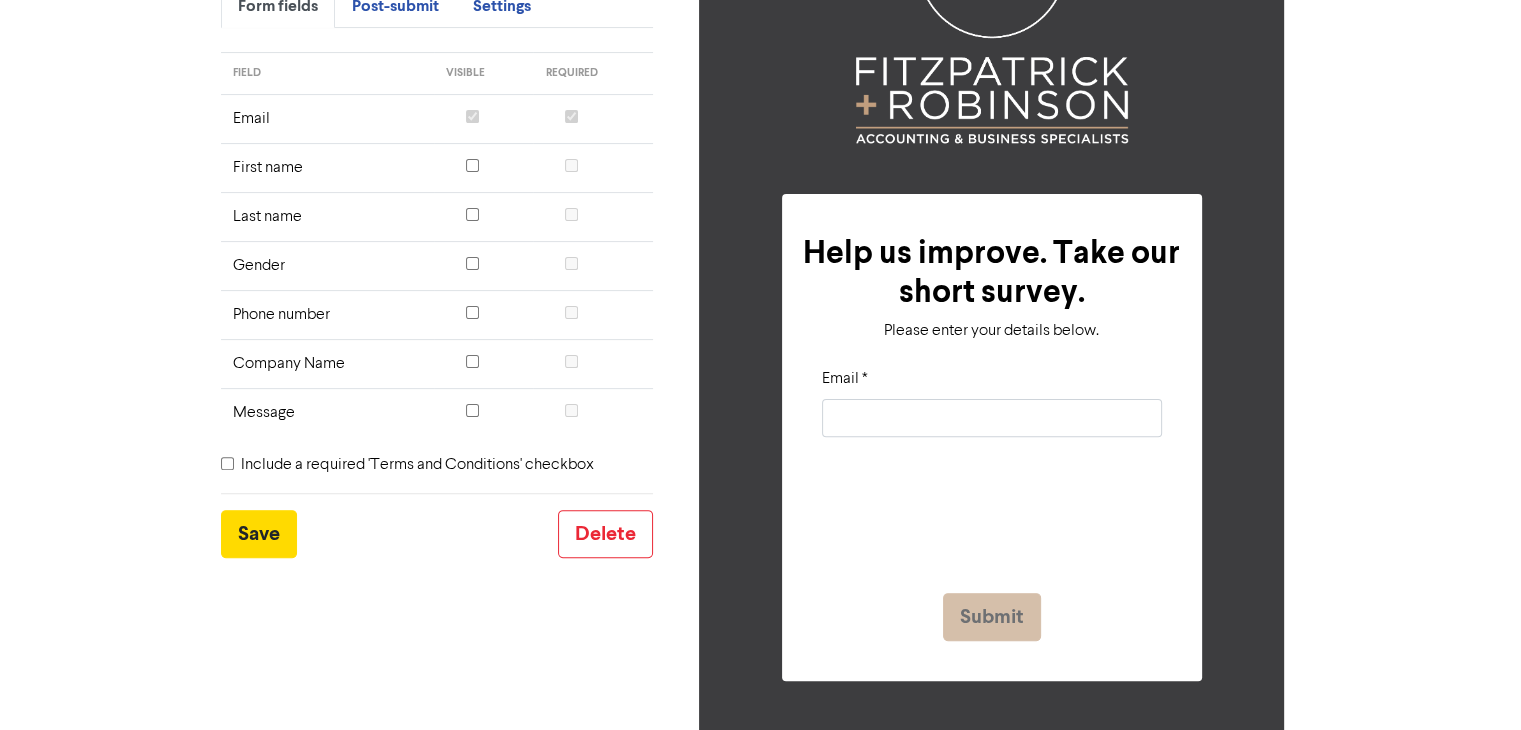 scroll, scrollTop: 532, scrollLeft: 0, axis: vertical 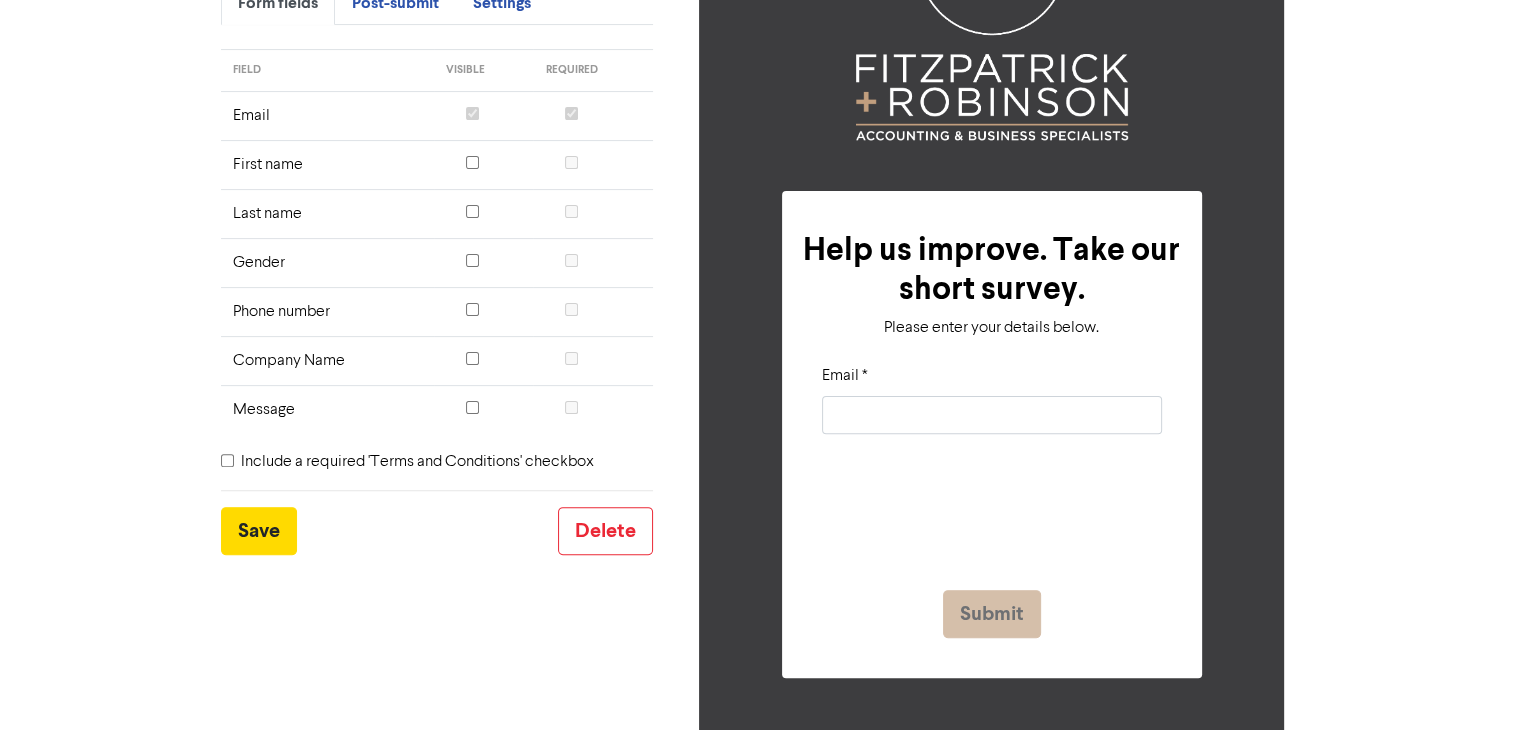 type on "Help us improve. Take our short survey." 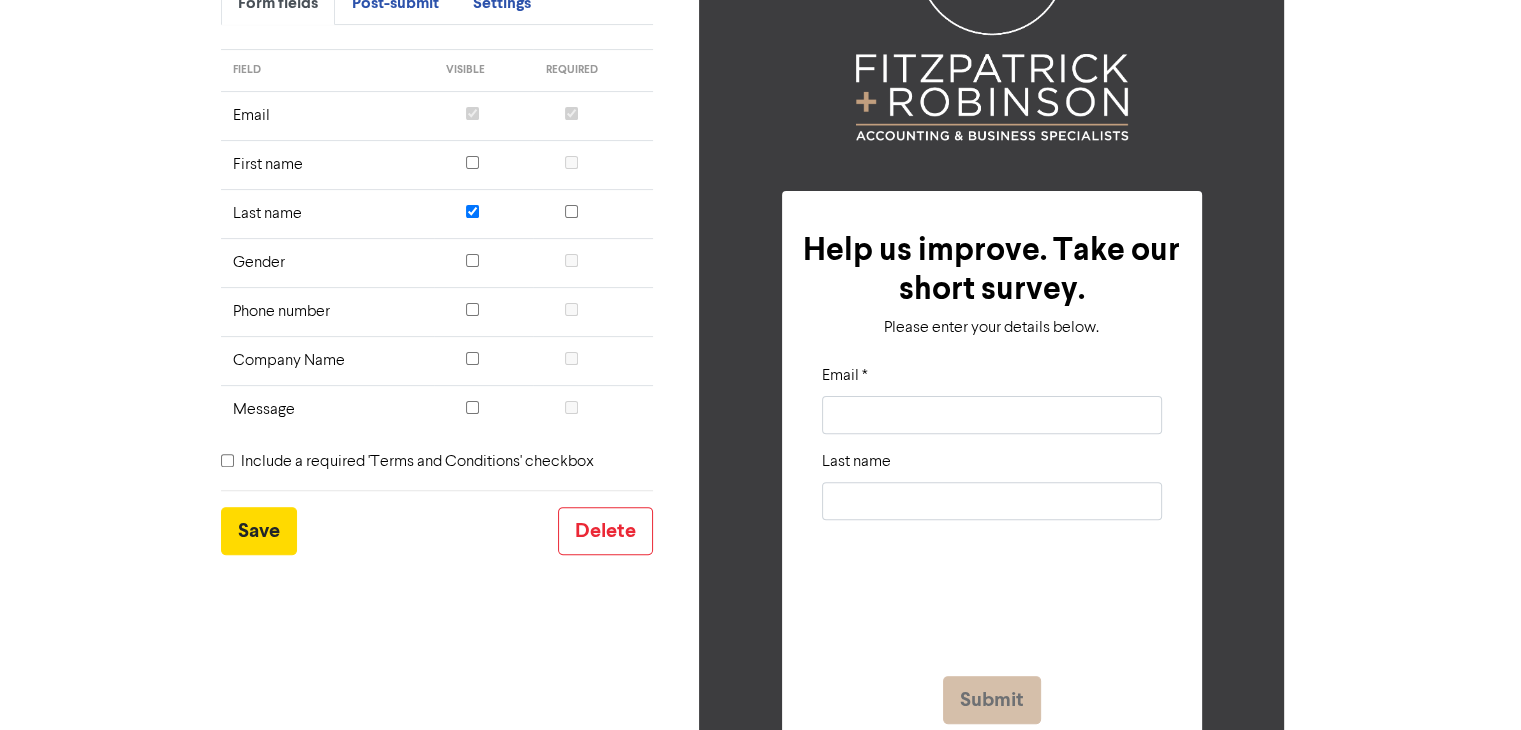 click at bounding box center (472, 211) 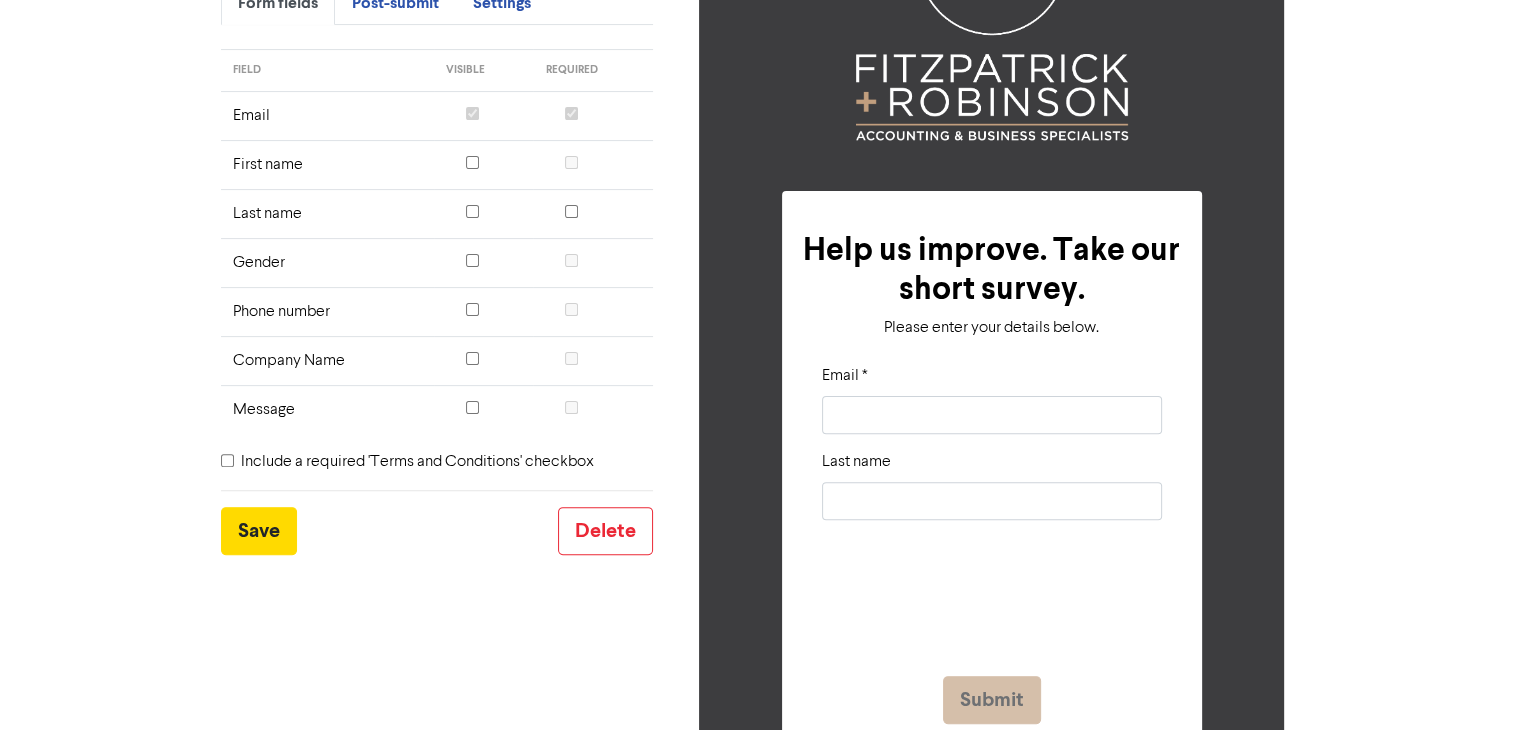 checkbox on "false" 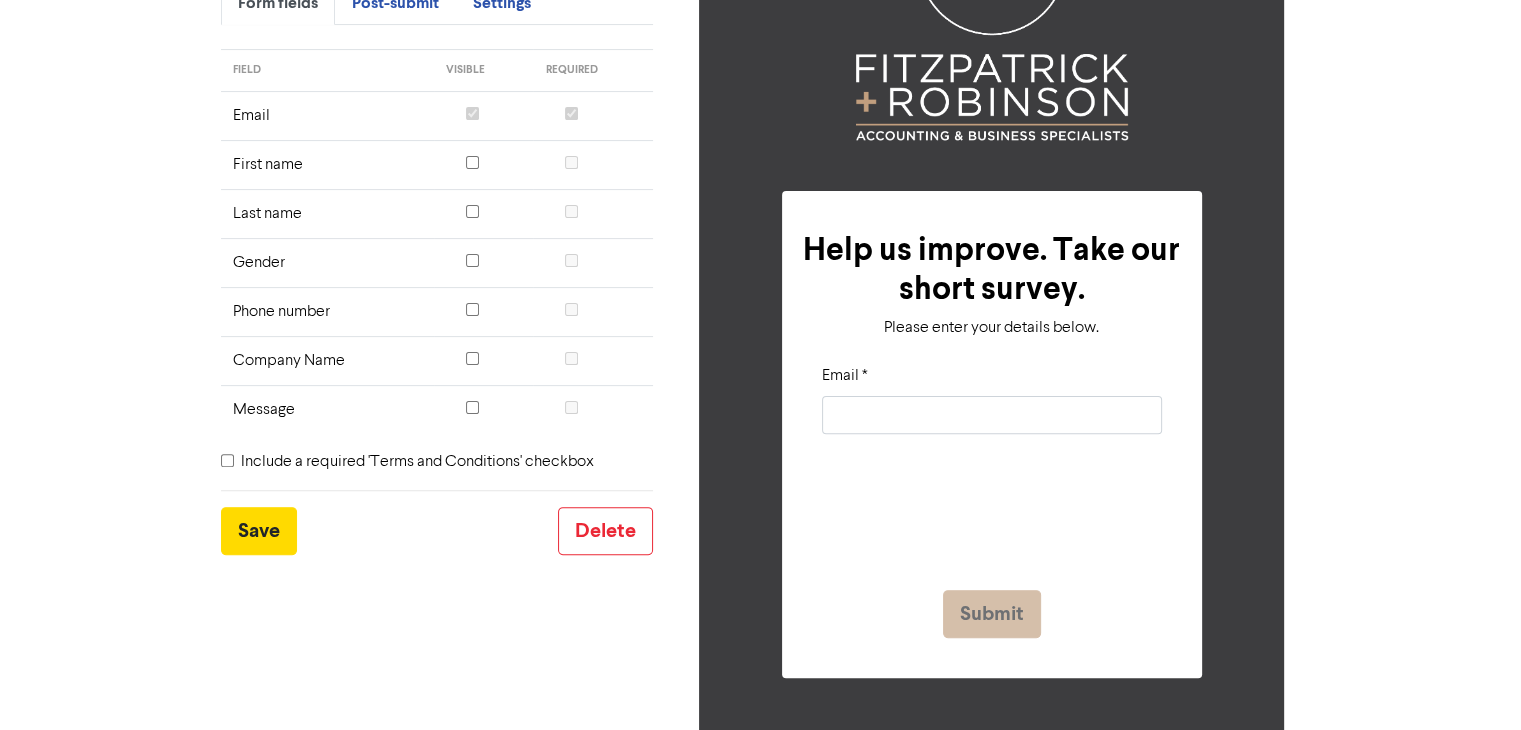 click at bounding box center (472, 358) 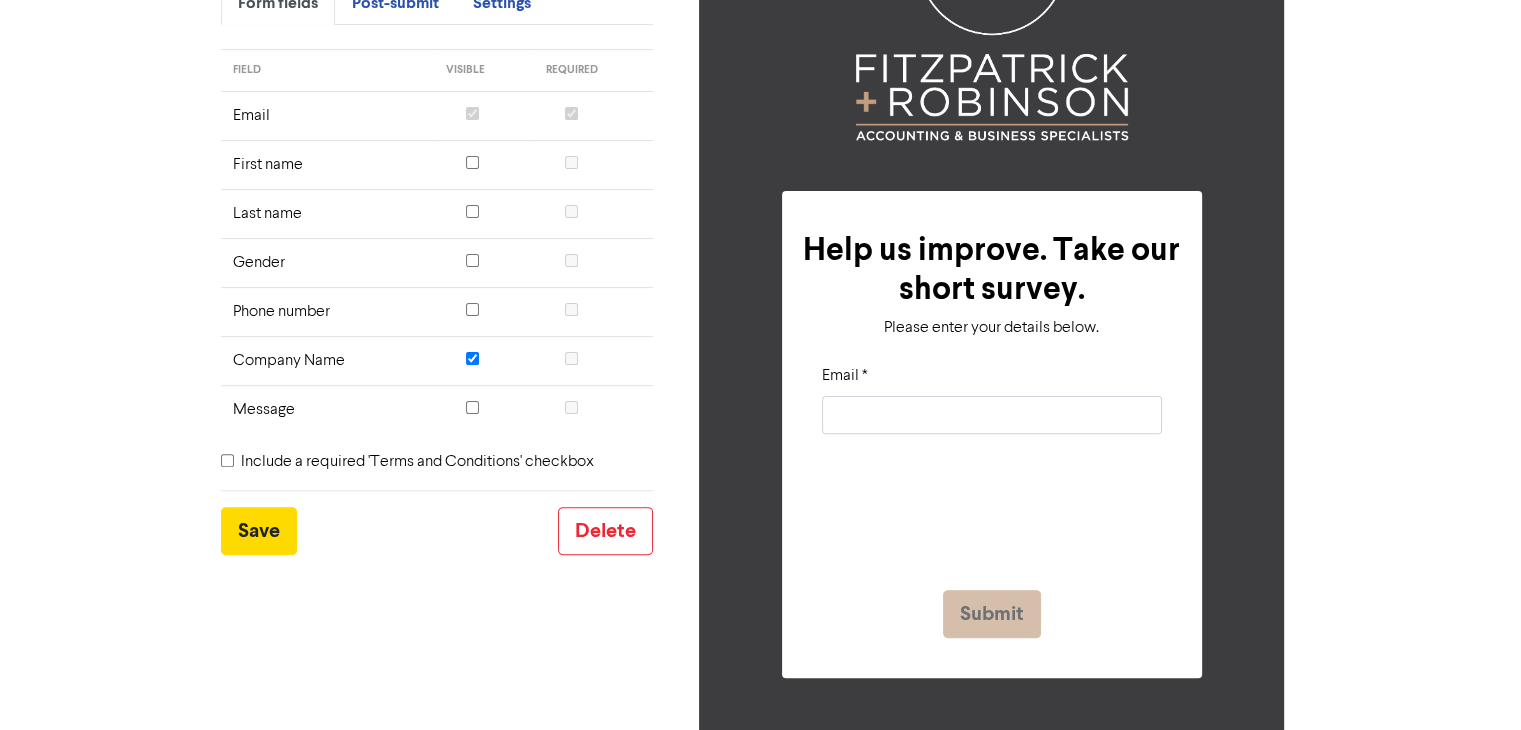 checkbox on "true" 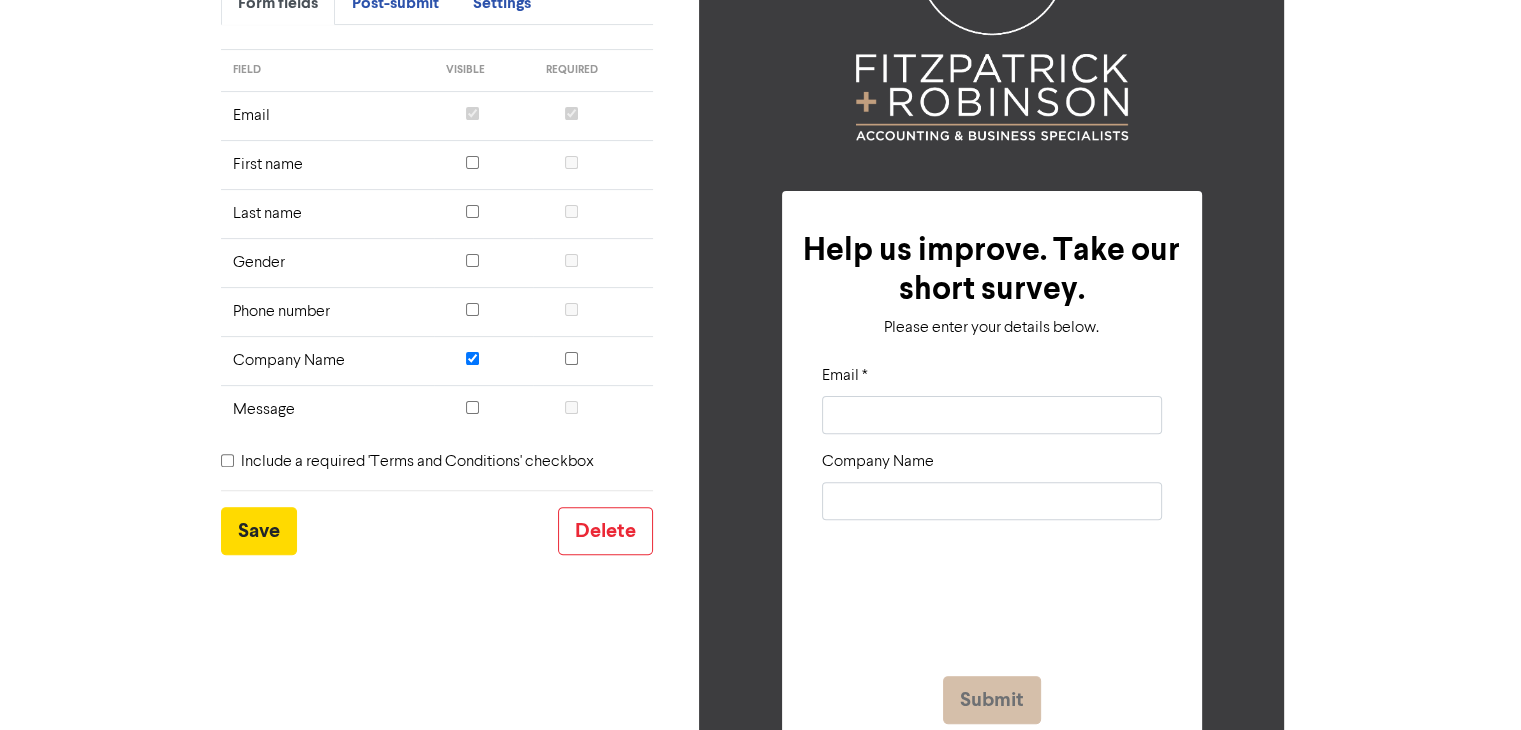 click at bounding box center [472, 309] 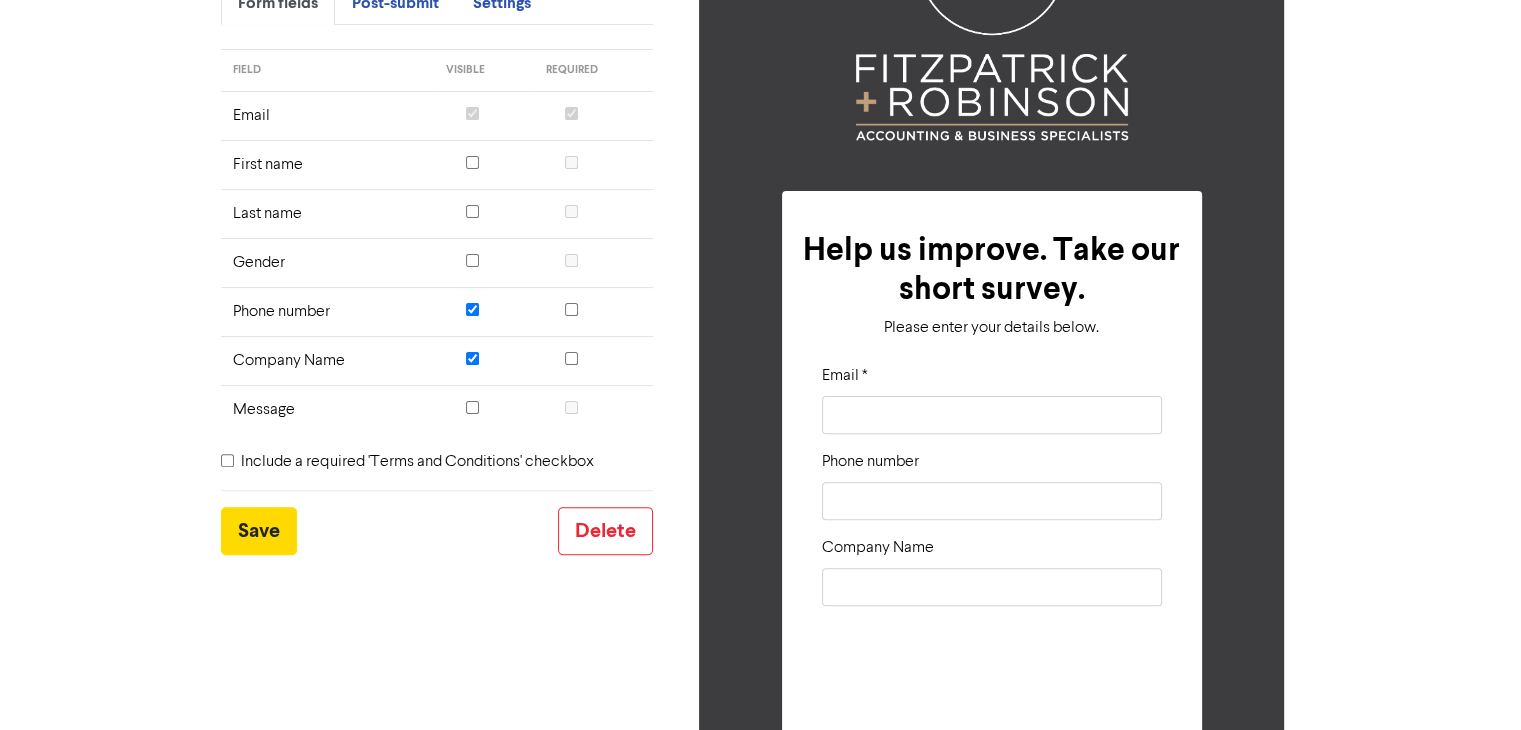 click at bounding box center [472, 309] 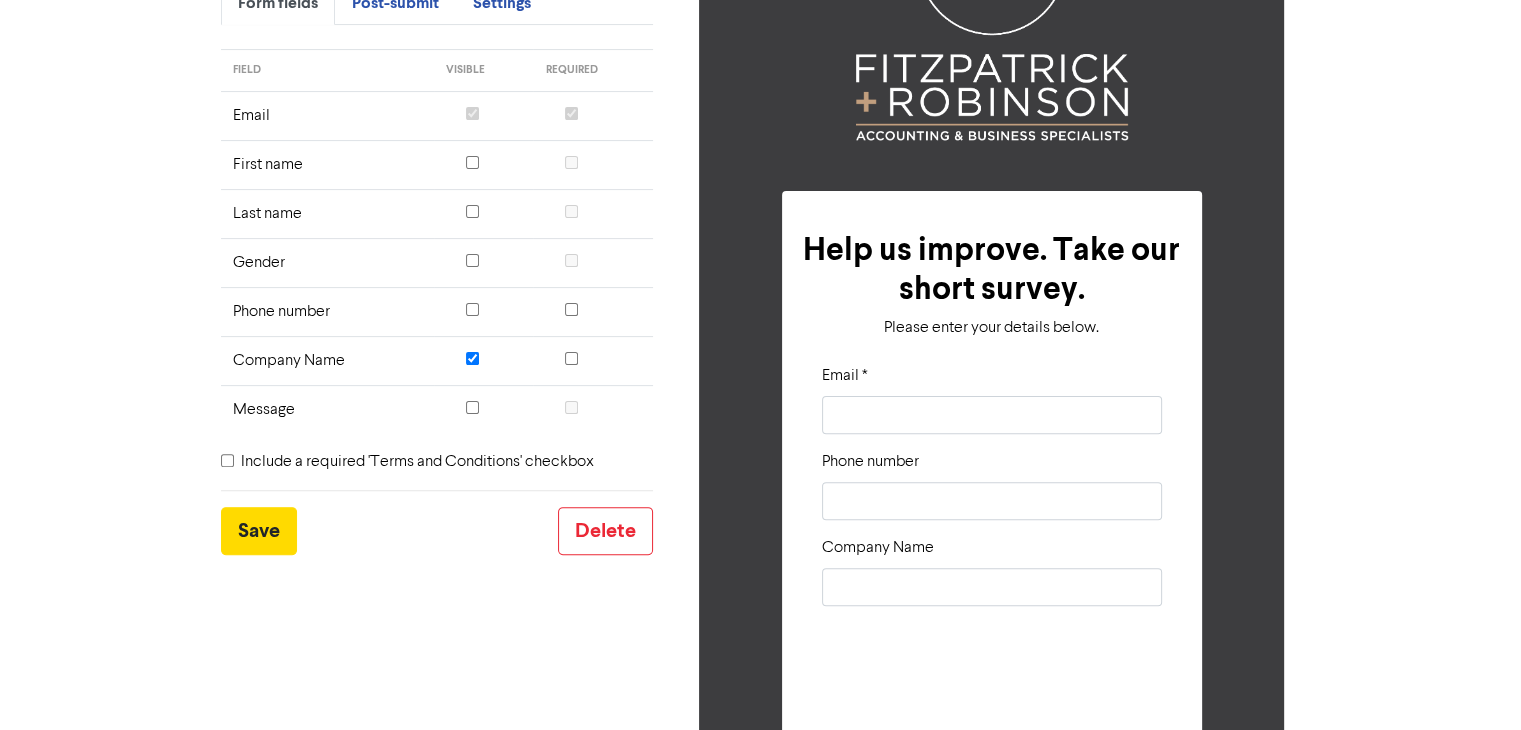 checkbox on "false" 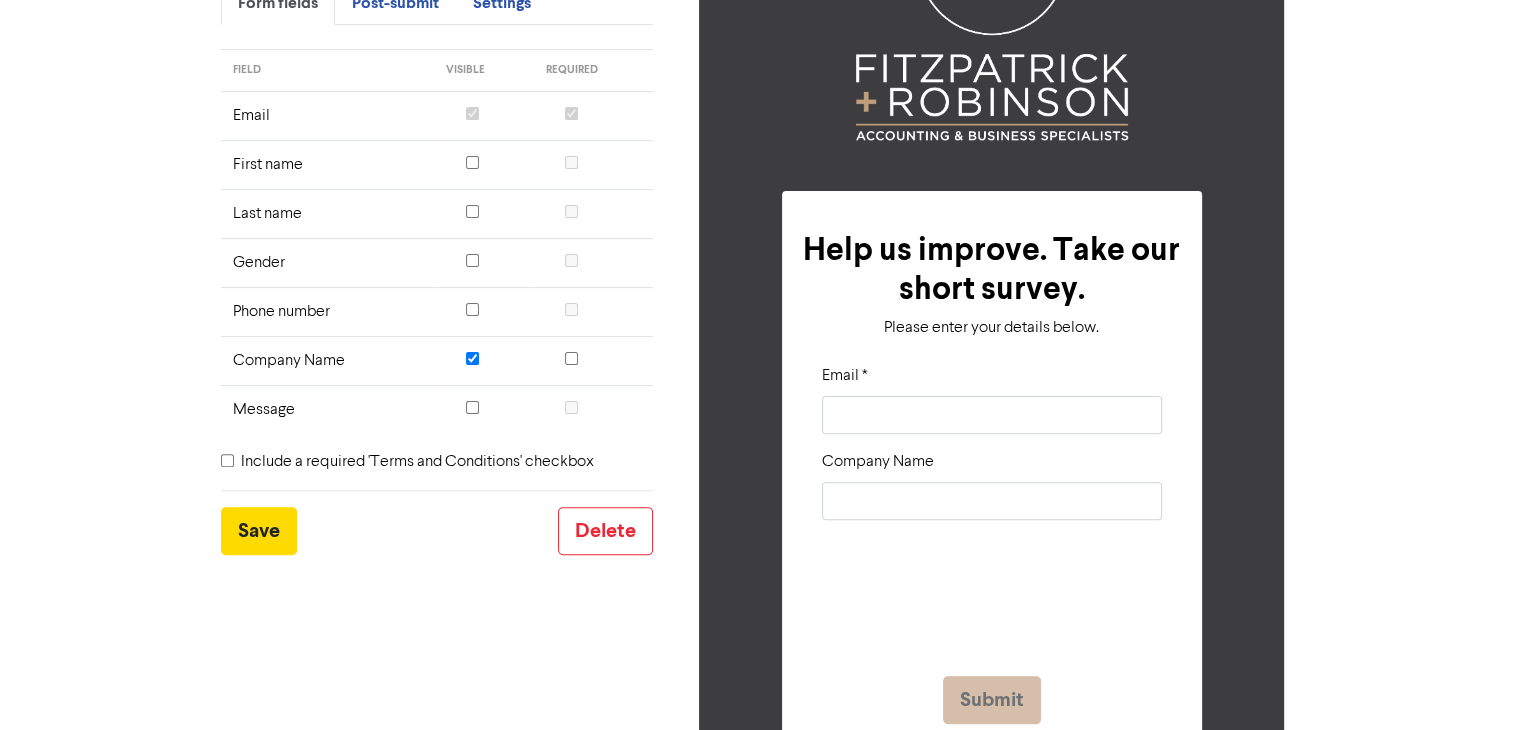 click at bounding box center [472, 407] 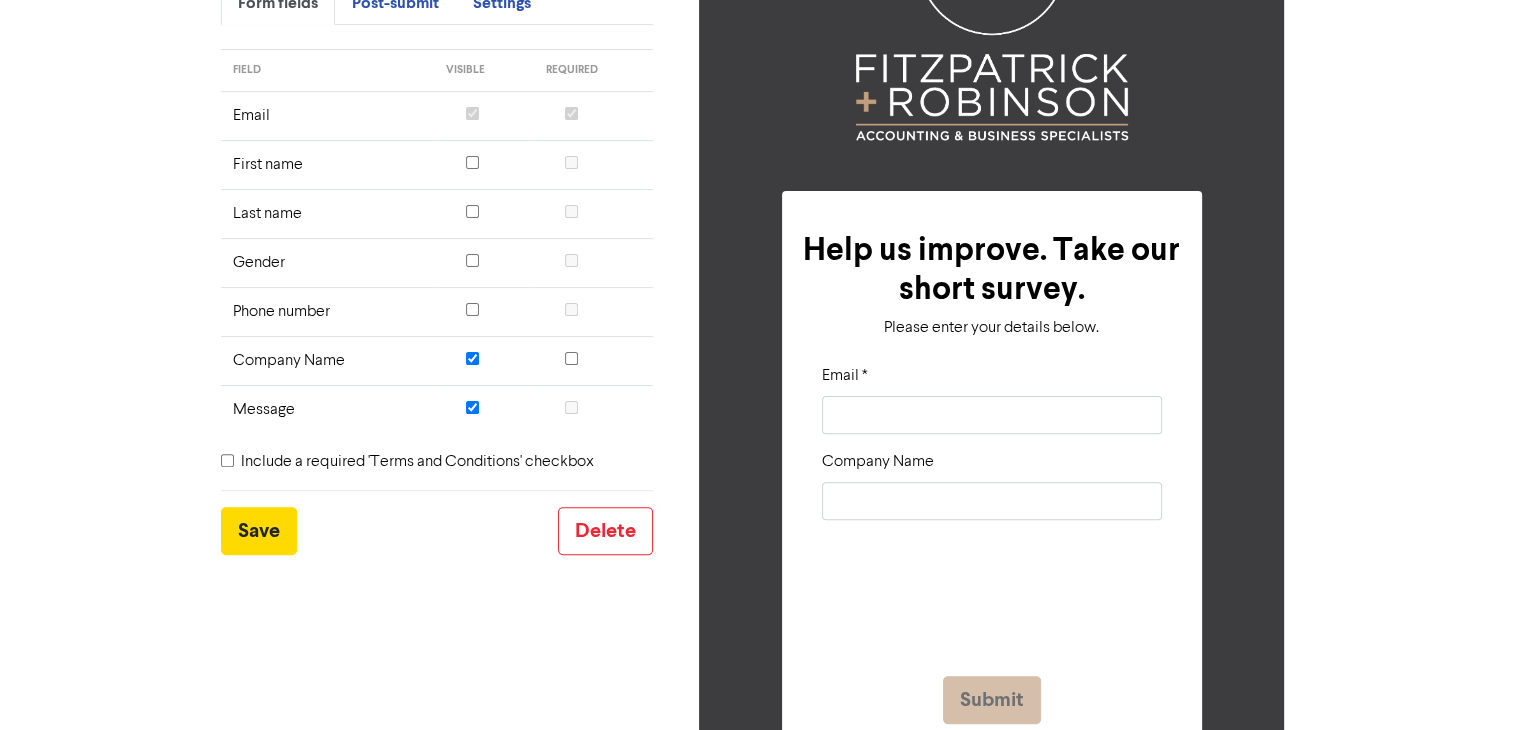 checkbox on "true" 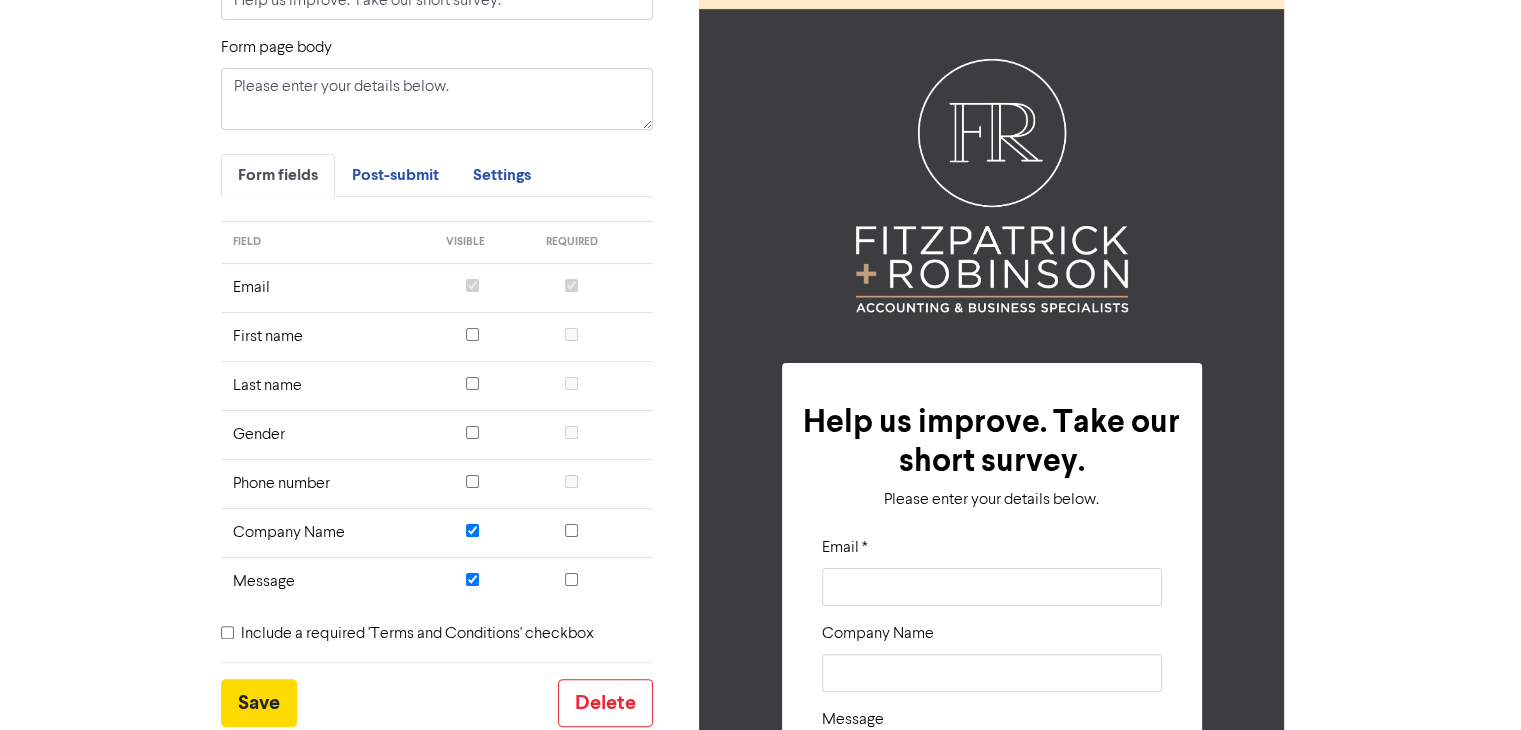 scroll, scrollTop: 360, scrollLeft: 0, axis: vertical 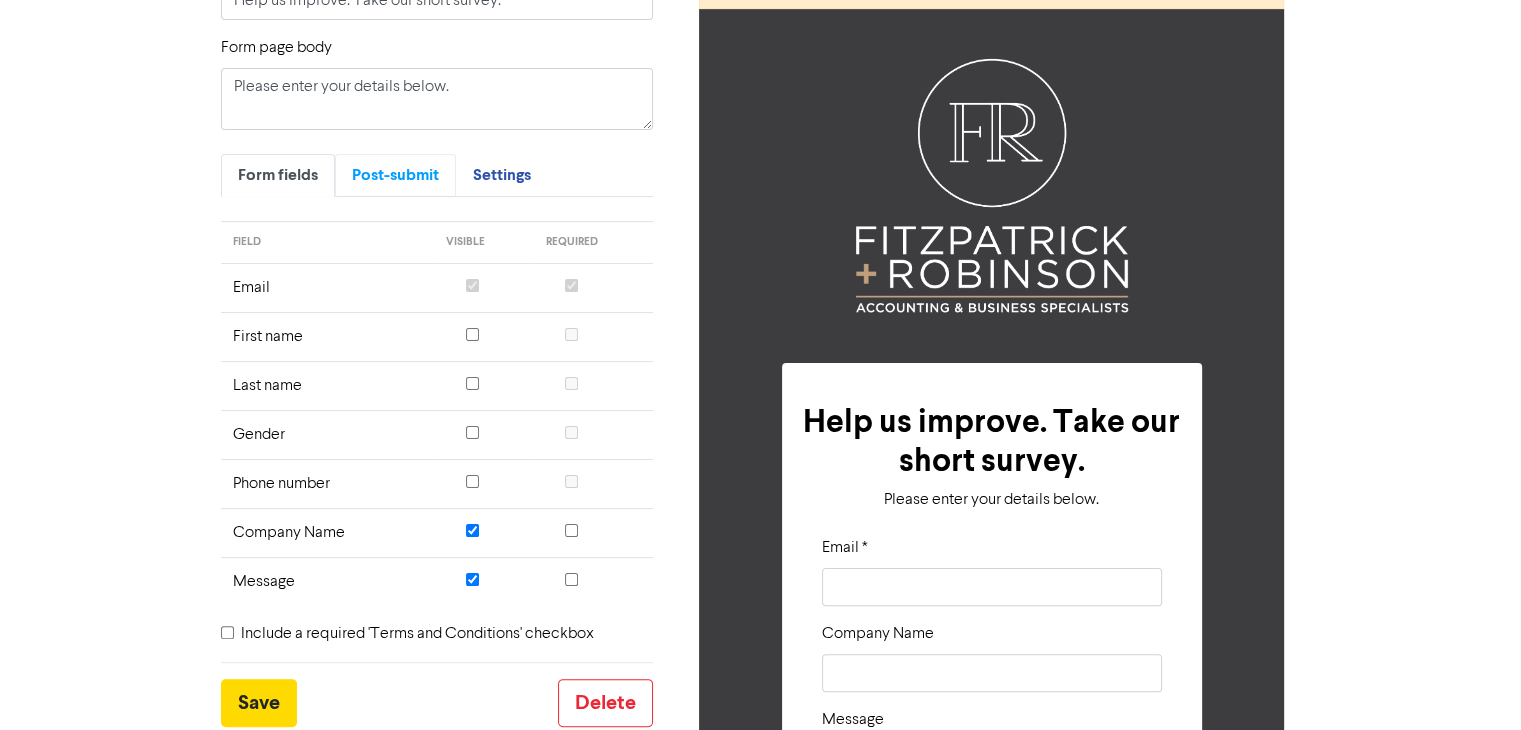 click on "Post-submit" at bounding box center [395, 175] 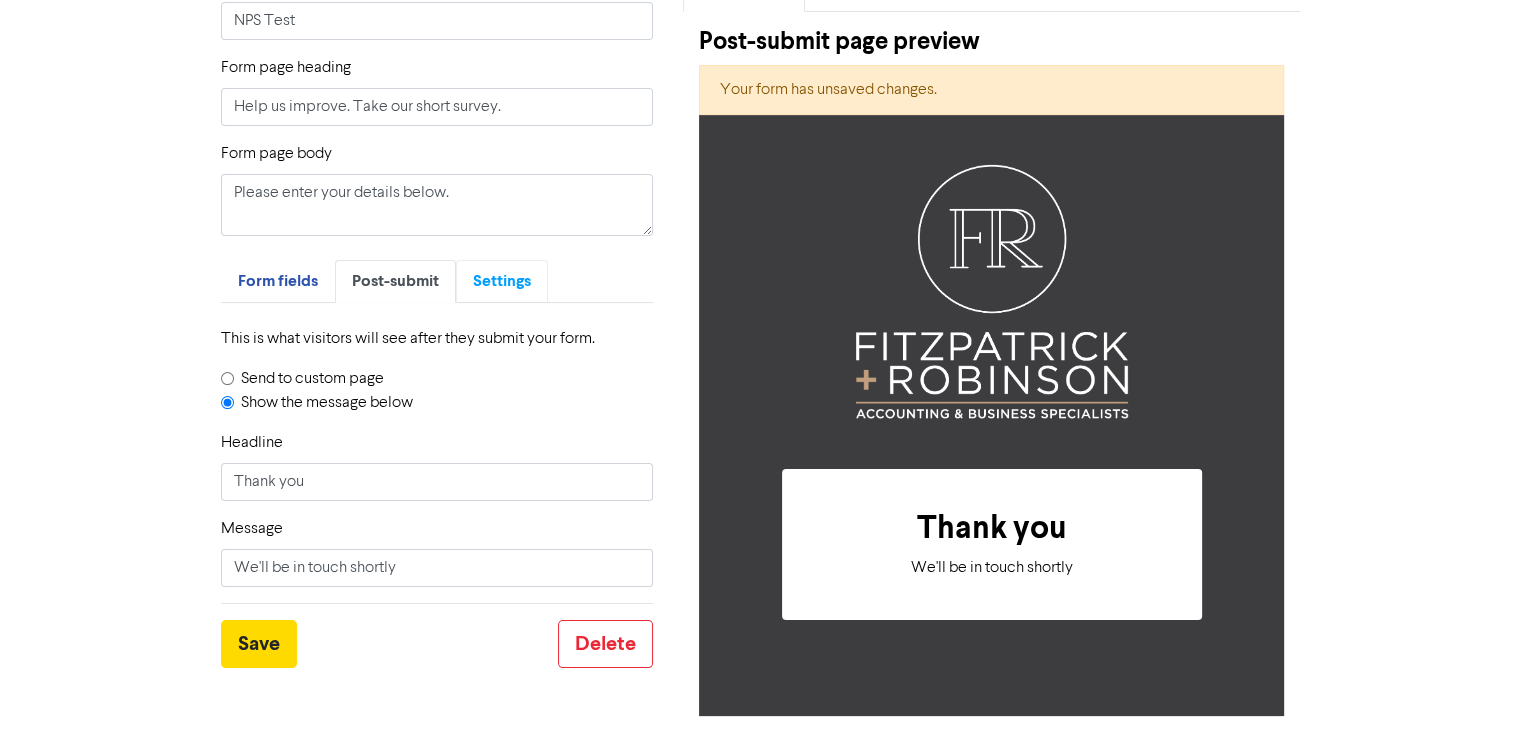 click on "Settings" at bounding box center [502, 281] 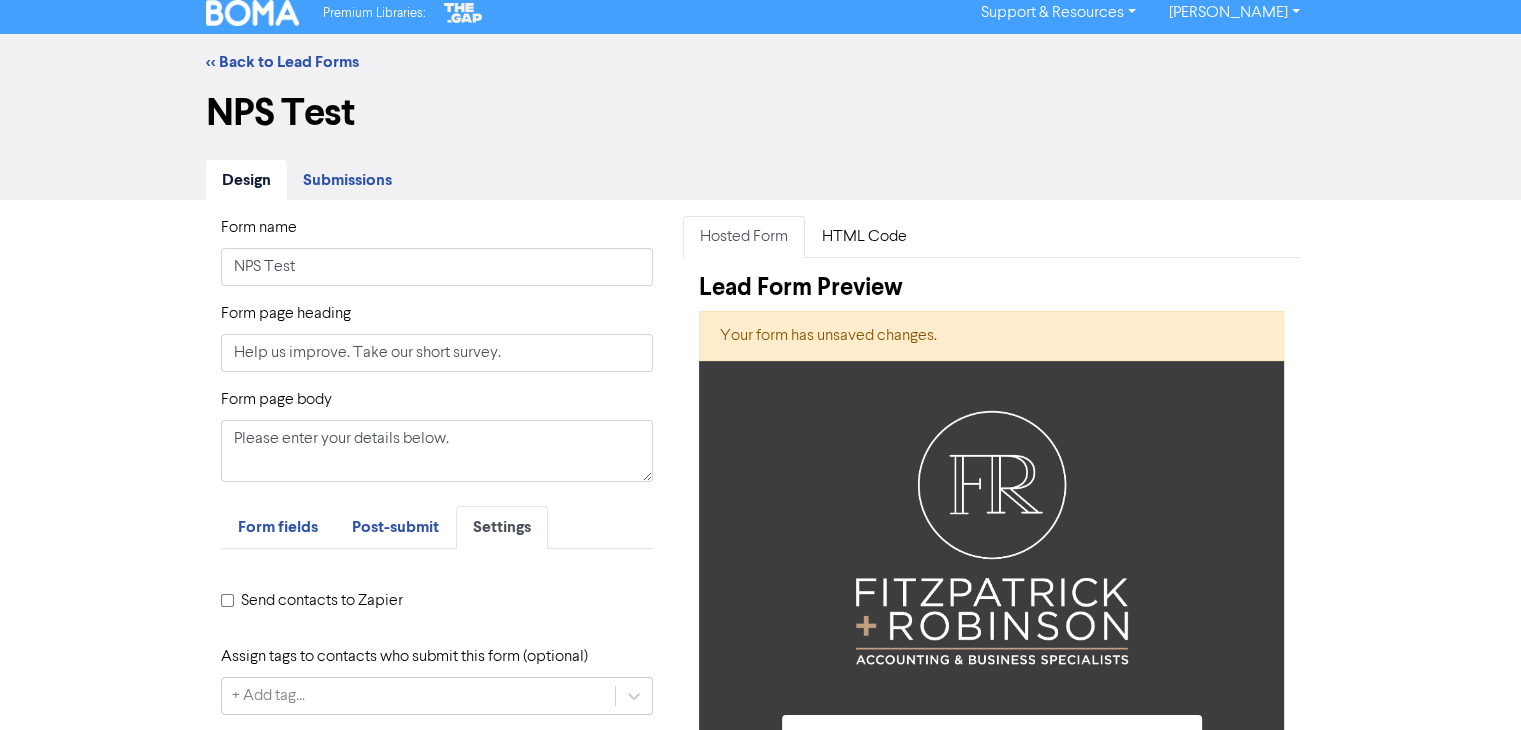 scroll, scrollTop: 0, scrollLeft: 0, axis: both 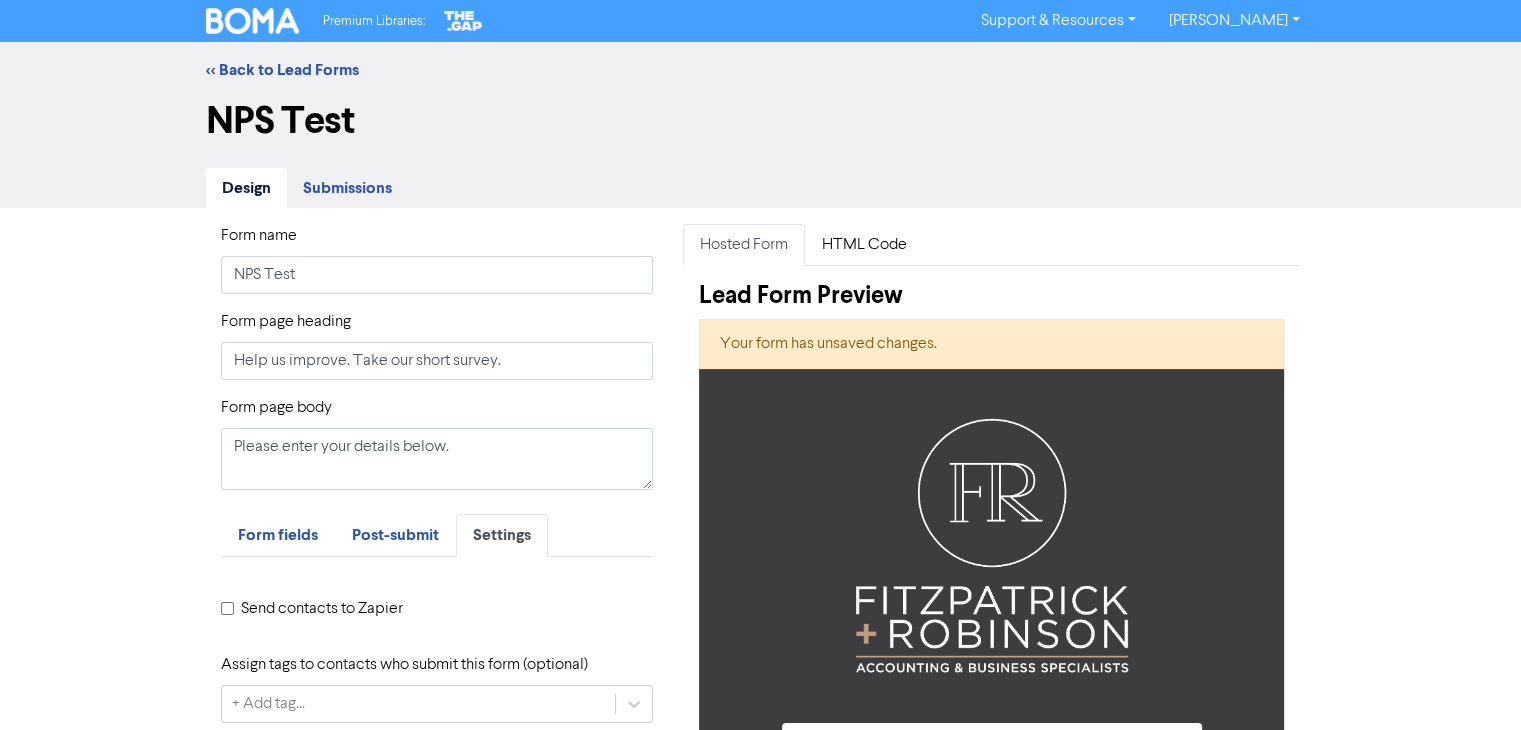 click on "Submissions" at bounding box center [347, 188] 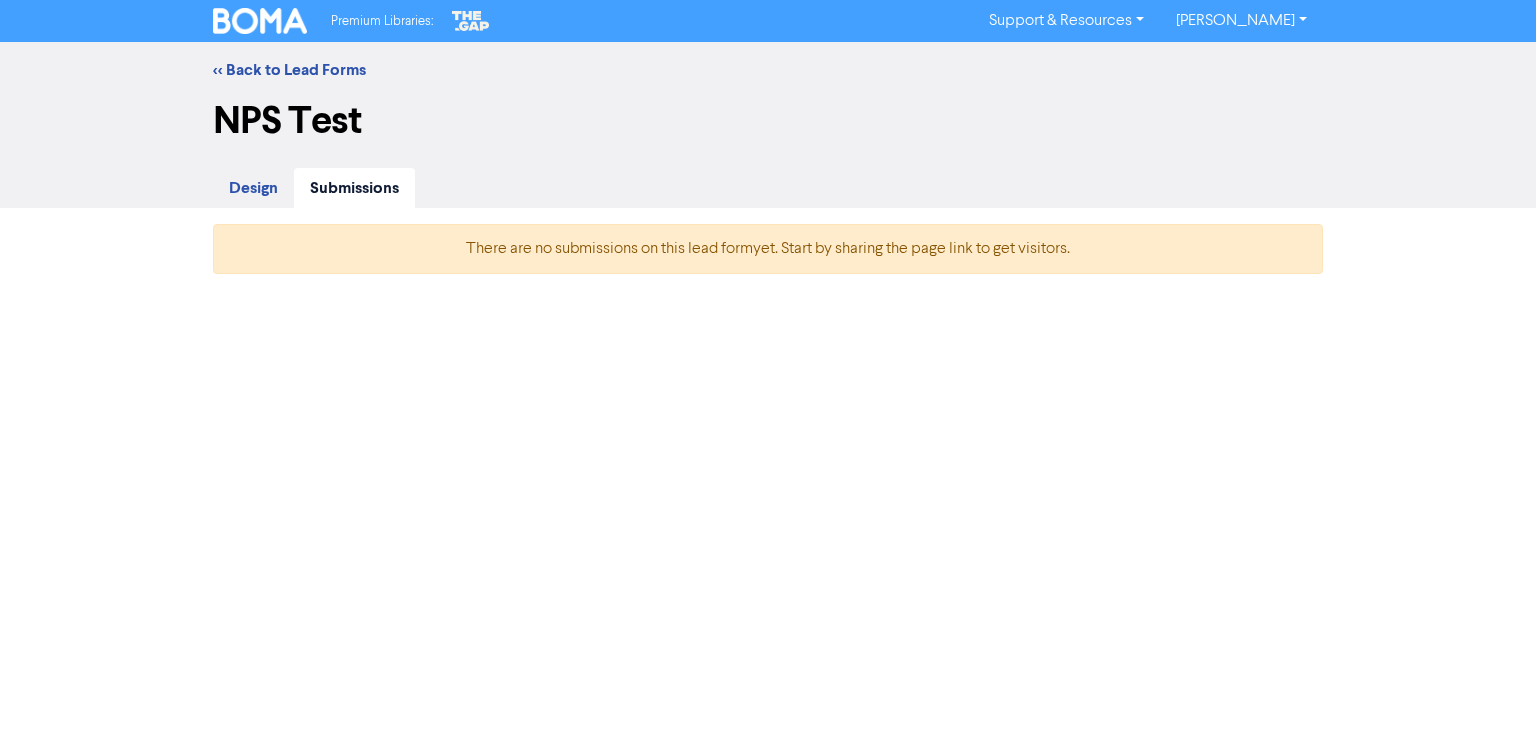 click on "Design" at bounding box center (253, 188) 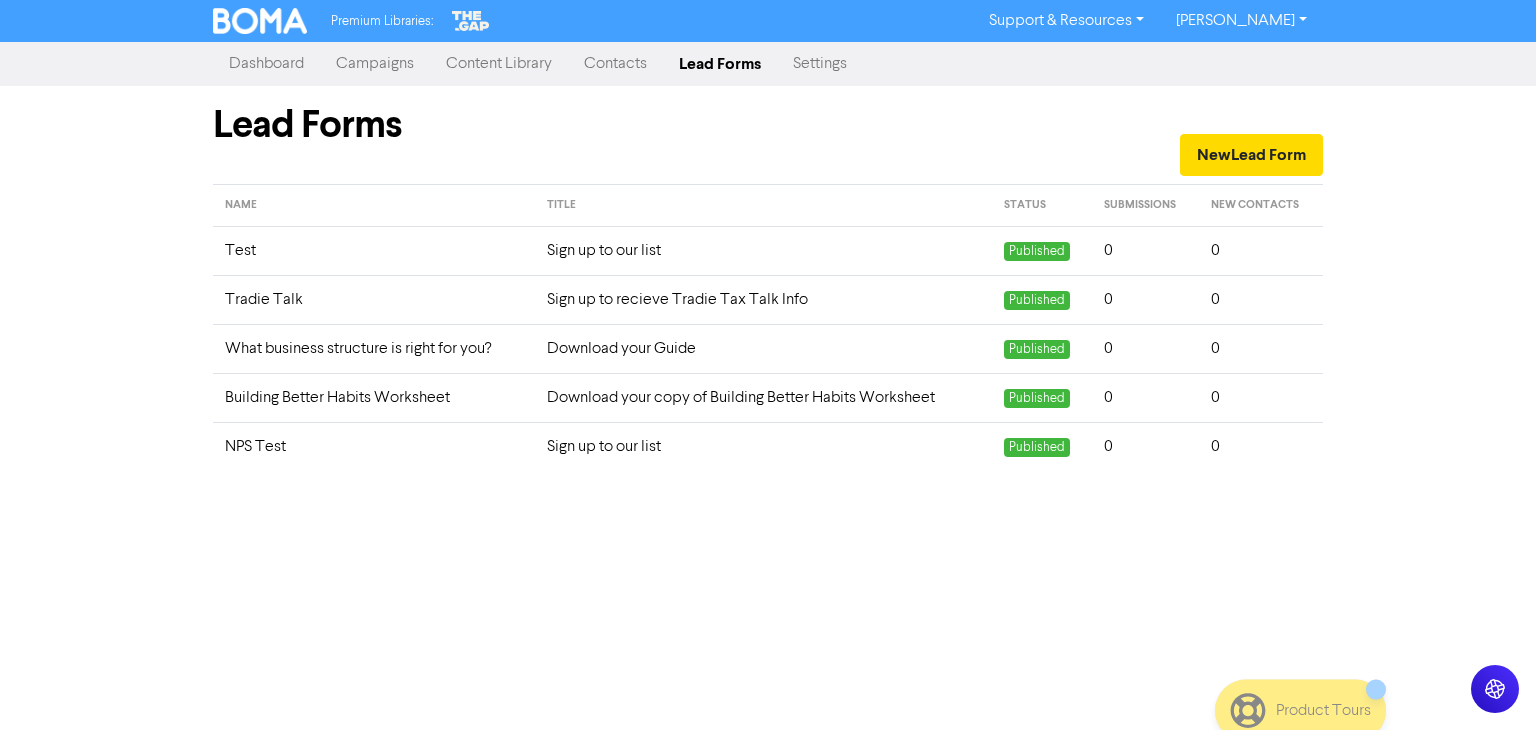 click on "NPS Test" at bounding box center [374, 446] 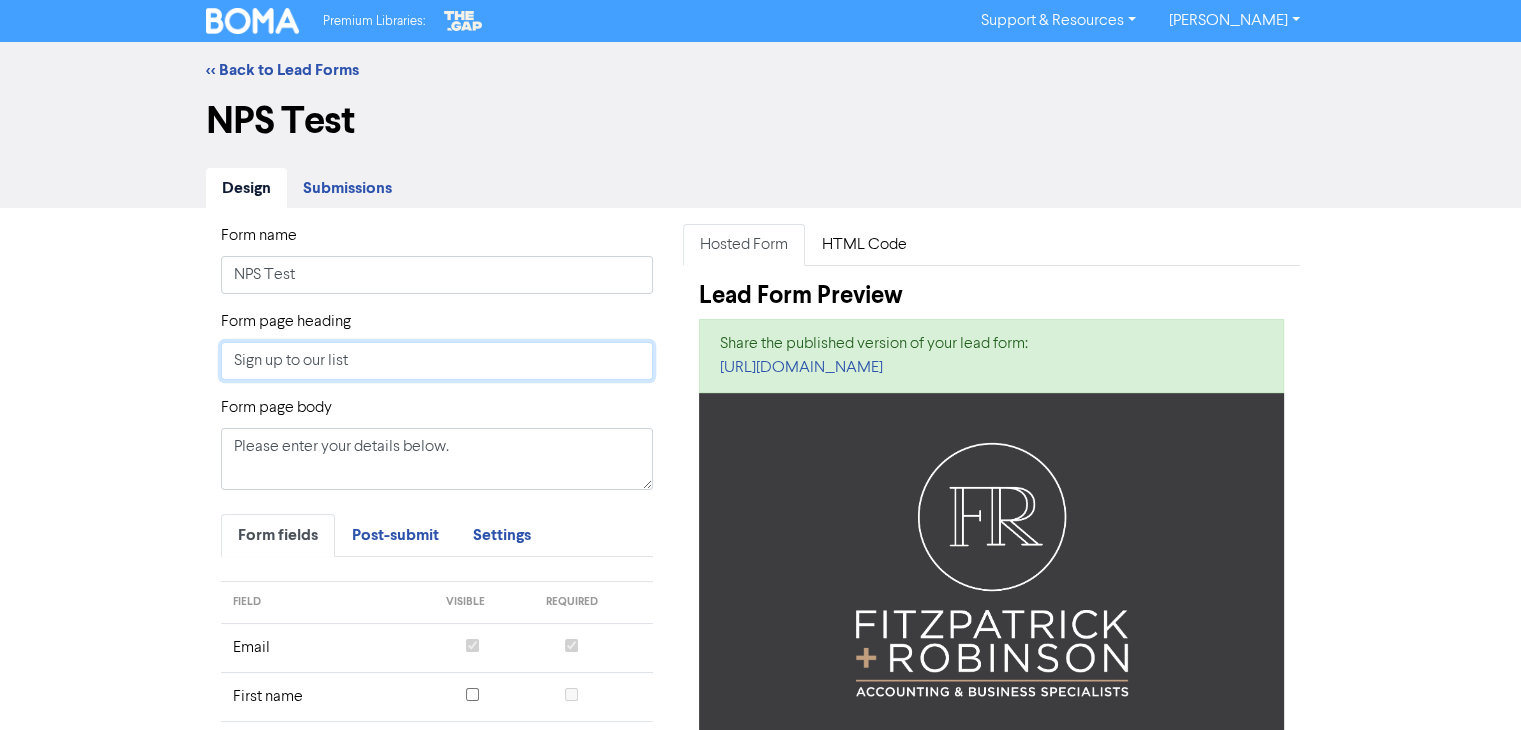 drag, startPoint x: 381, startPoint y: 358, endPoint x: 183, endPoint y: 388, distance: 200.25983 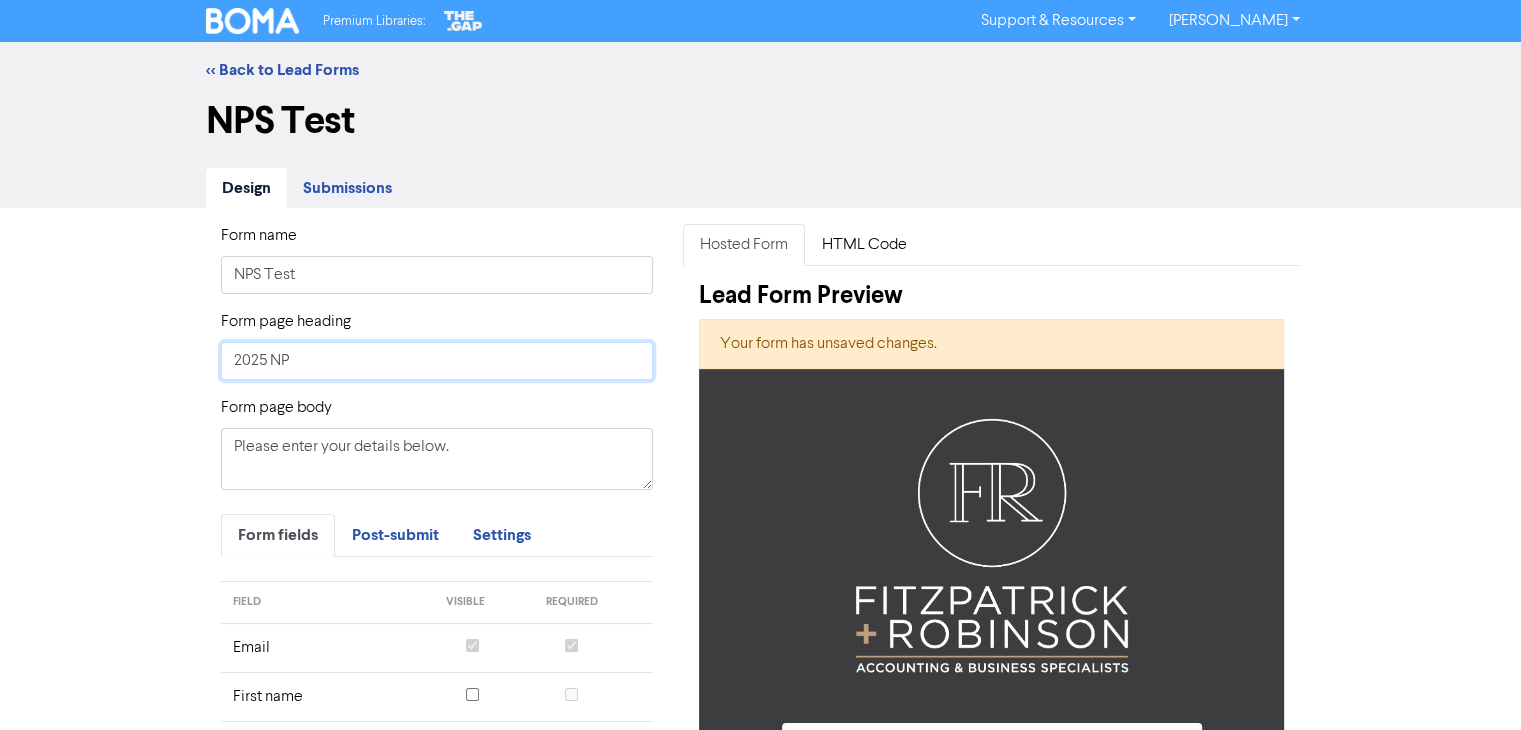 type on "2025 NPS" 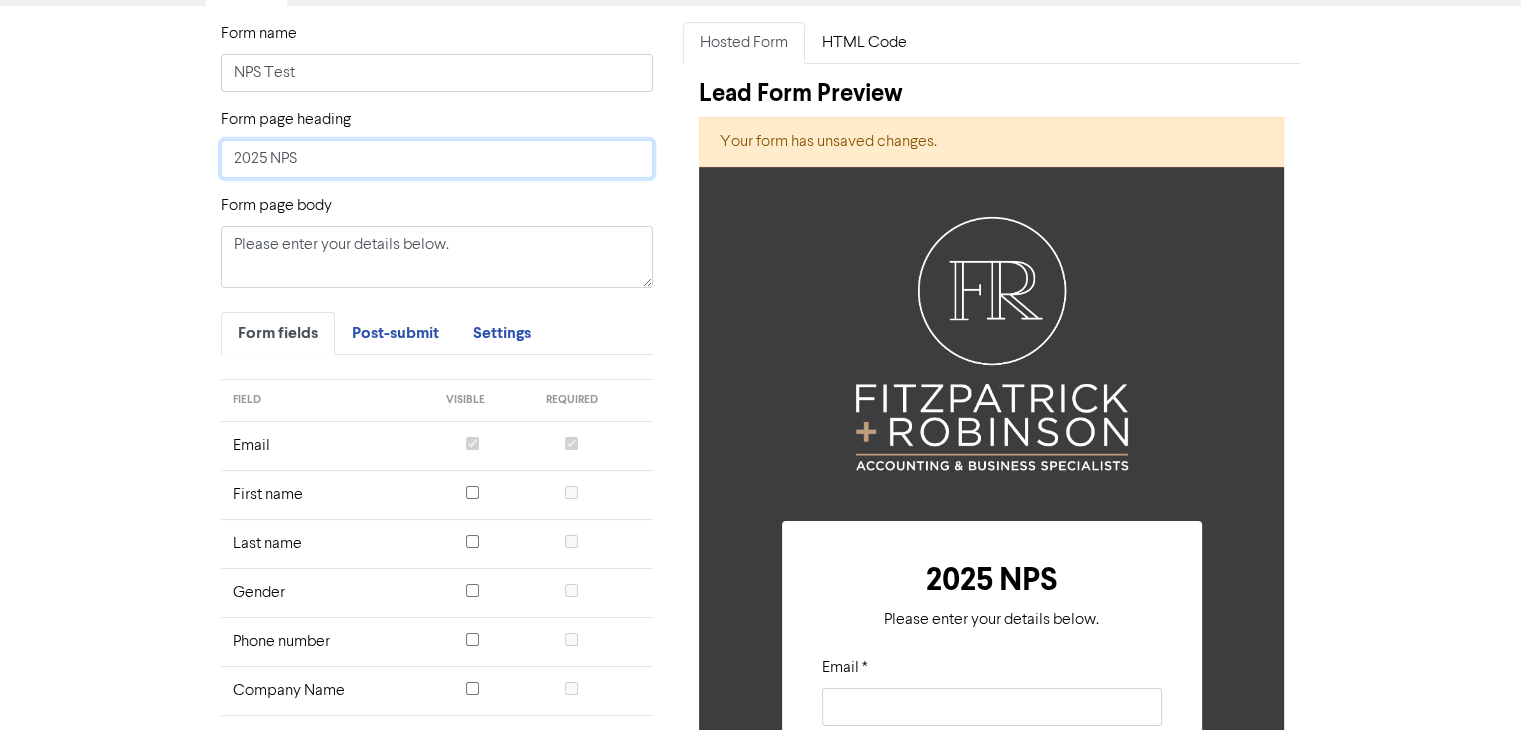 scroll, scrollTop: 199, scrollLeft: 0, axis: vertical 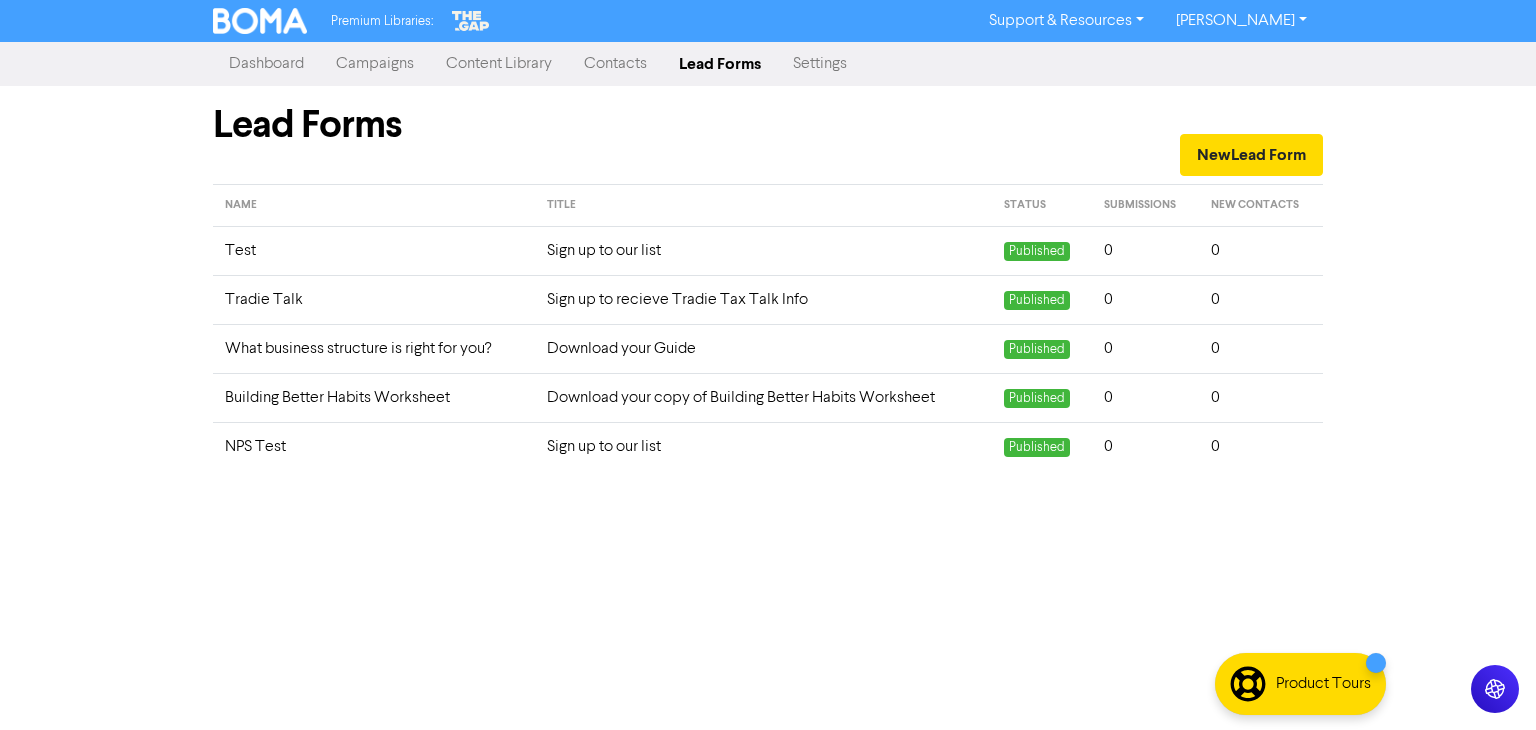 click on "Sign up to our list" at bounding box center [763, 446] 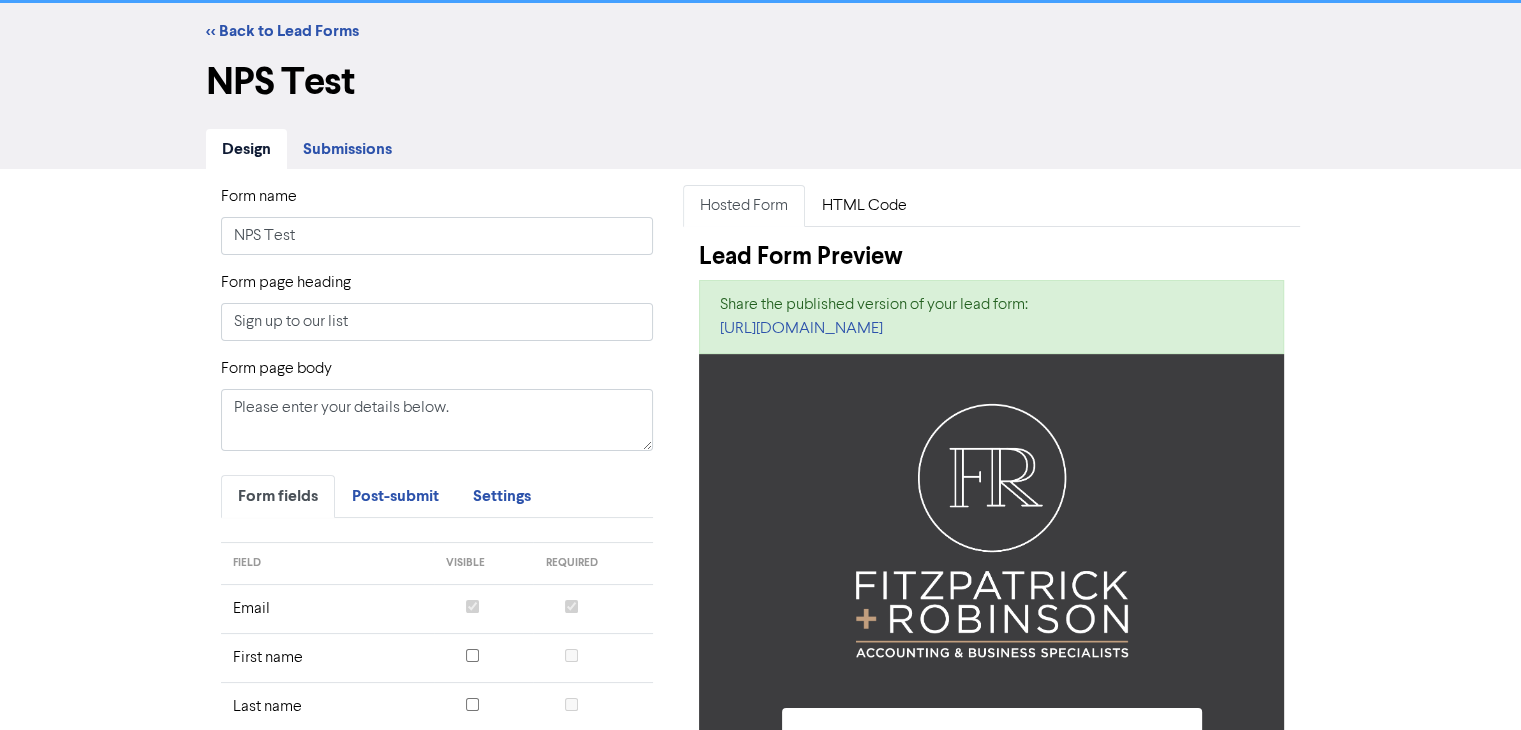 scroll, scrollTop: 38, scrollLeft: 0, axis: vertical 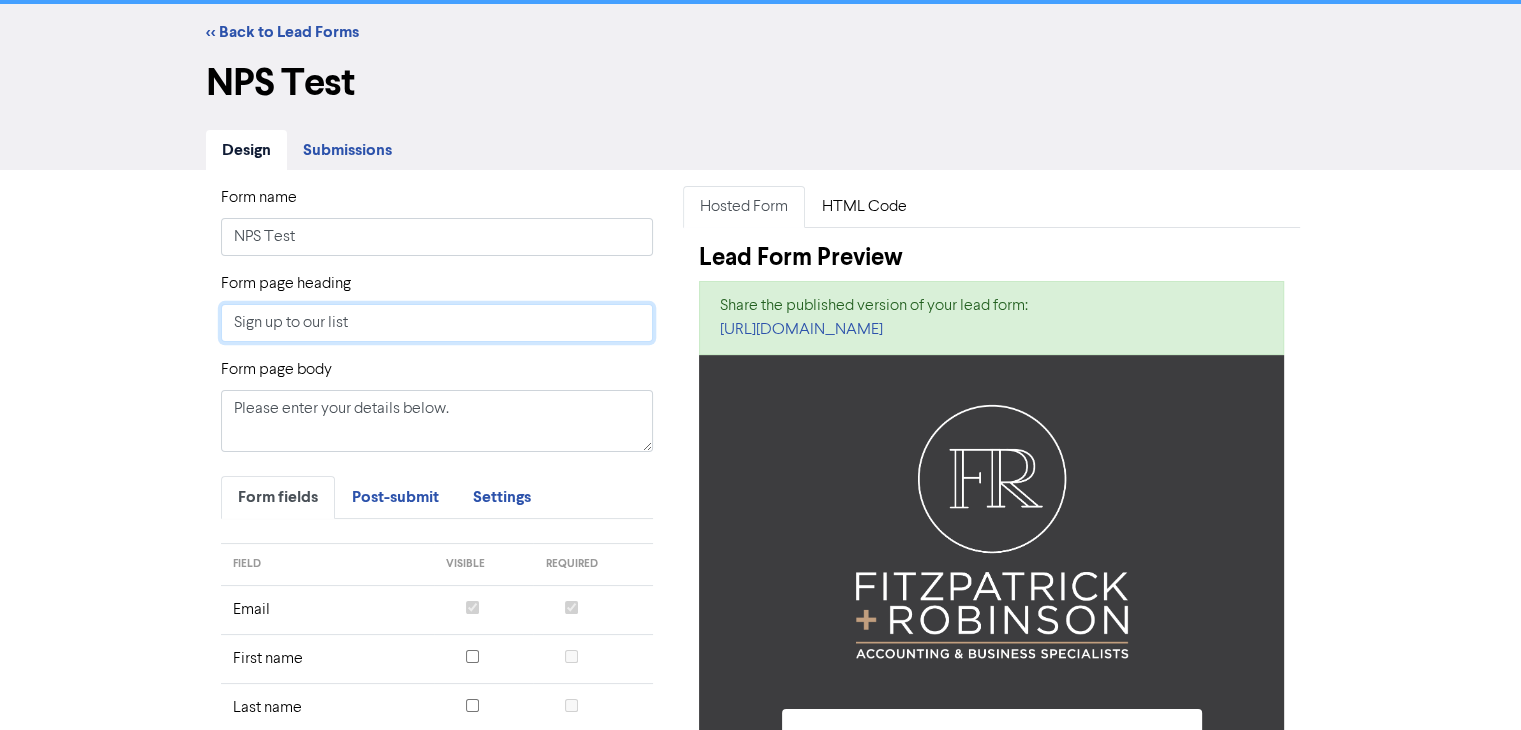 click on "Sign up to our list" at bounding box center [437, 323] 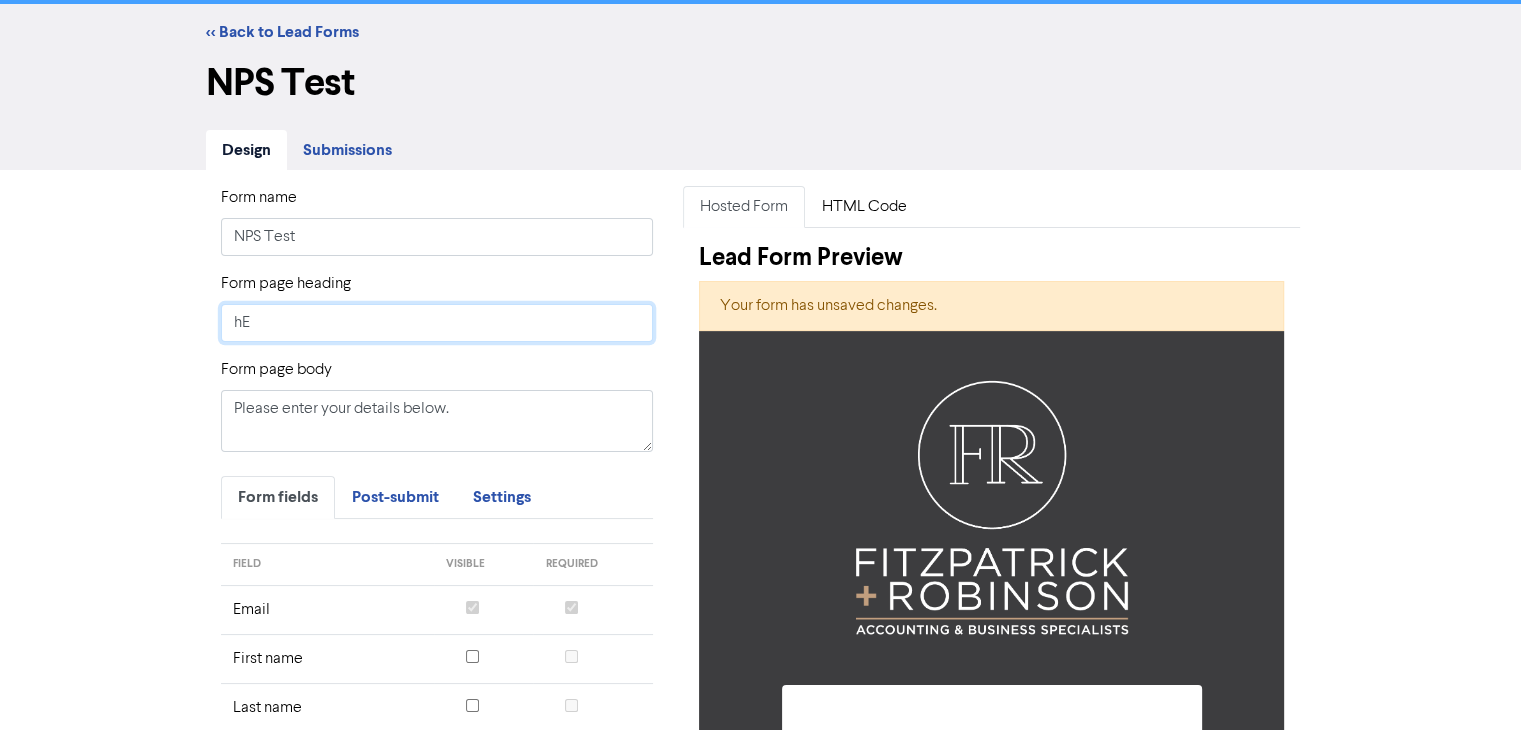 type on "h" 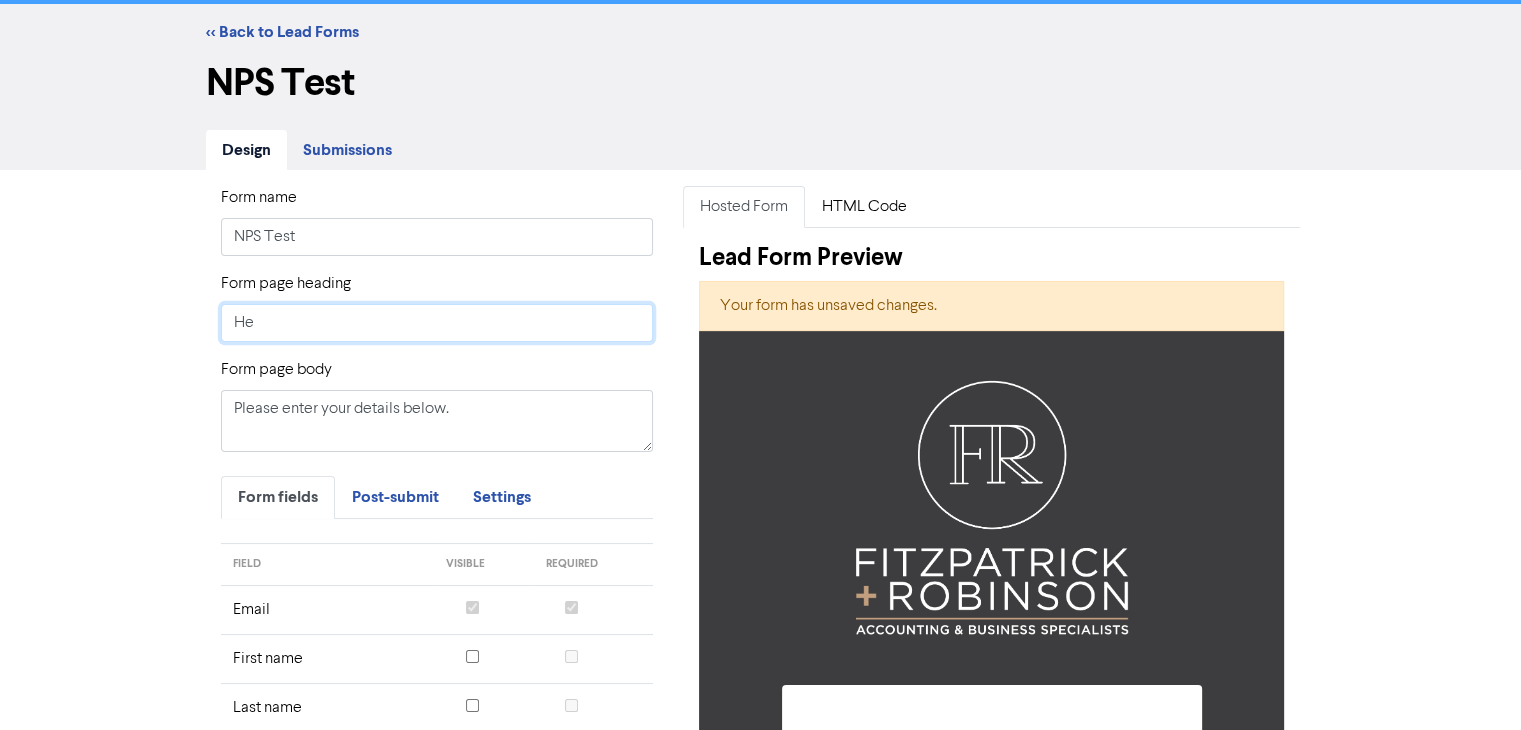 type on "H" 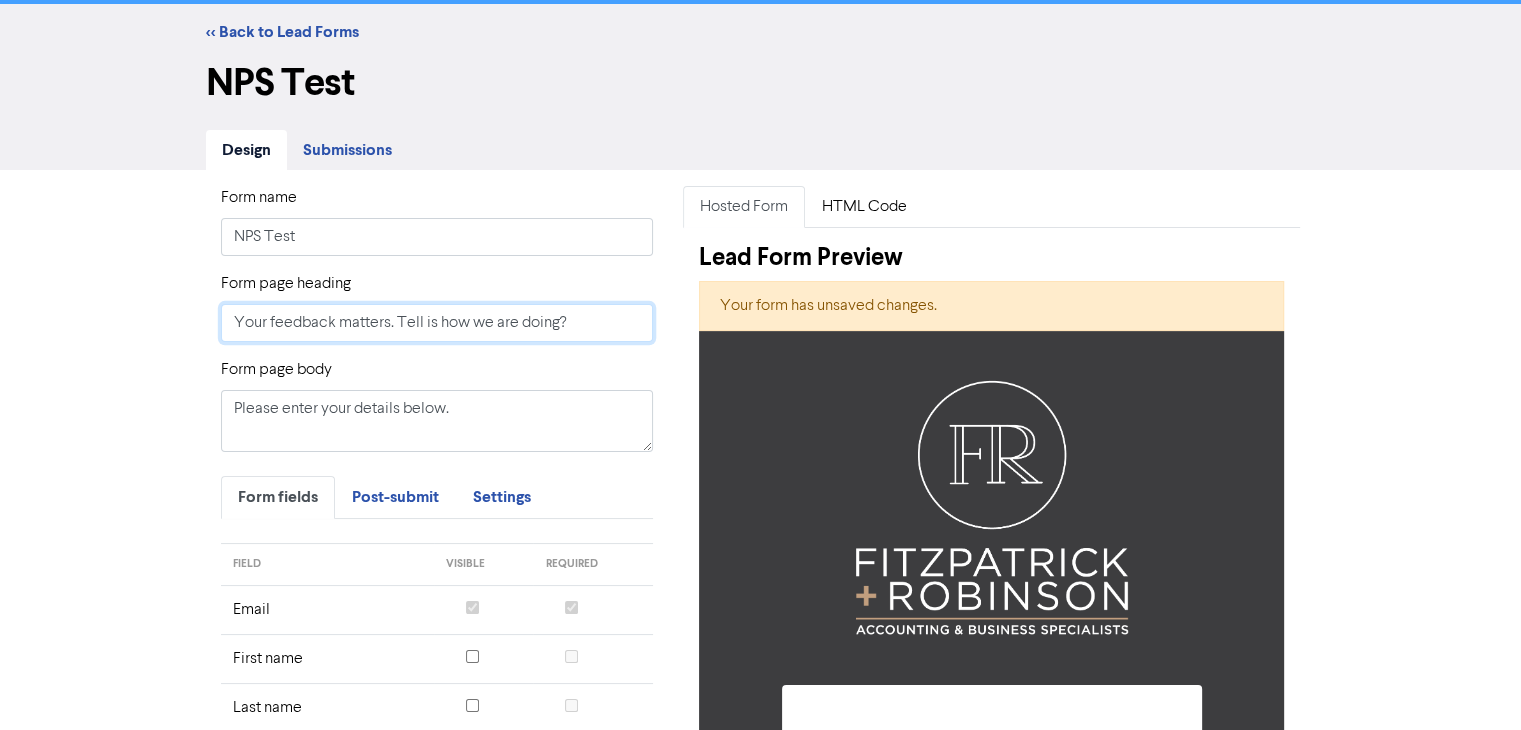 type on "Your feedback matters. Tell is how we are doing?" 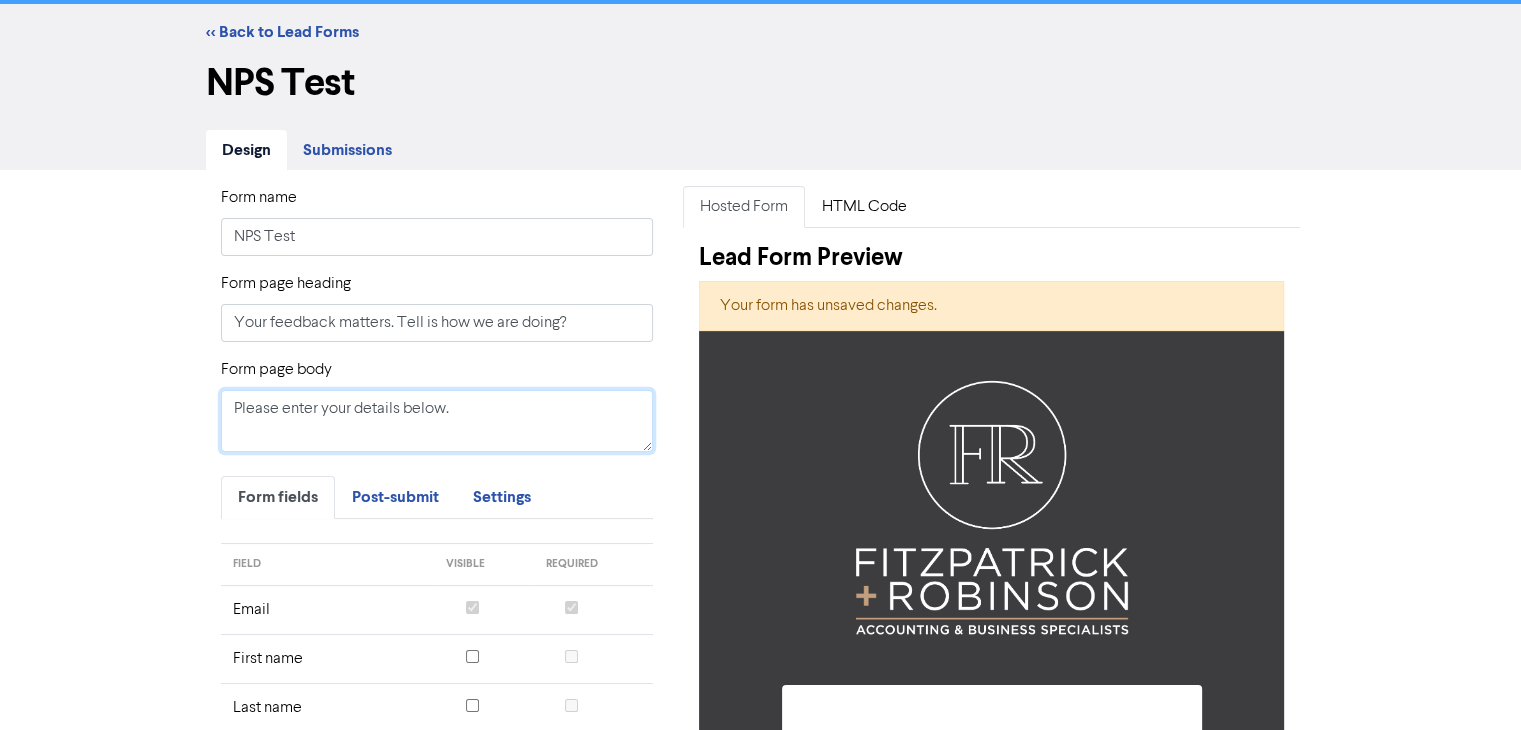 click on "Please enter your details below." at bounding box center [437, 421] 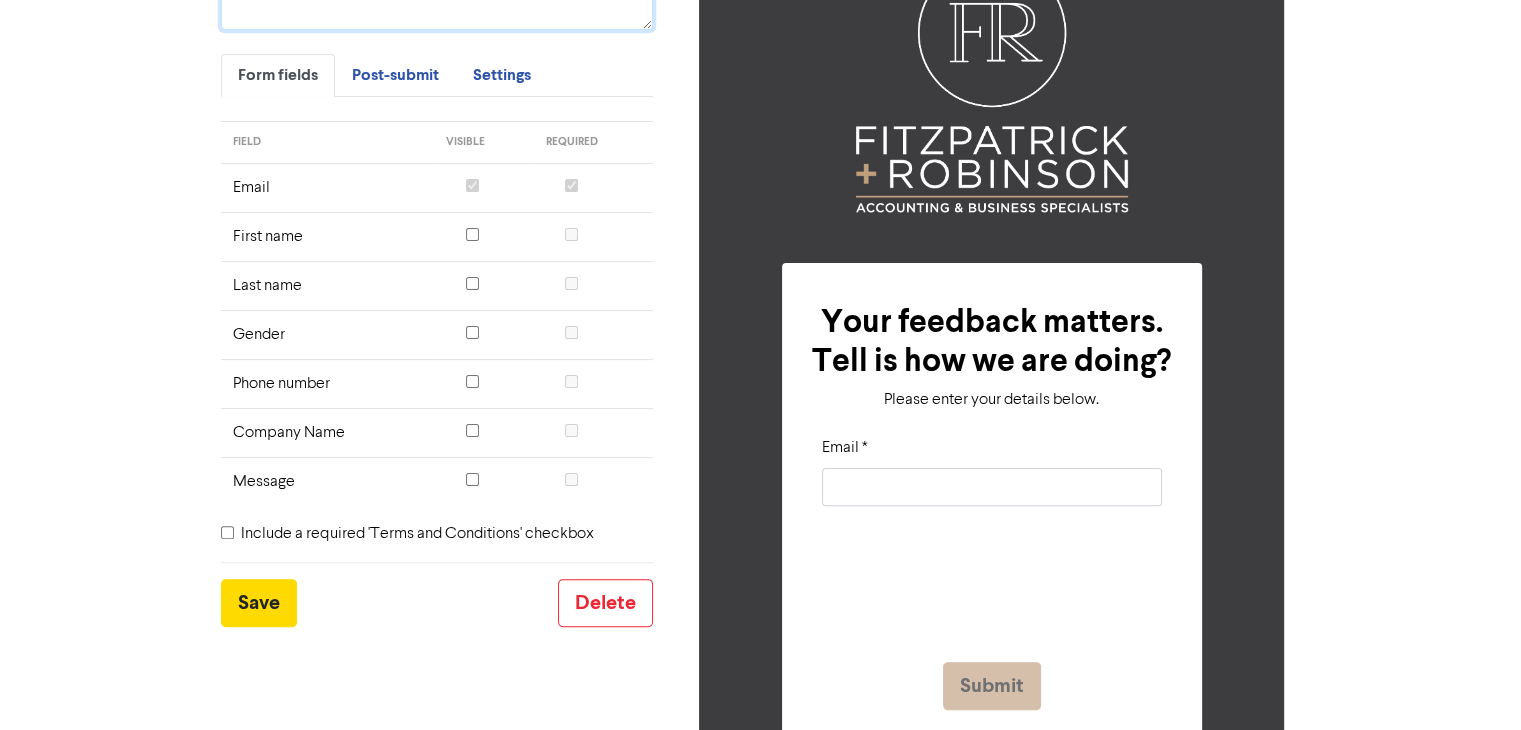 scroll, scrollTop: 464, scrollLeft: 0, axis: vertical 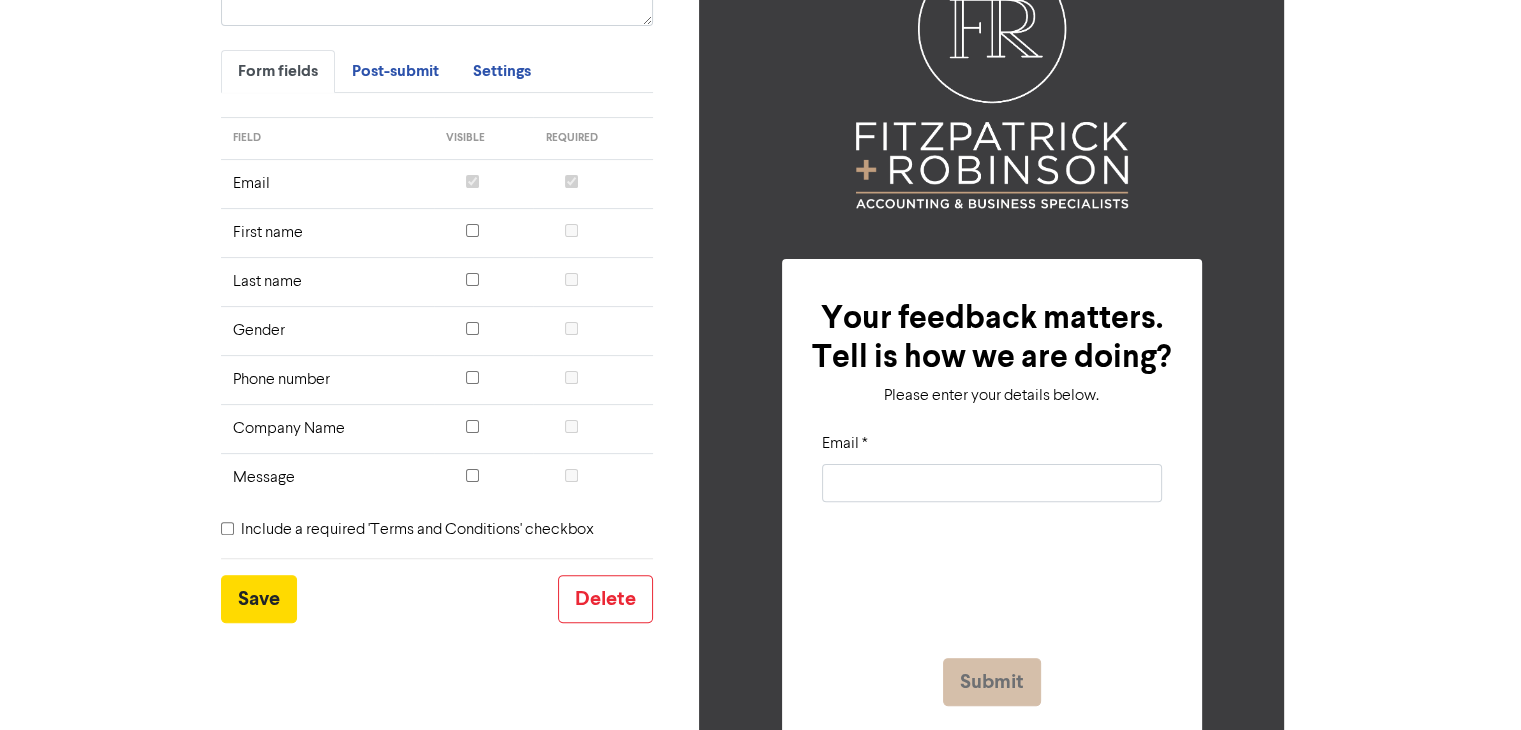 click at bounding box center [472, 426] 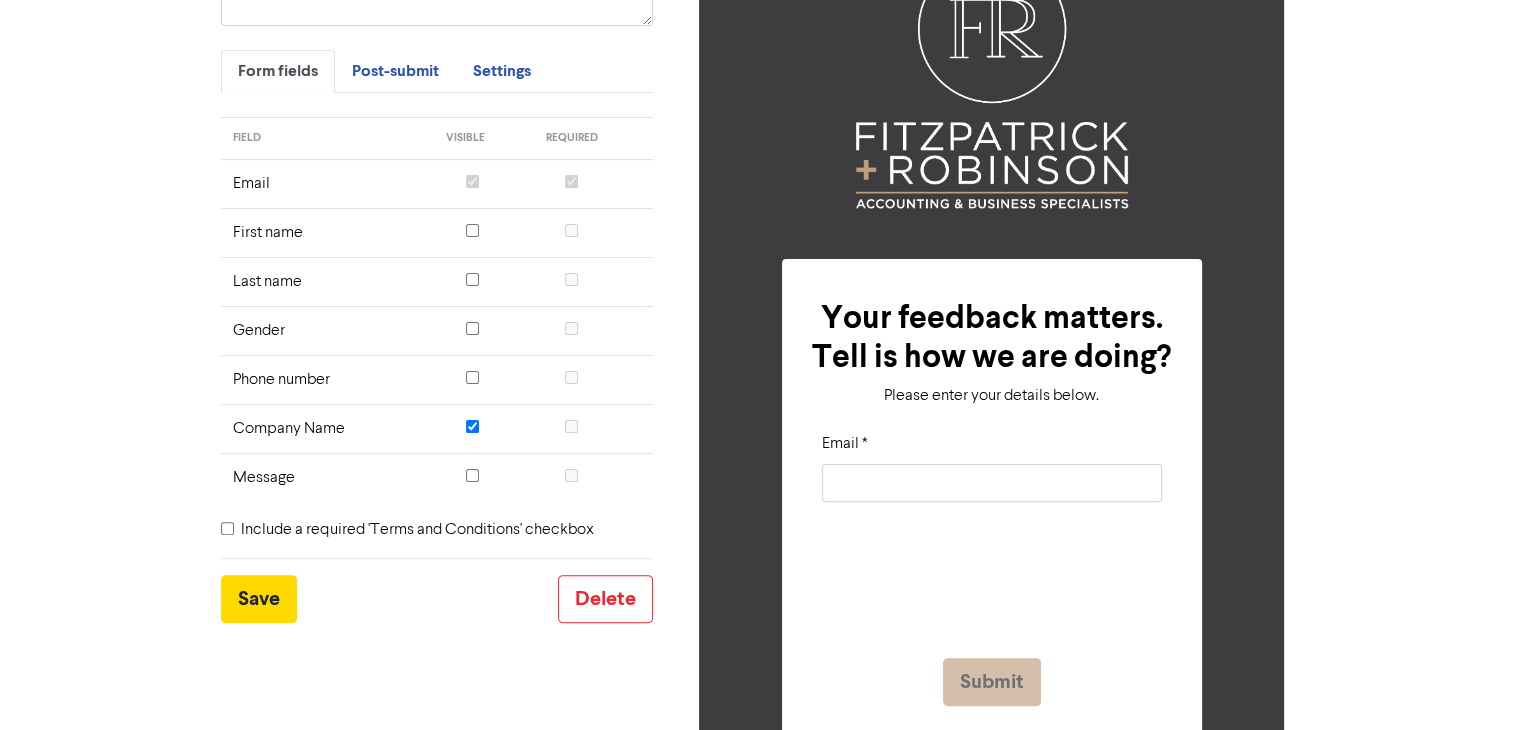 checkbox on "true" 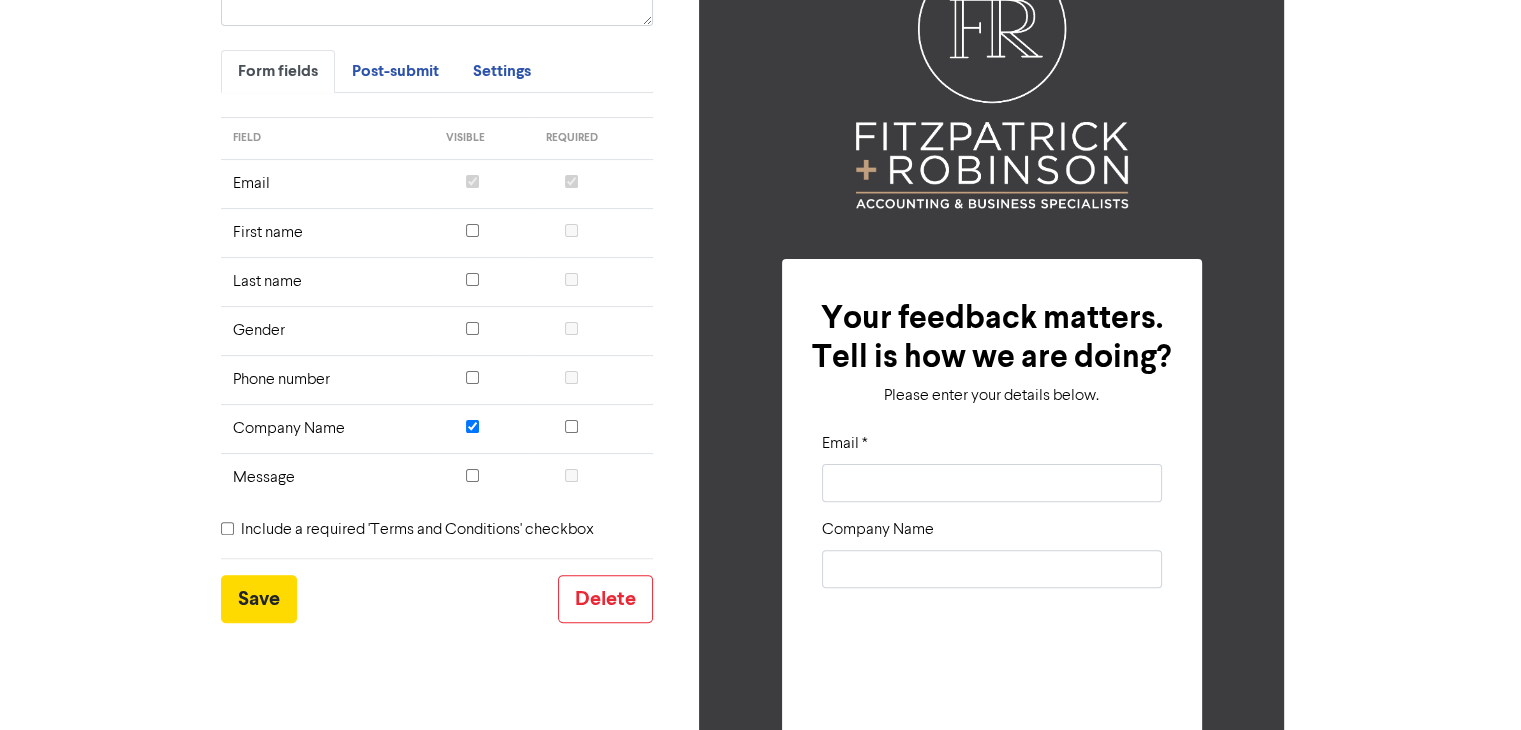 click at bounding box center (472, 475) 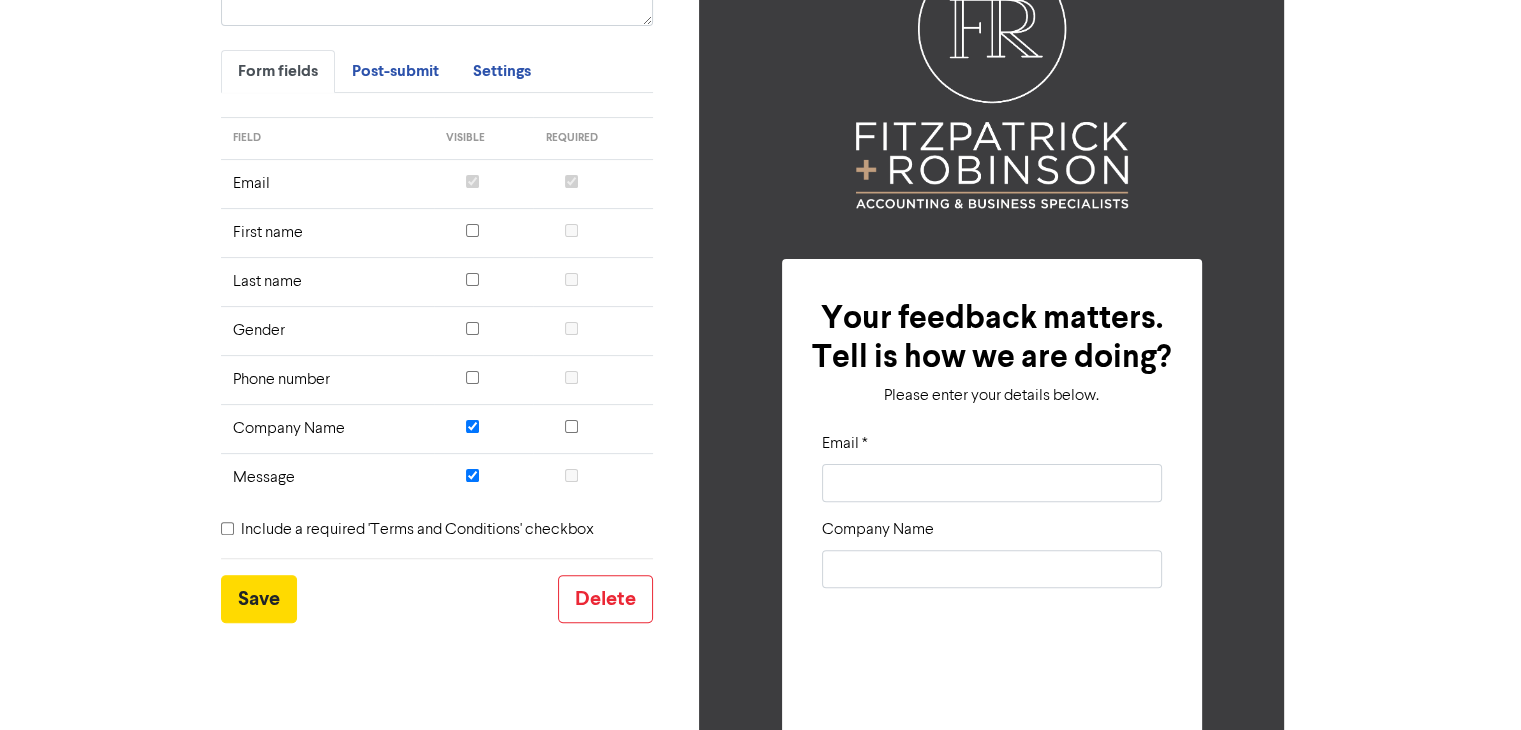 checkbox on "true" 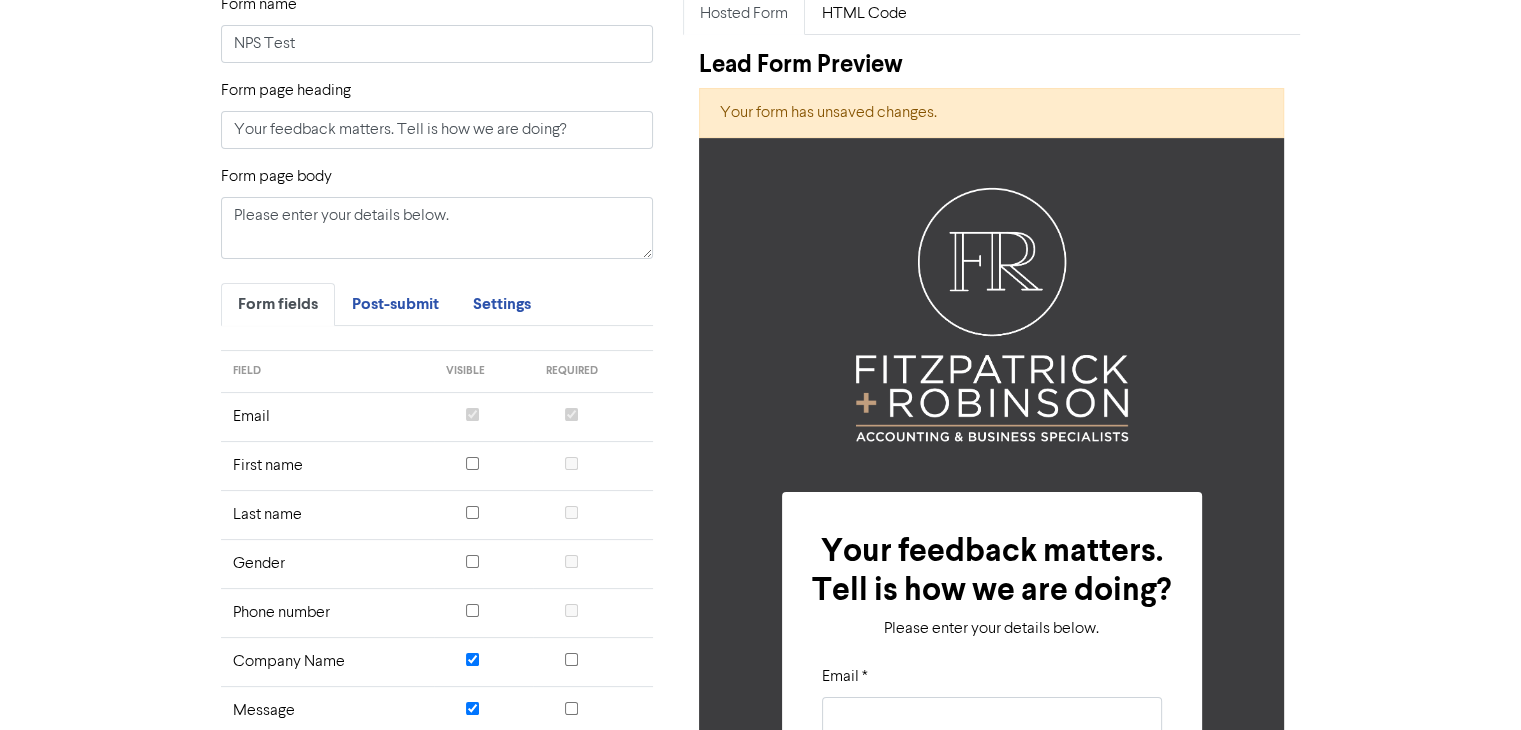 scroll, scrollTop: 227, scrollLeft: 0, axis: vertical 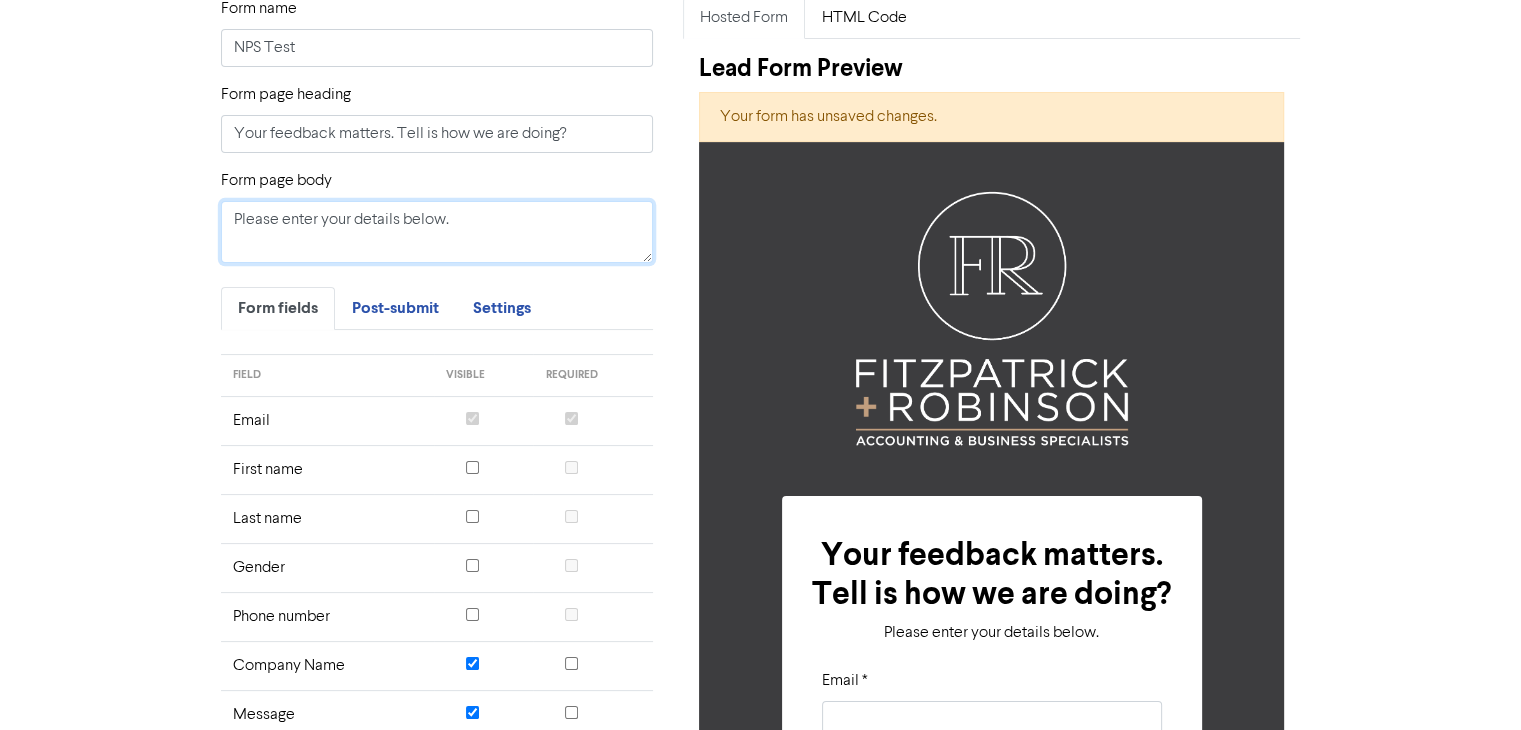 click on "Please enter your details below." at bounding box center (437, 232) 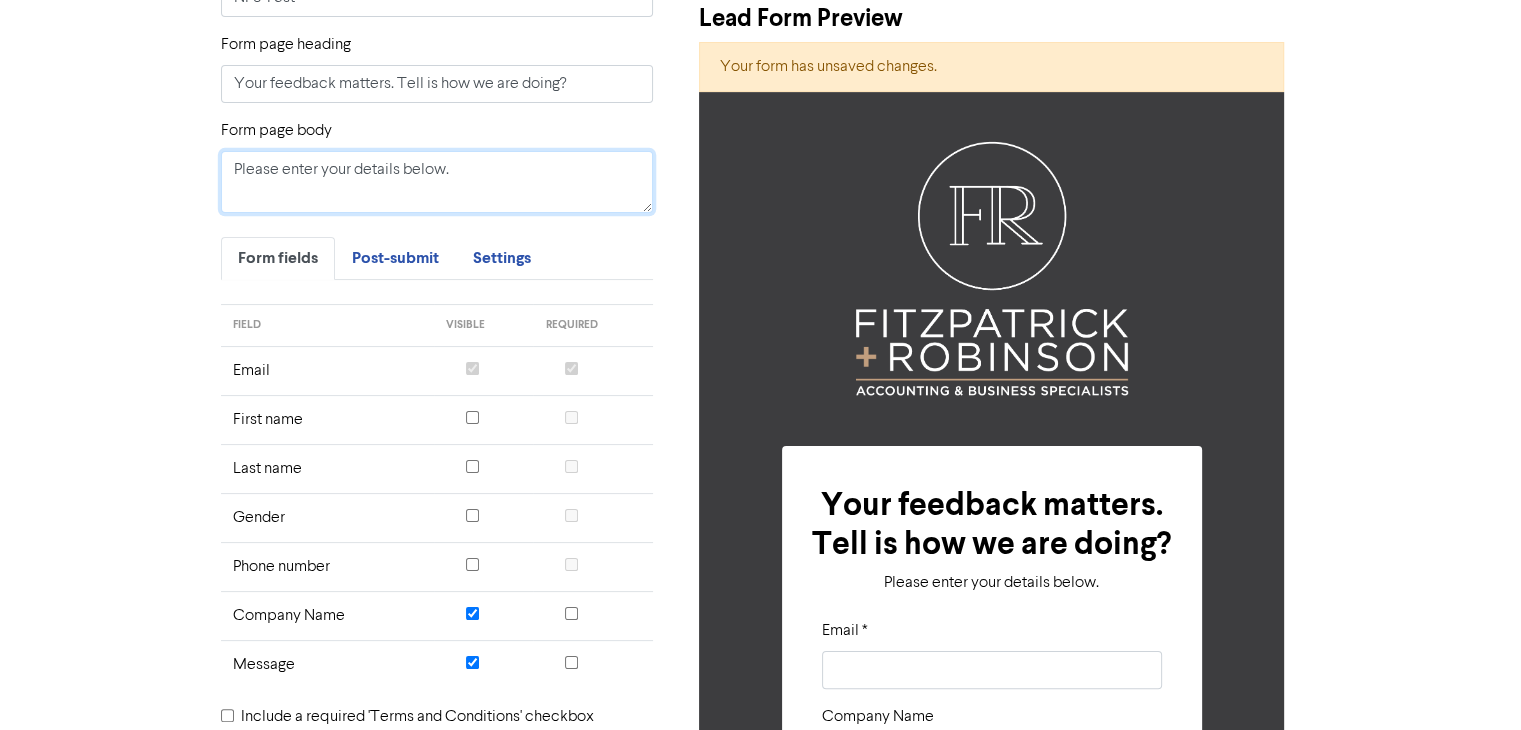 scroll, scrollTop: 241, scrollLeft: 0, axis: vertical 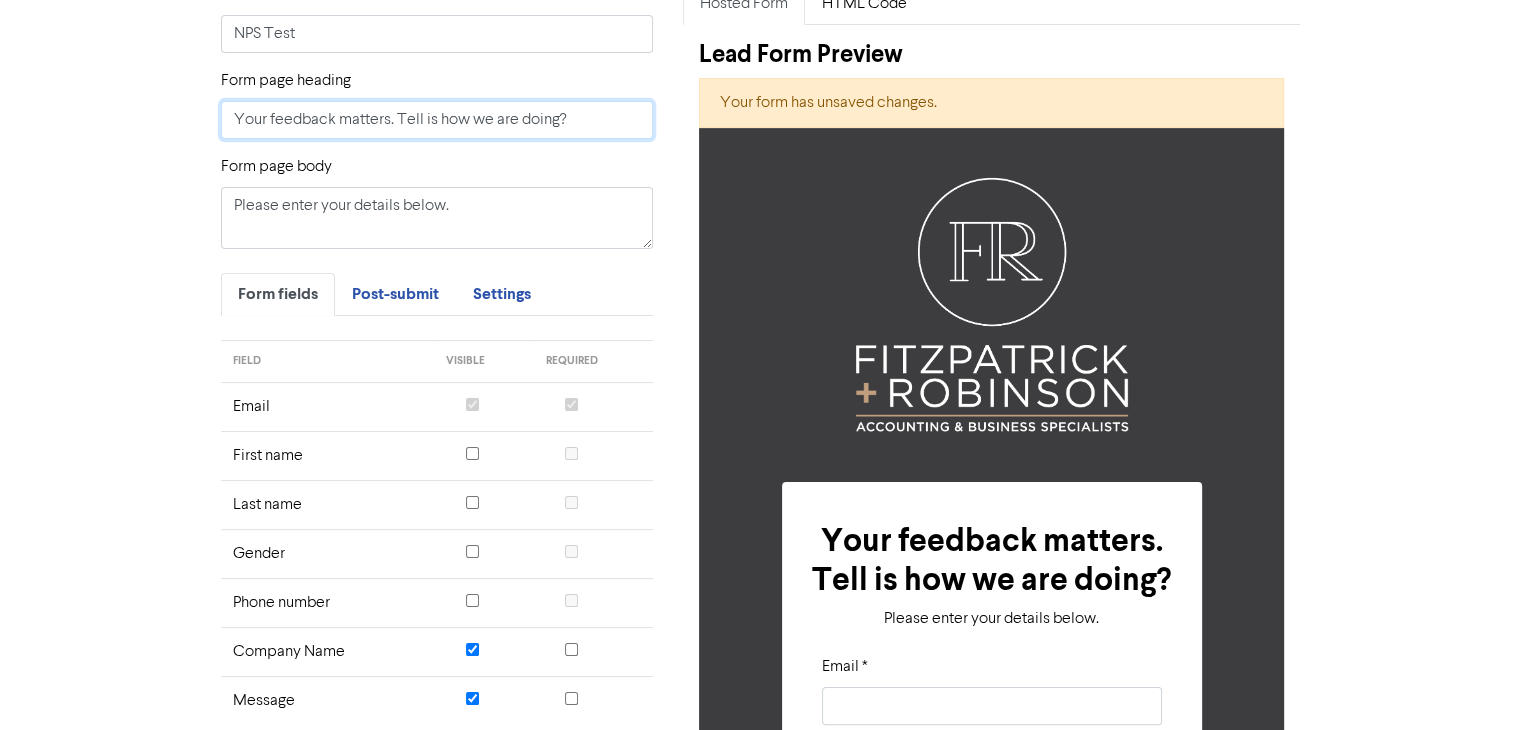 click on "Your feedback matters. Tell is how we are doing?" at bounding box center [437, 120] 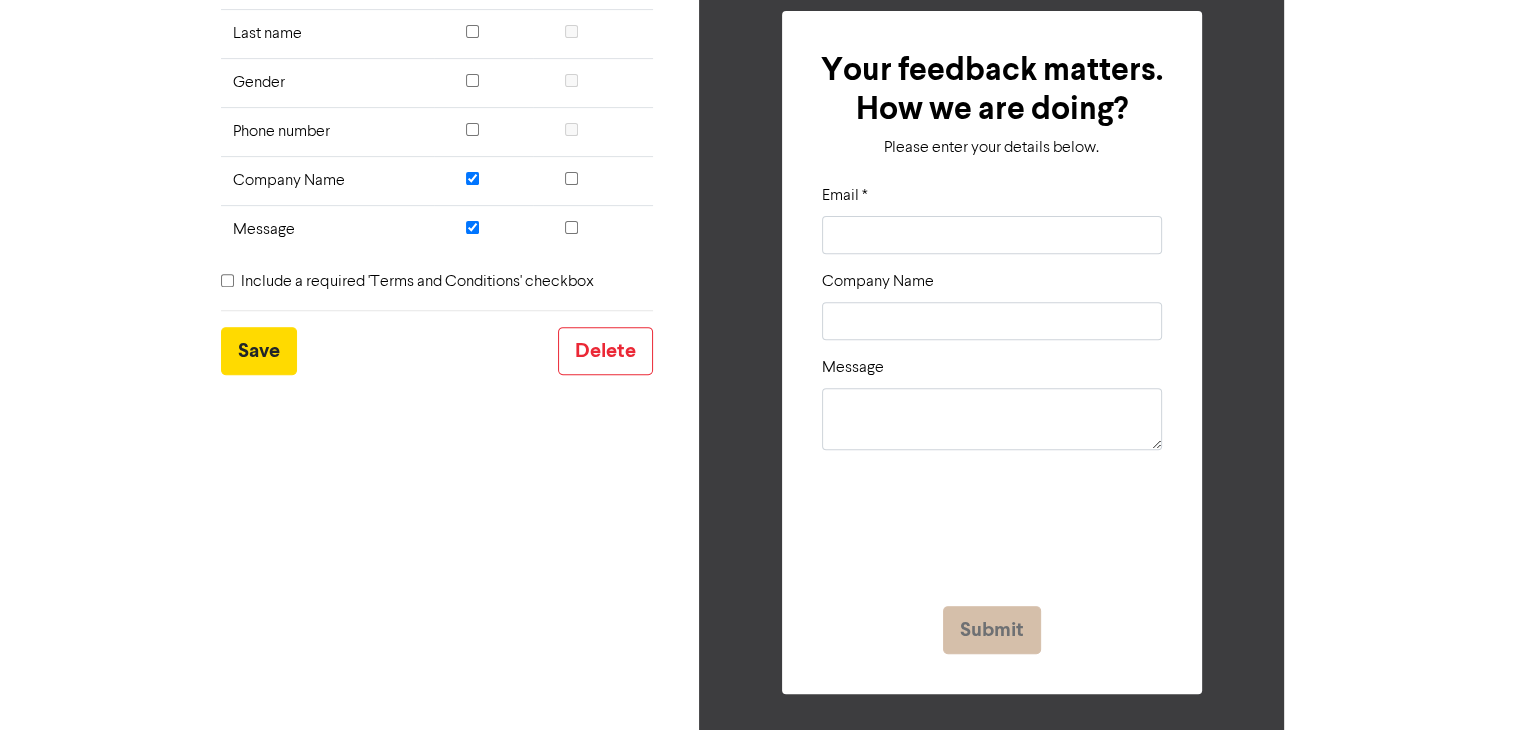 scroll, scrollTop: 718, scrollLeft: 0, axis: vertical 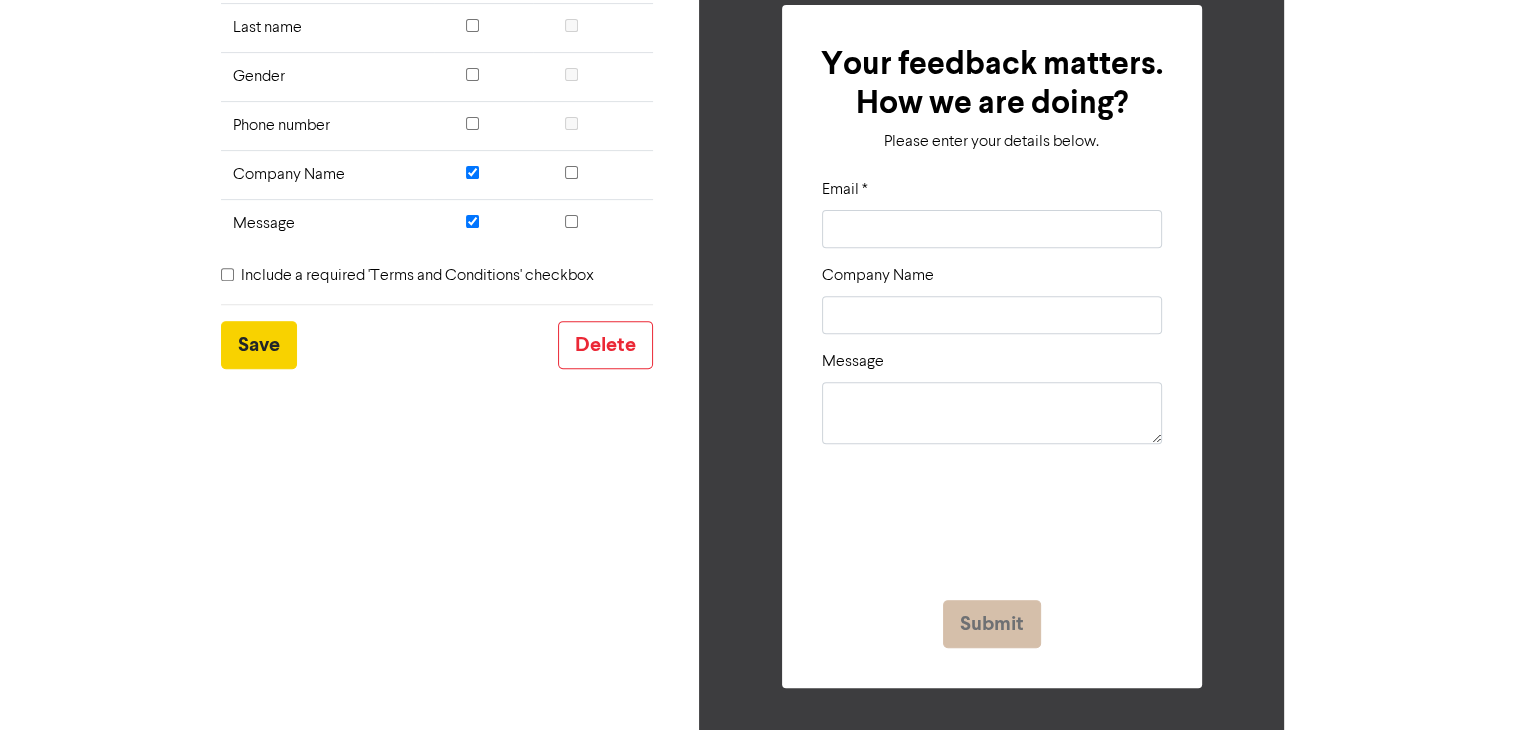 type on "Your feedback matters. How we are doing?" 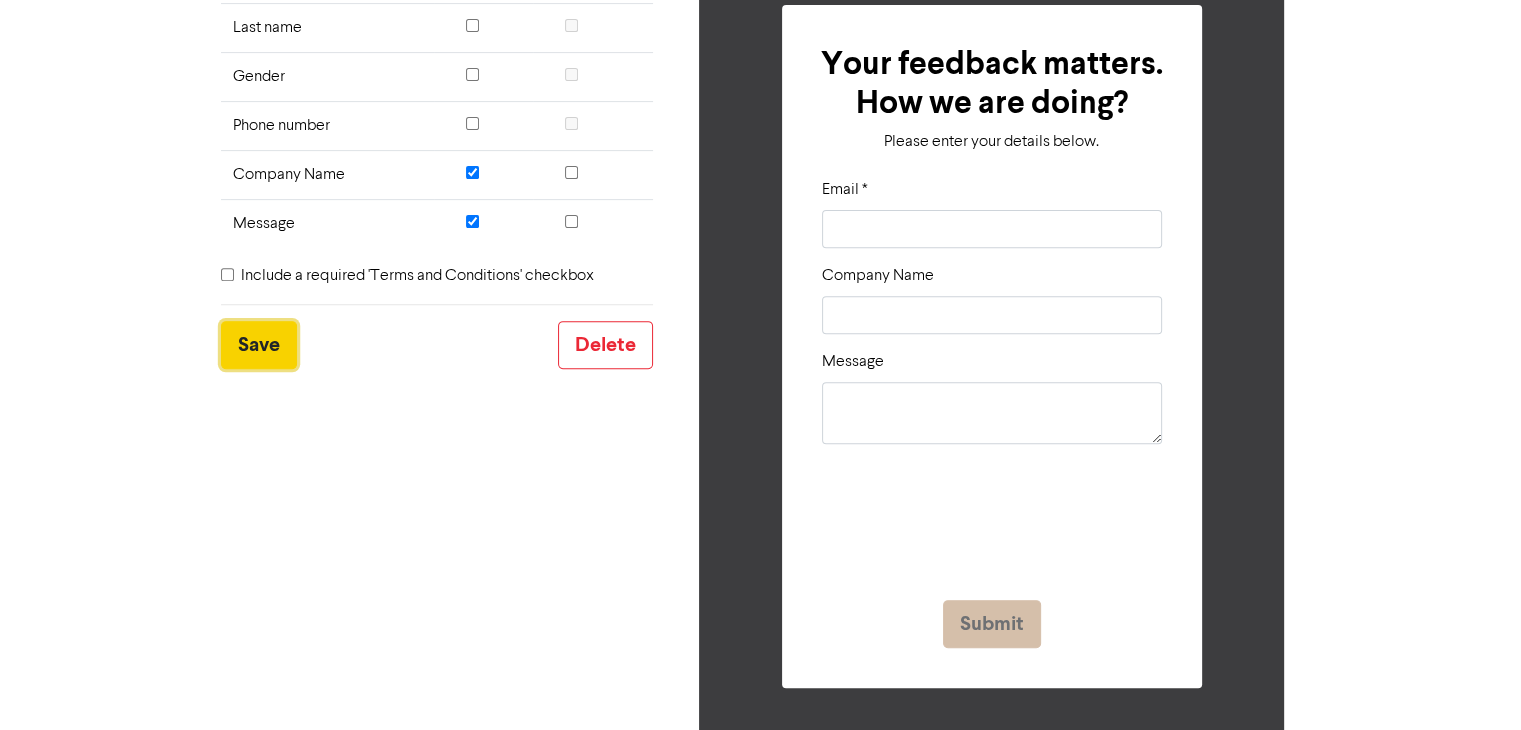 click on "Save" at bounding box center (259, 345) 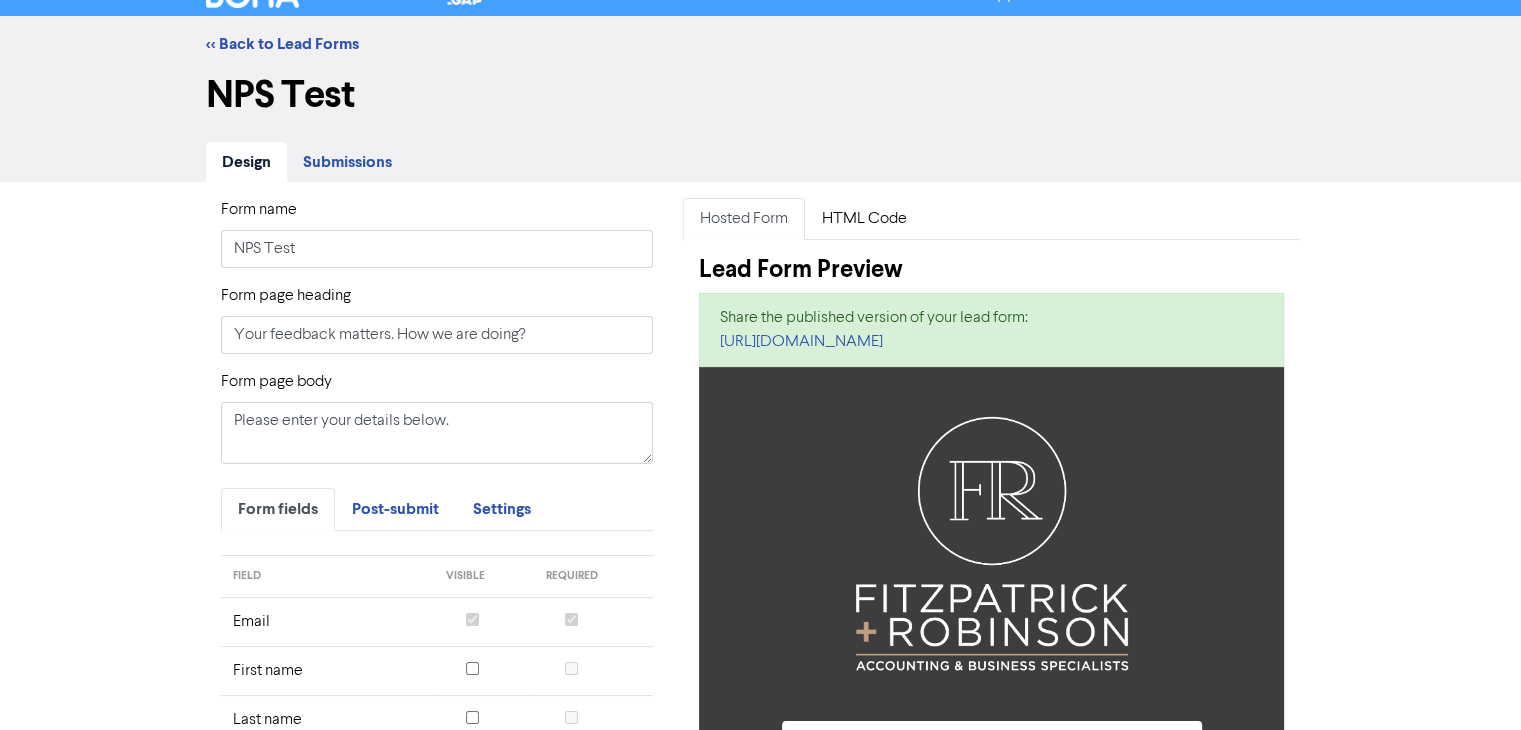 scroll, scrollTop: 25, scrollLeft: 0, axis: vertical 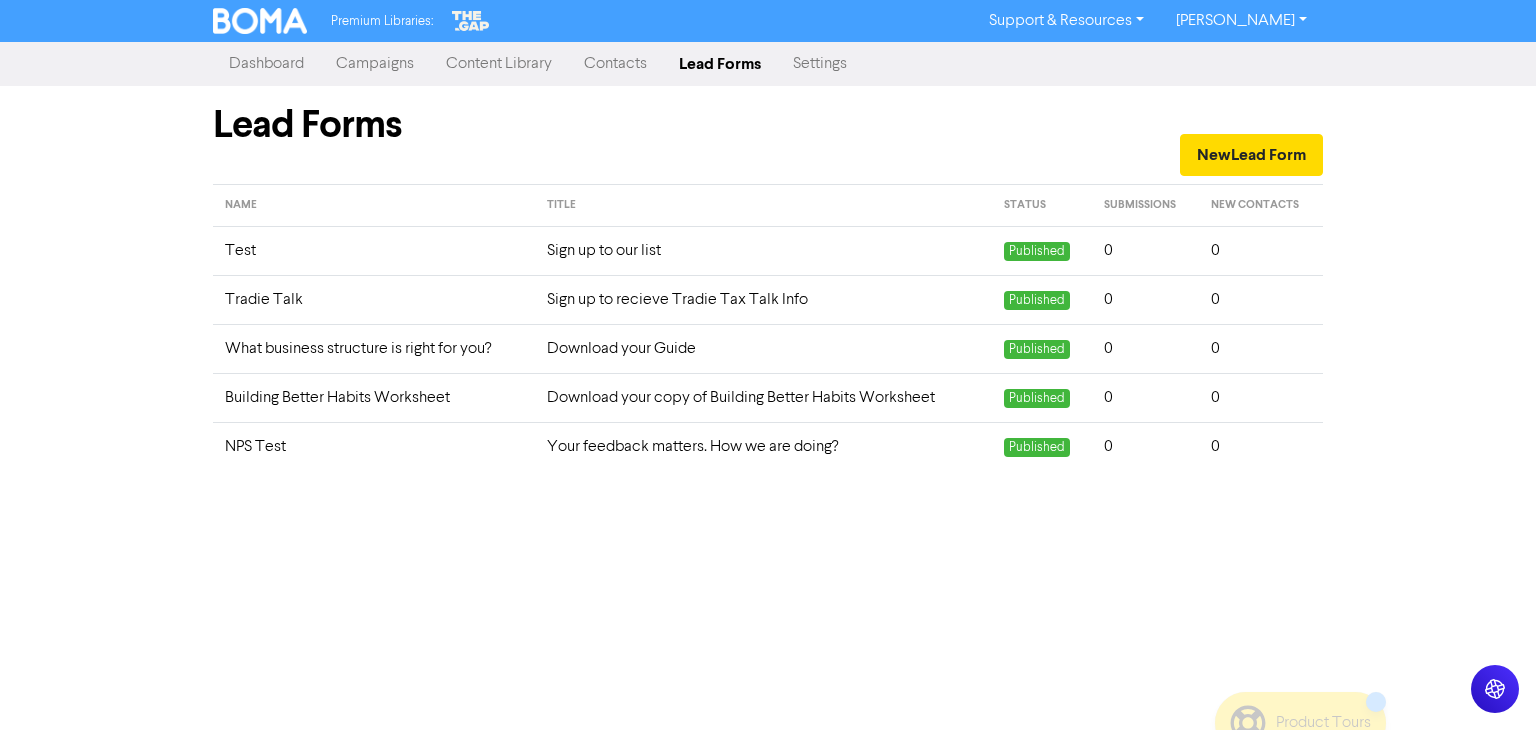 click on "Your feedback matters. How we are doing?" at bounding box center [763, 446] 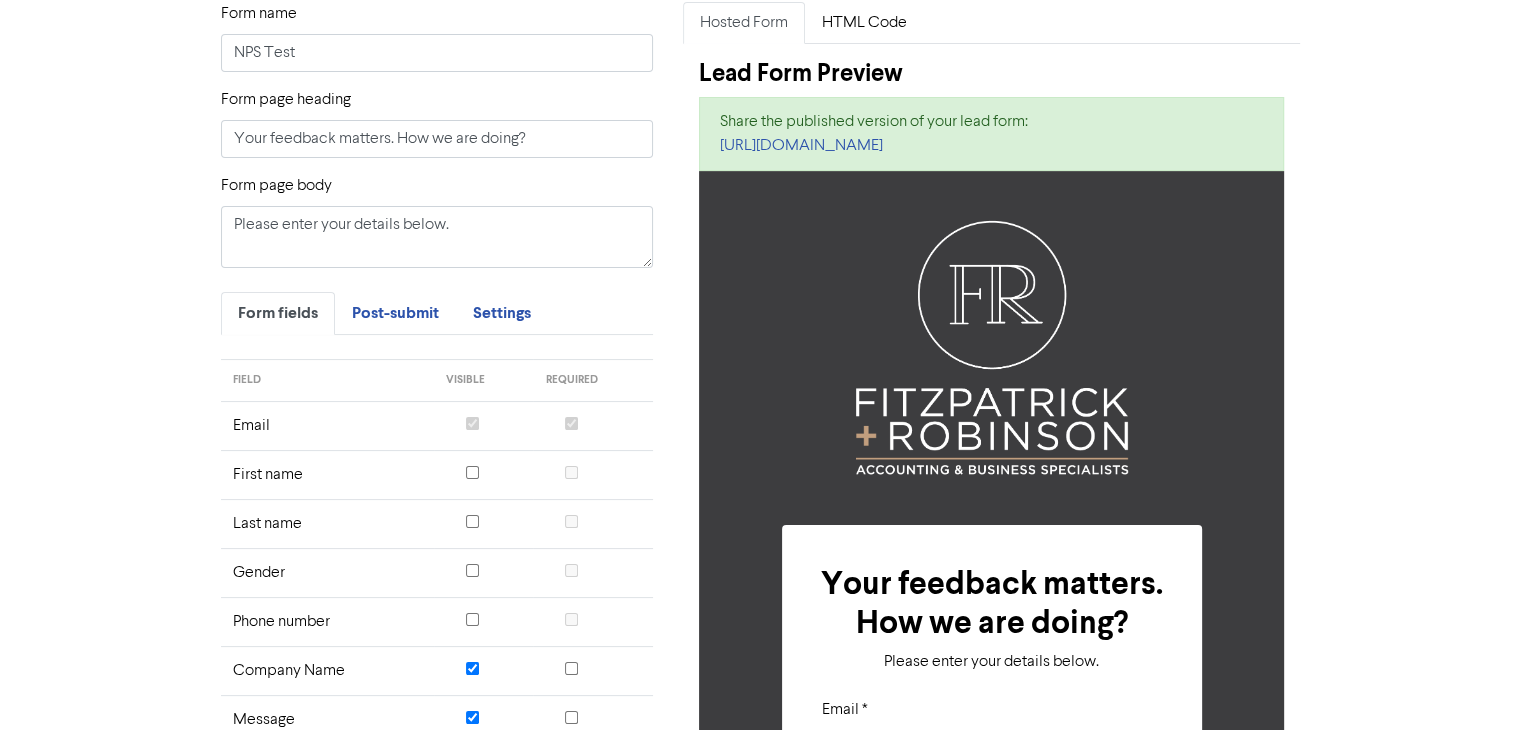 scroll, scrollTop: 220, scrollLeft: 0, axis: vertical 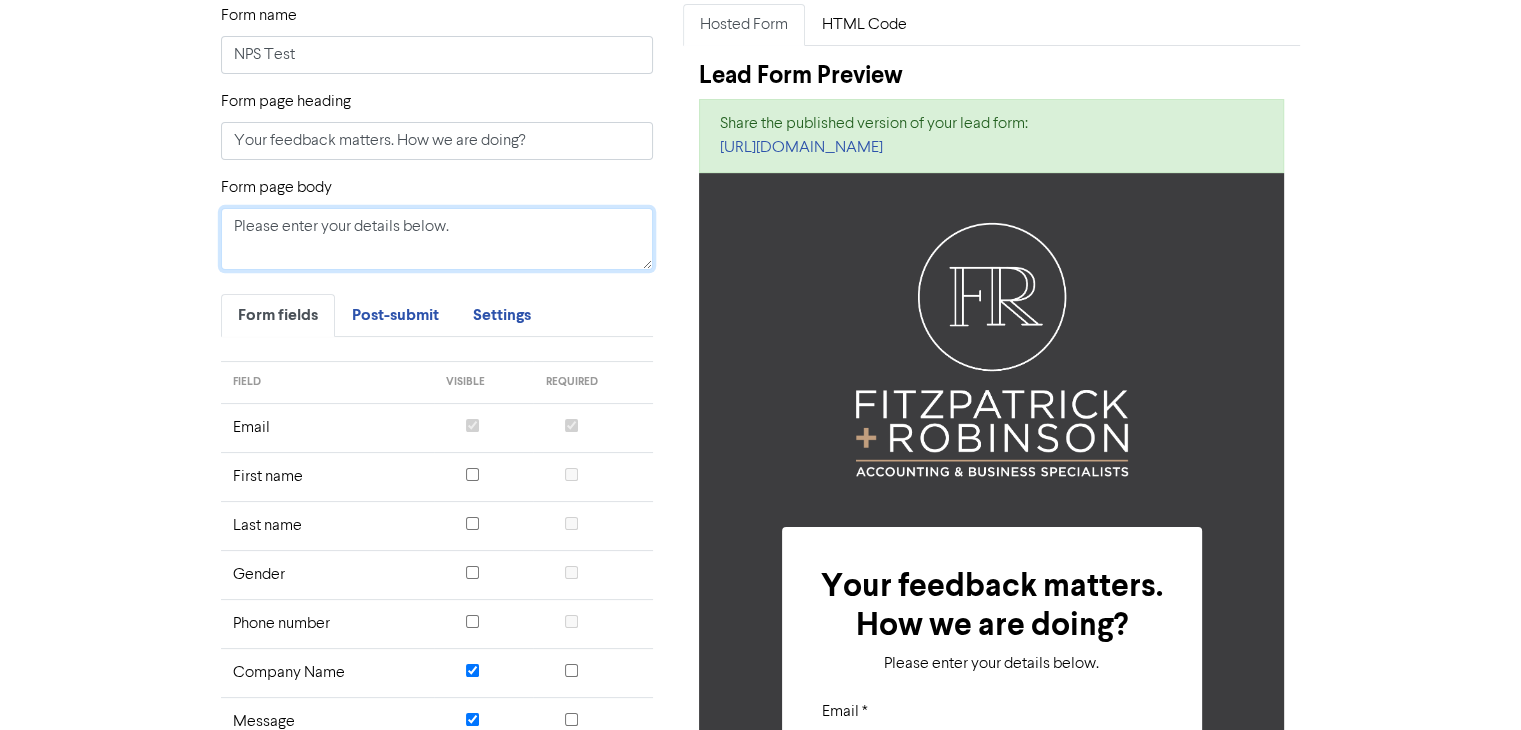 click on "Please enter your details below." at bounding box center (437, 239) 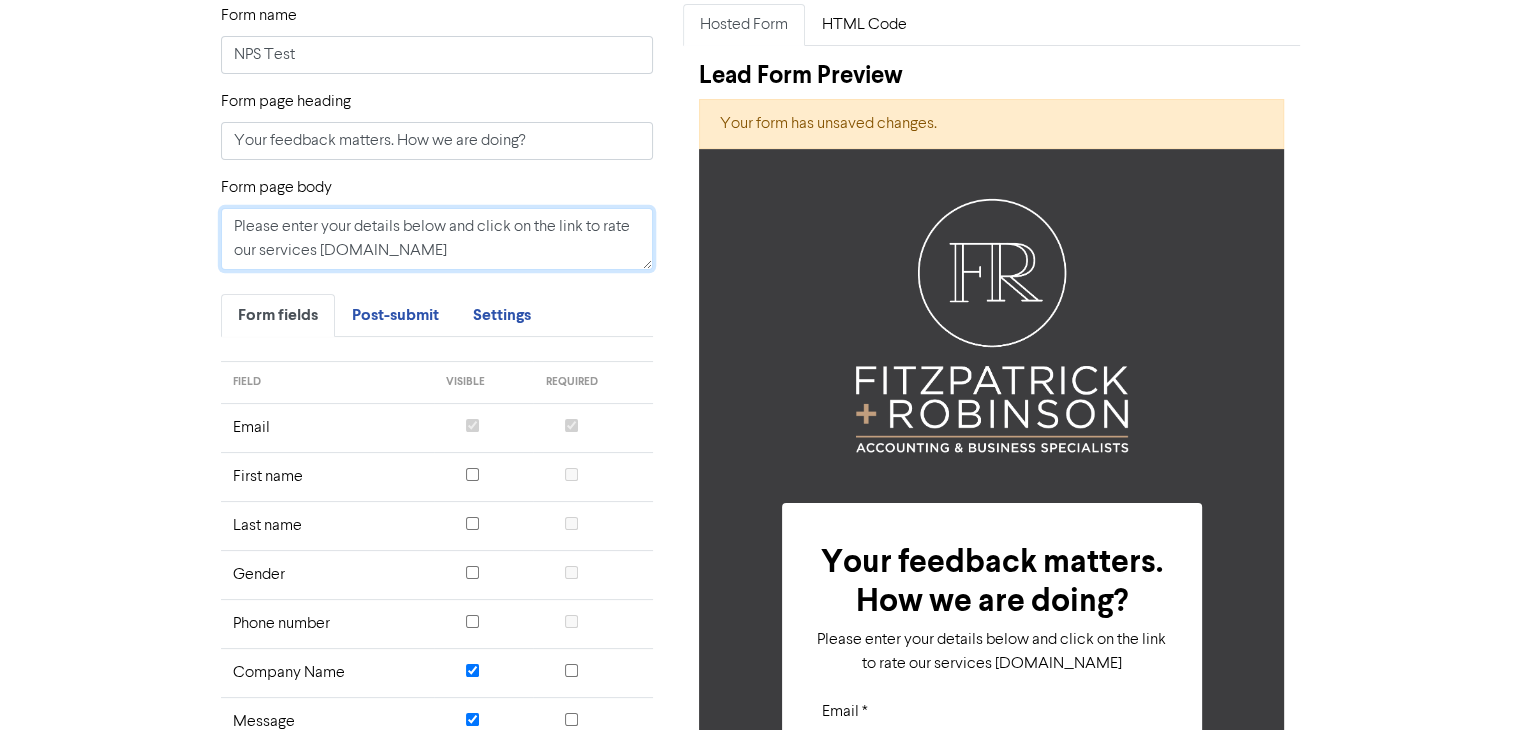 scroll, scrollTop: 0, scrollLeft: 0, axis: both 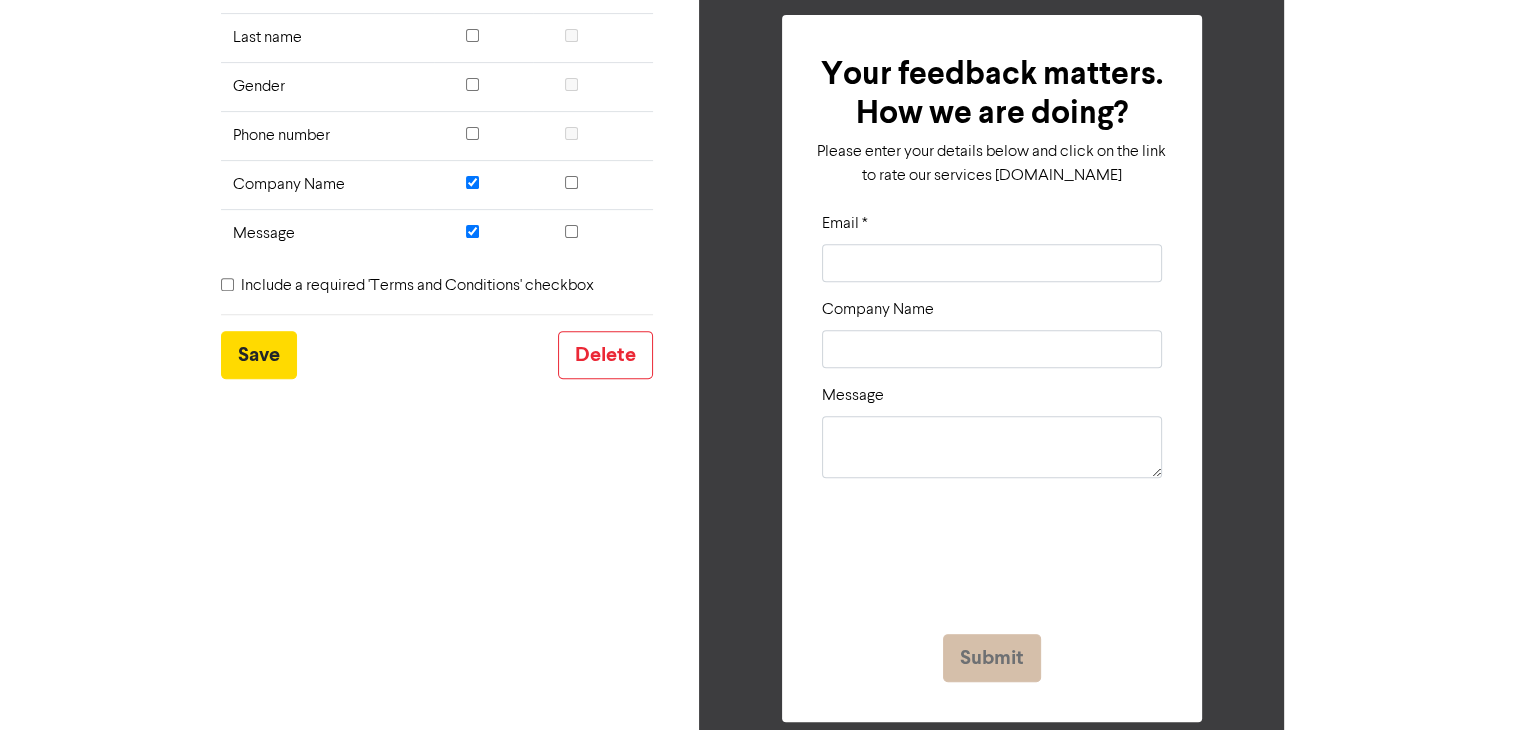 type on "Please enter your details below and click on the link to rate our services [DOMAIN_NAME]" 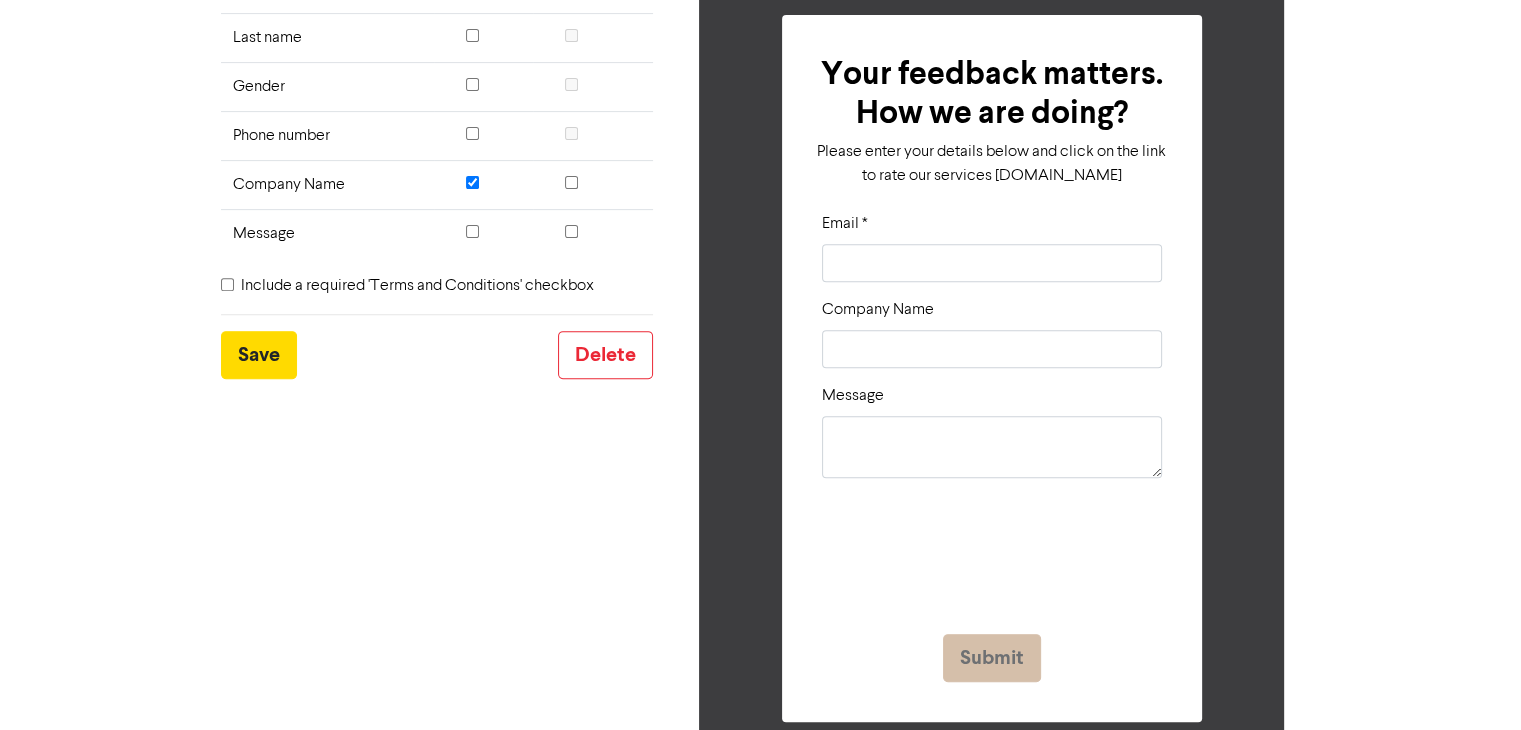 checkbox on "false" 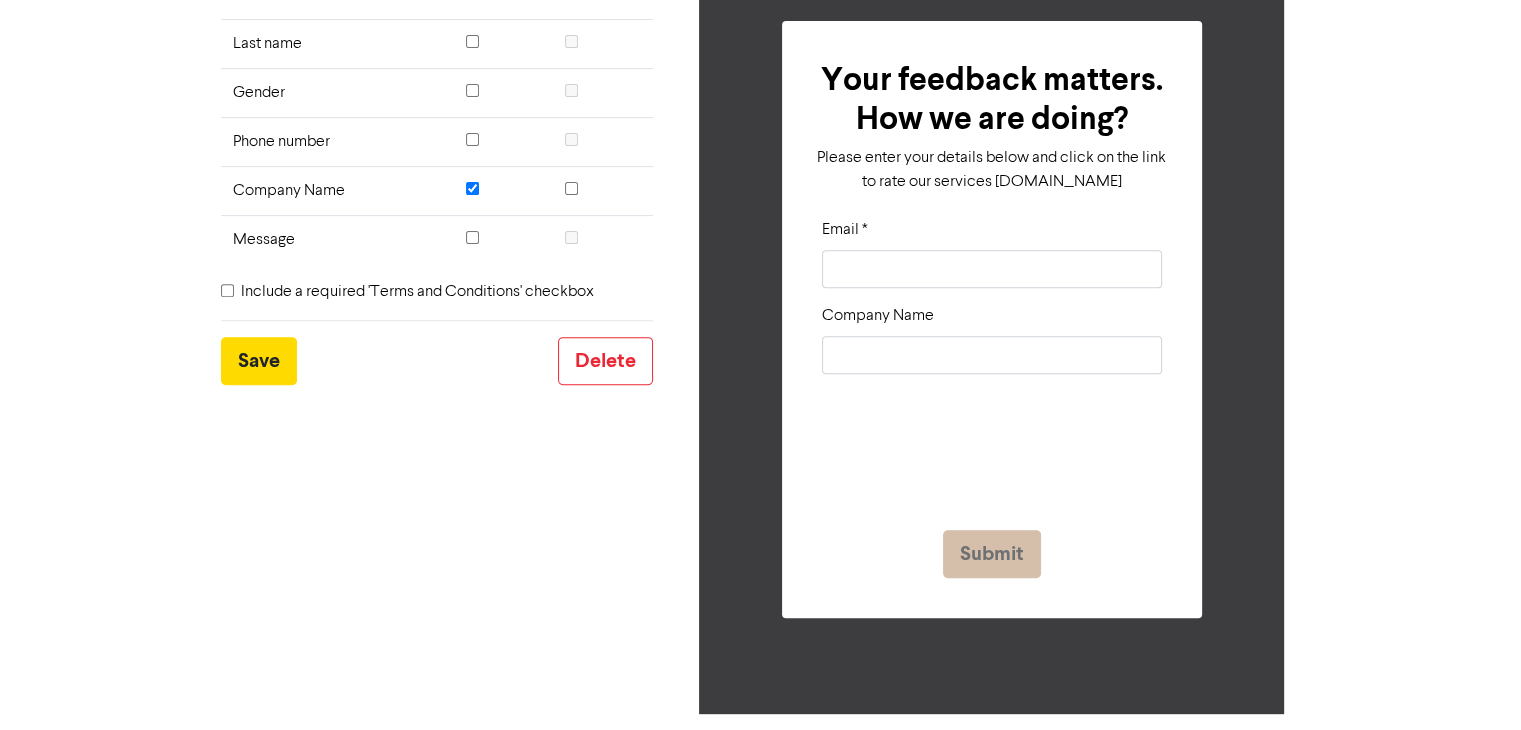 scroll, scrollTop: 700, scrollLeft: 0, axis: vertical 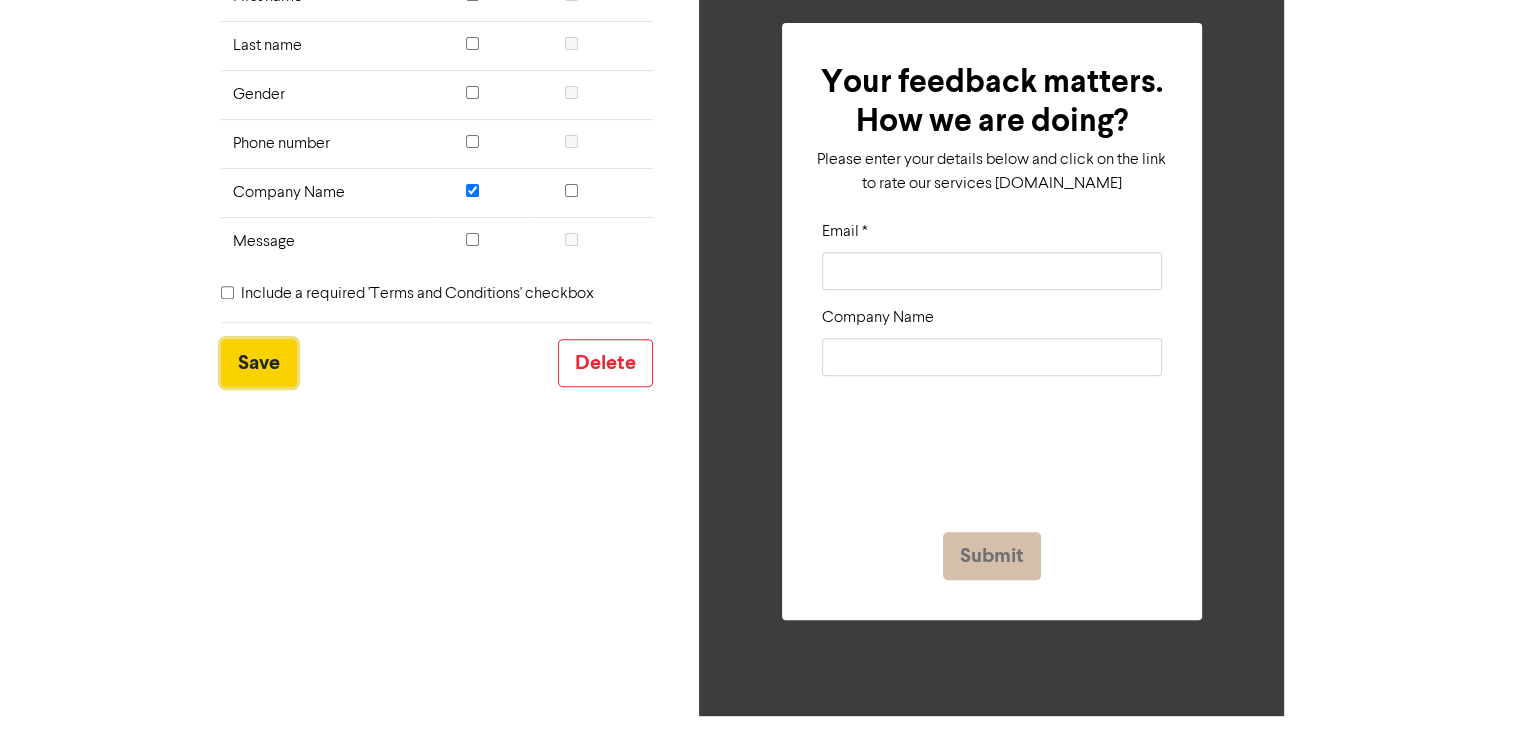 click on "Save" at bounding box center [259, 363] 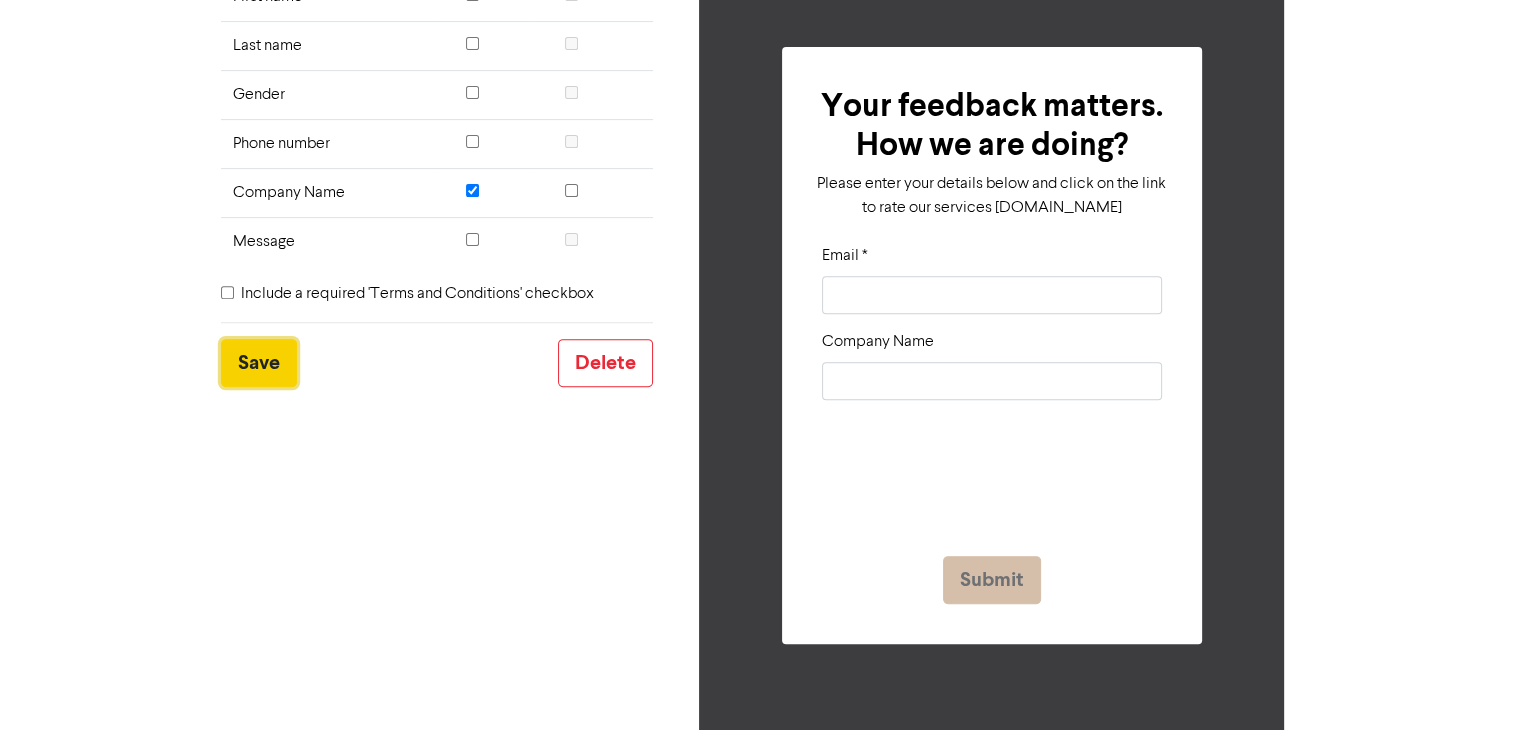 click on "Save" at bounding box center (259, 363) 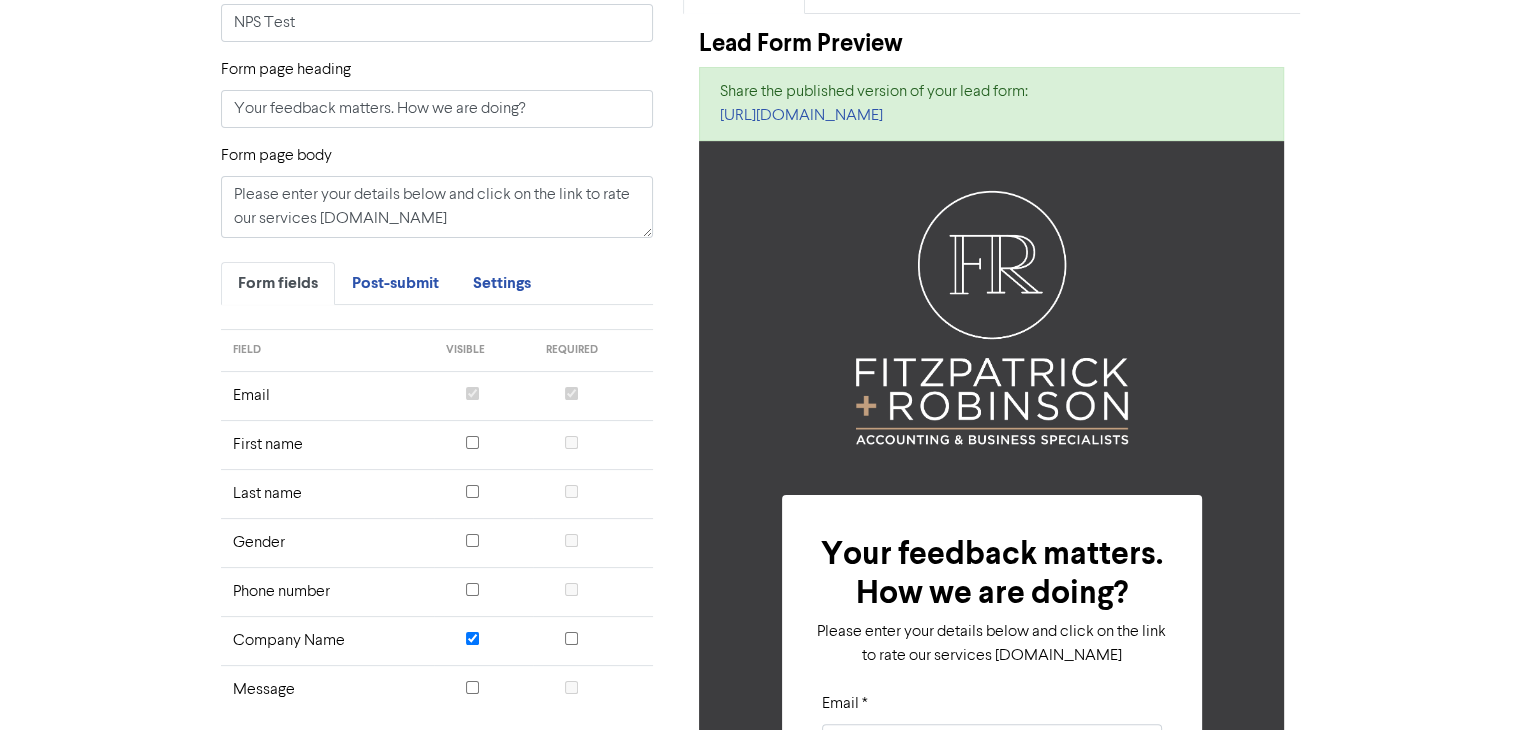 scroll, scrollTop: 0, scrollLeft: 0, axis: both 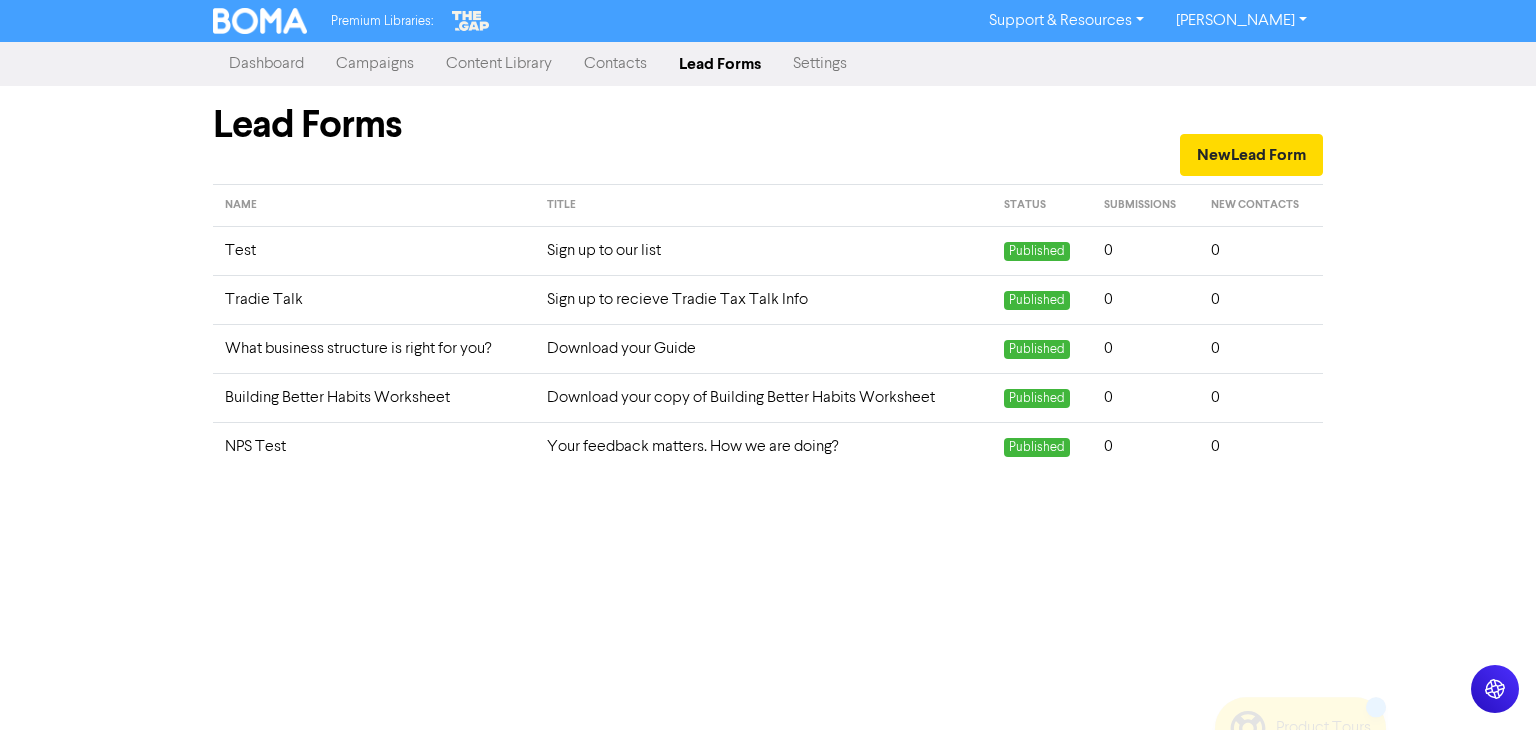 click on "Campaigns" at bounding box center [375, 64] 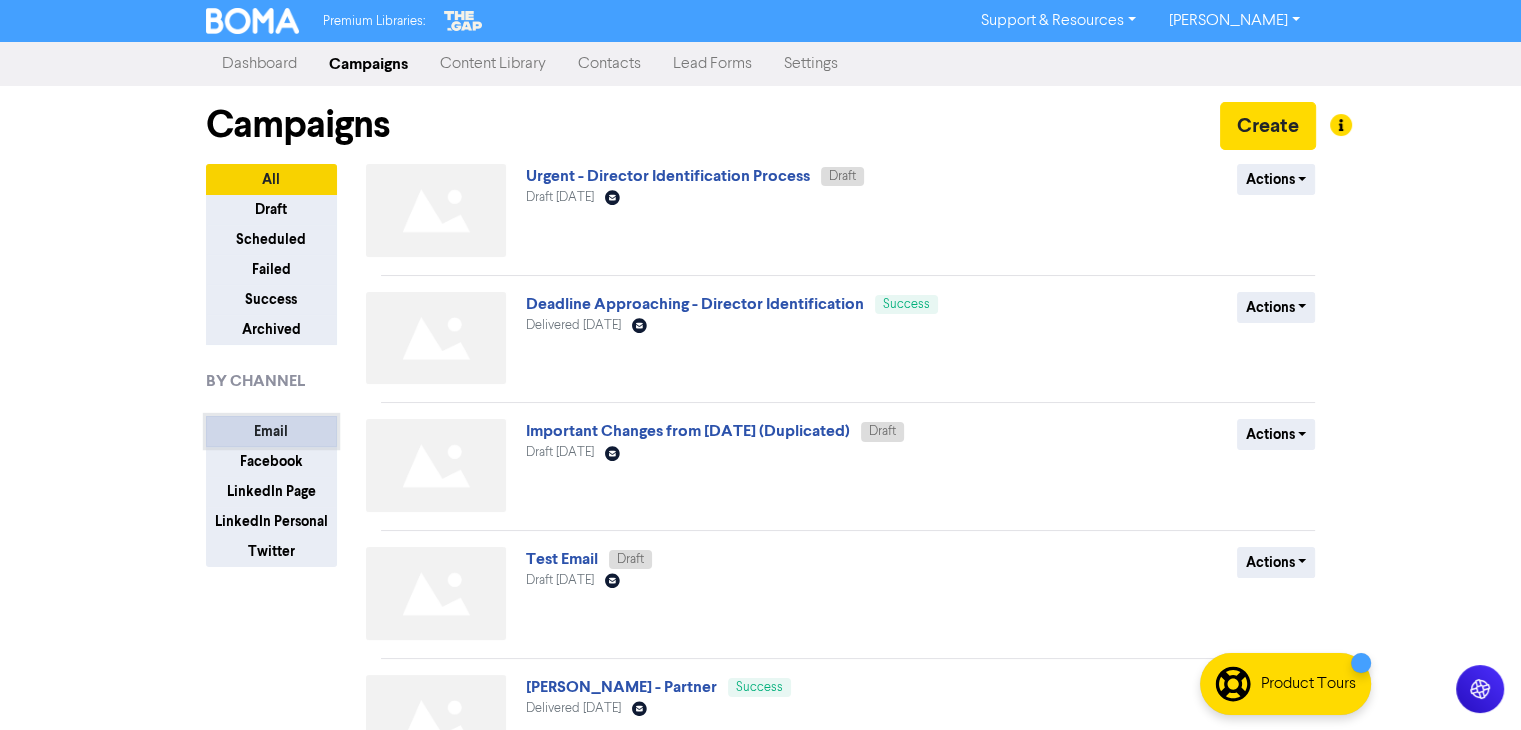 click on "Email" at bounding box center (271, 431) 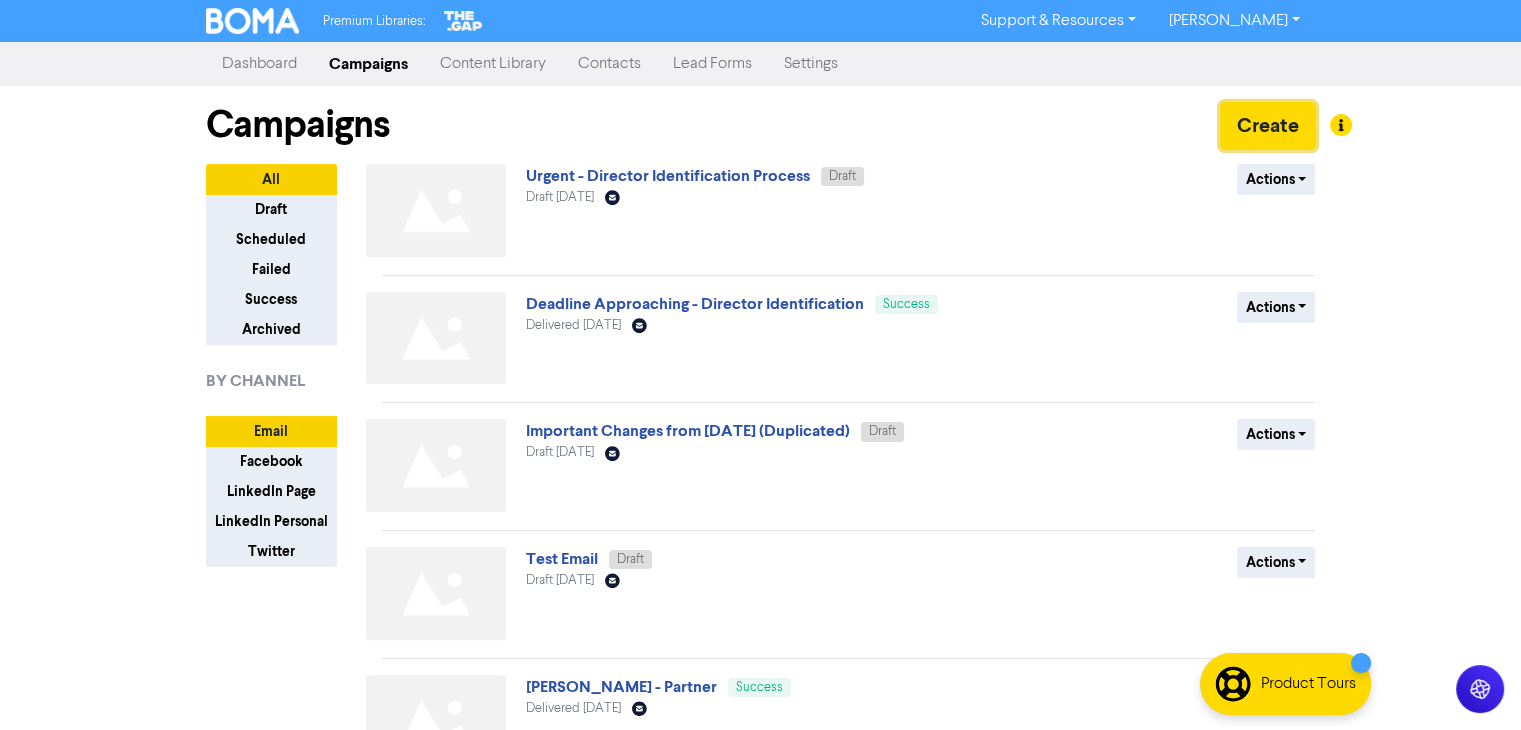 click on "Create" at bounding box center [1268, 126] 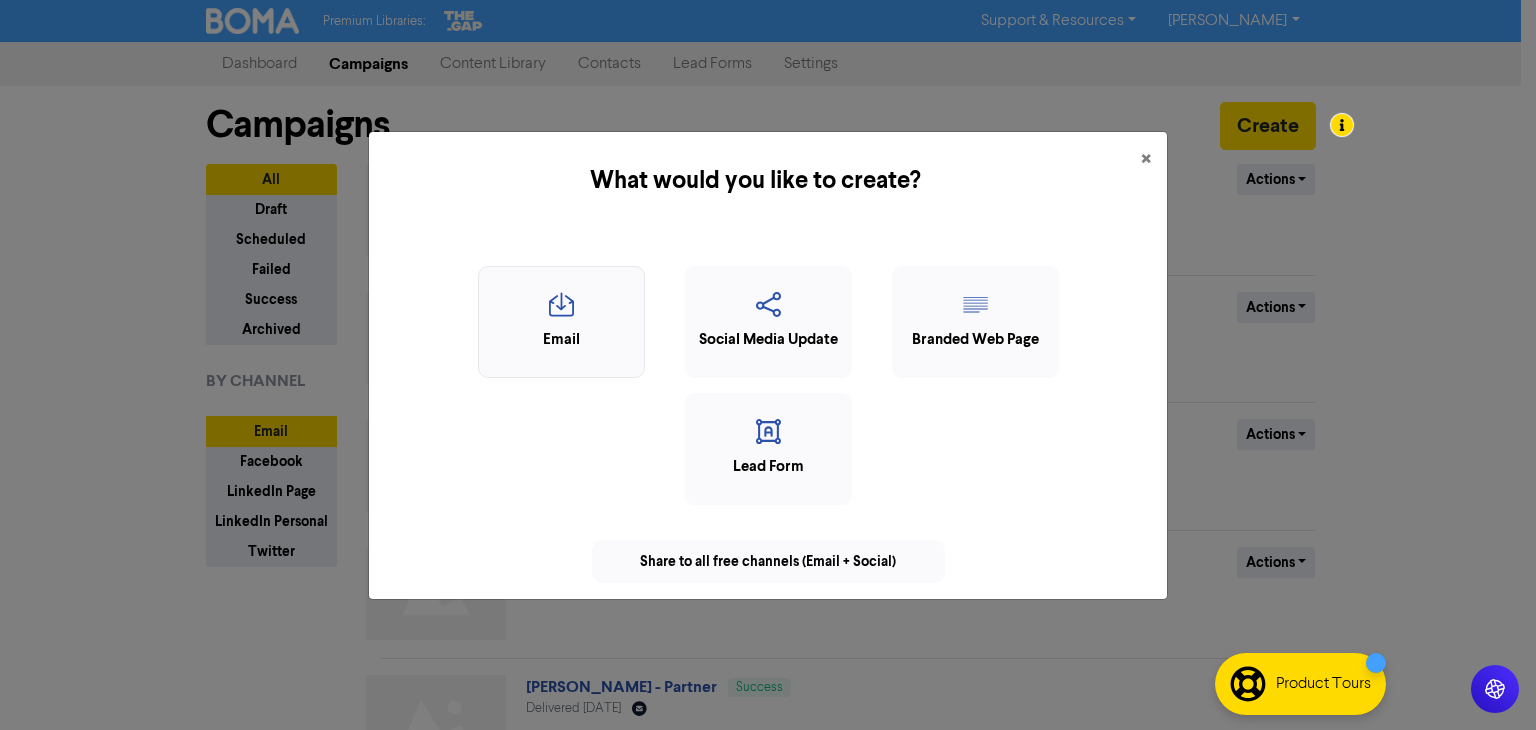 click at bounding box center [561, 311] 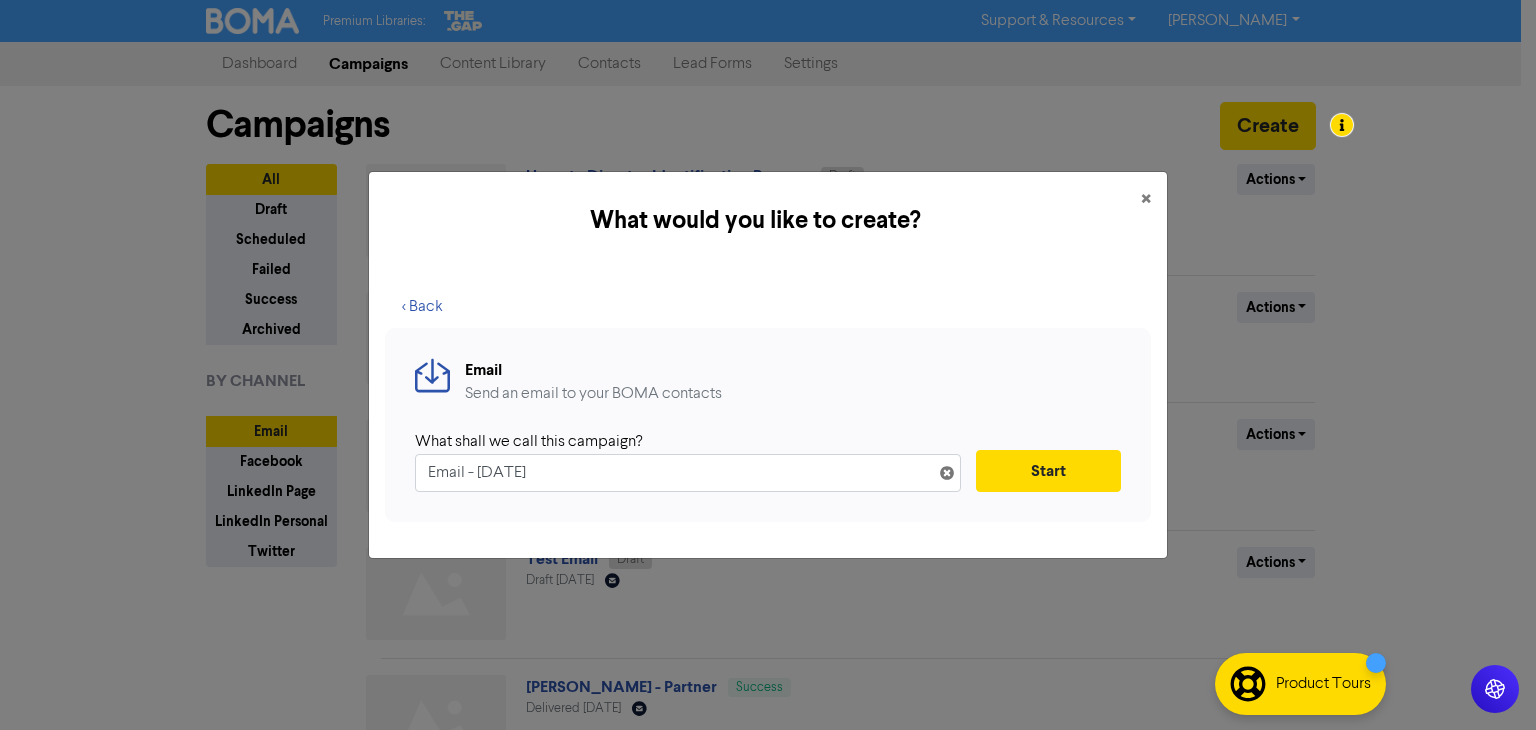 drag, startPoint x: 583, startPoint y: 472, endPoint x: 393, endPoint y: 489, distance: 190.759 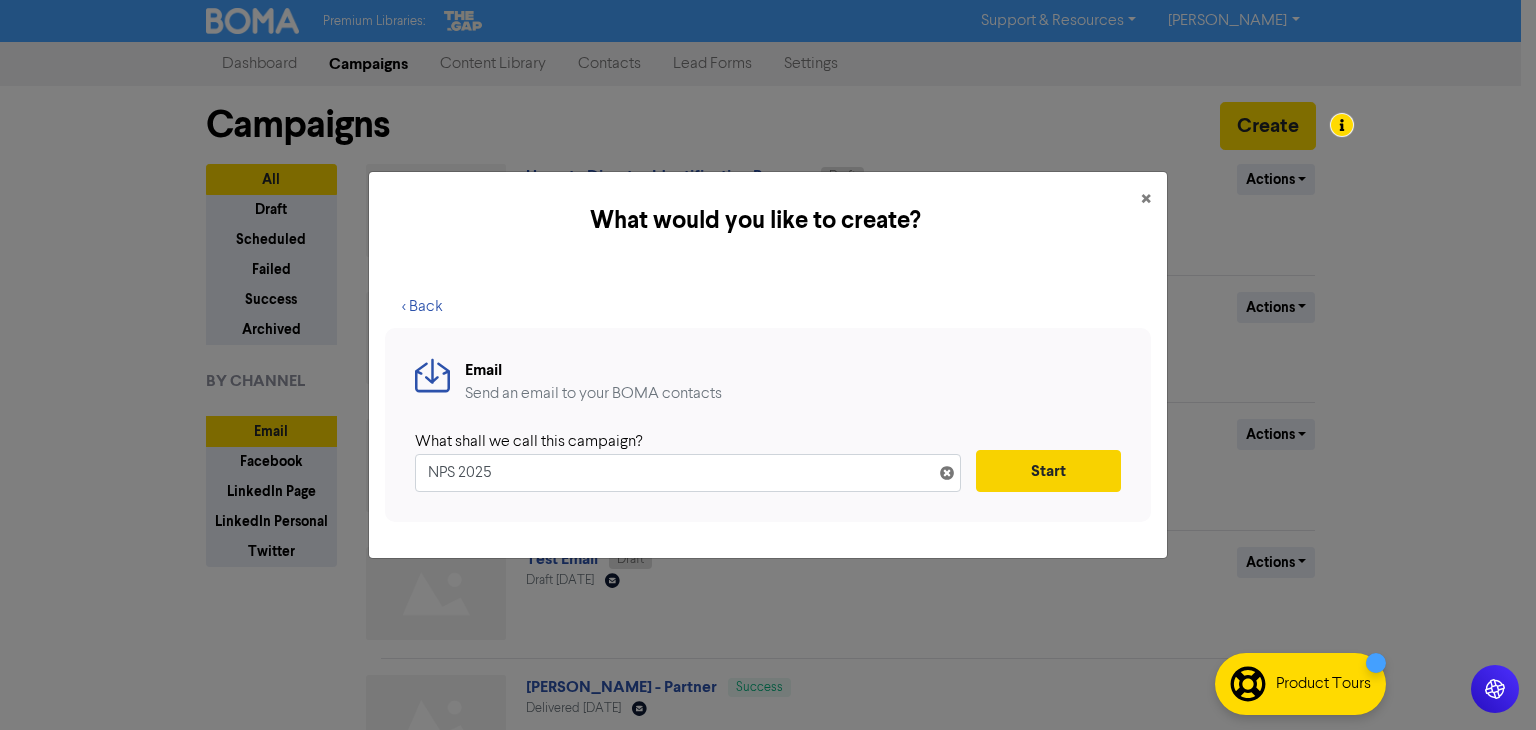 type on "NPS 2025" 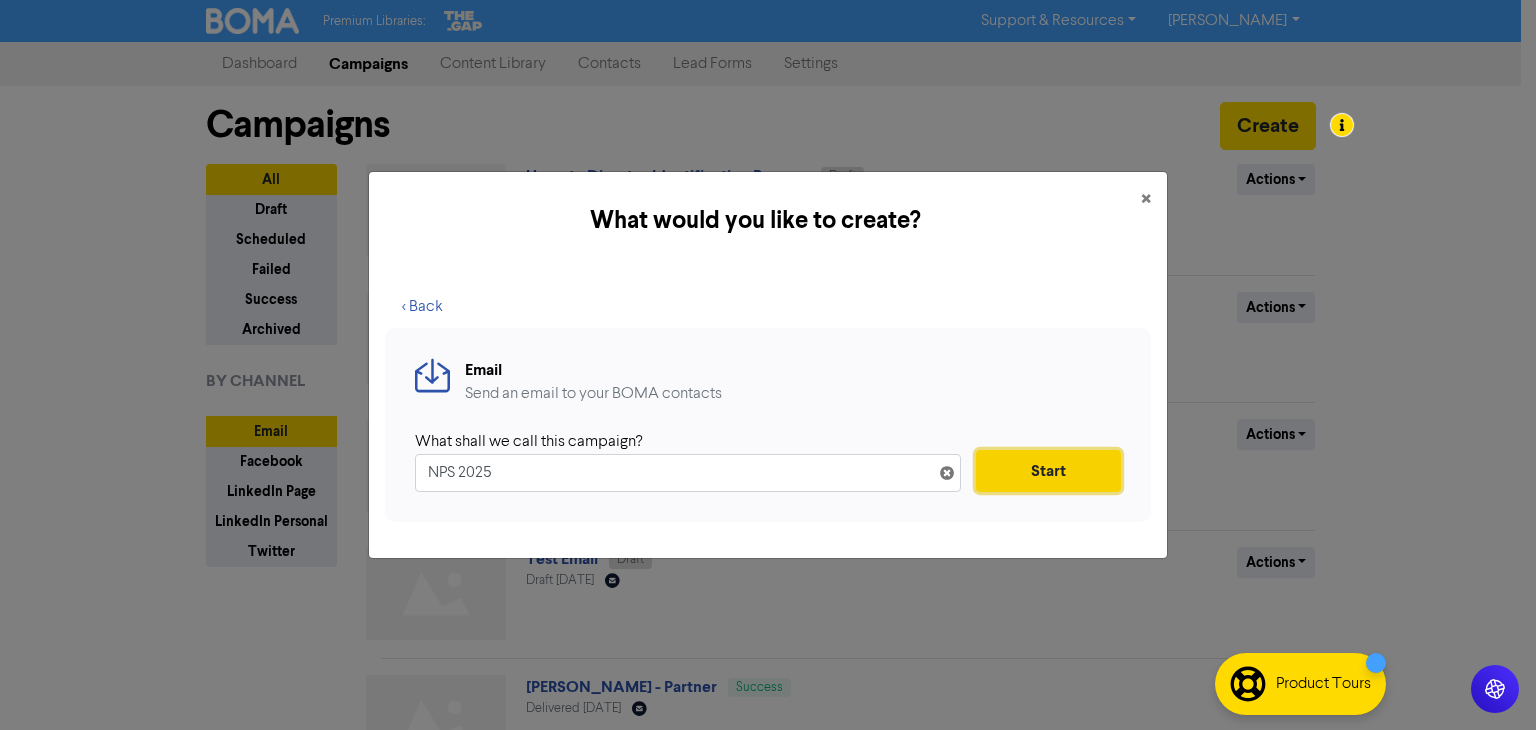 click on "Start" at bounding box center (1048, 471) 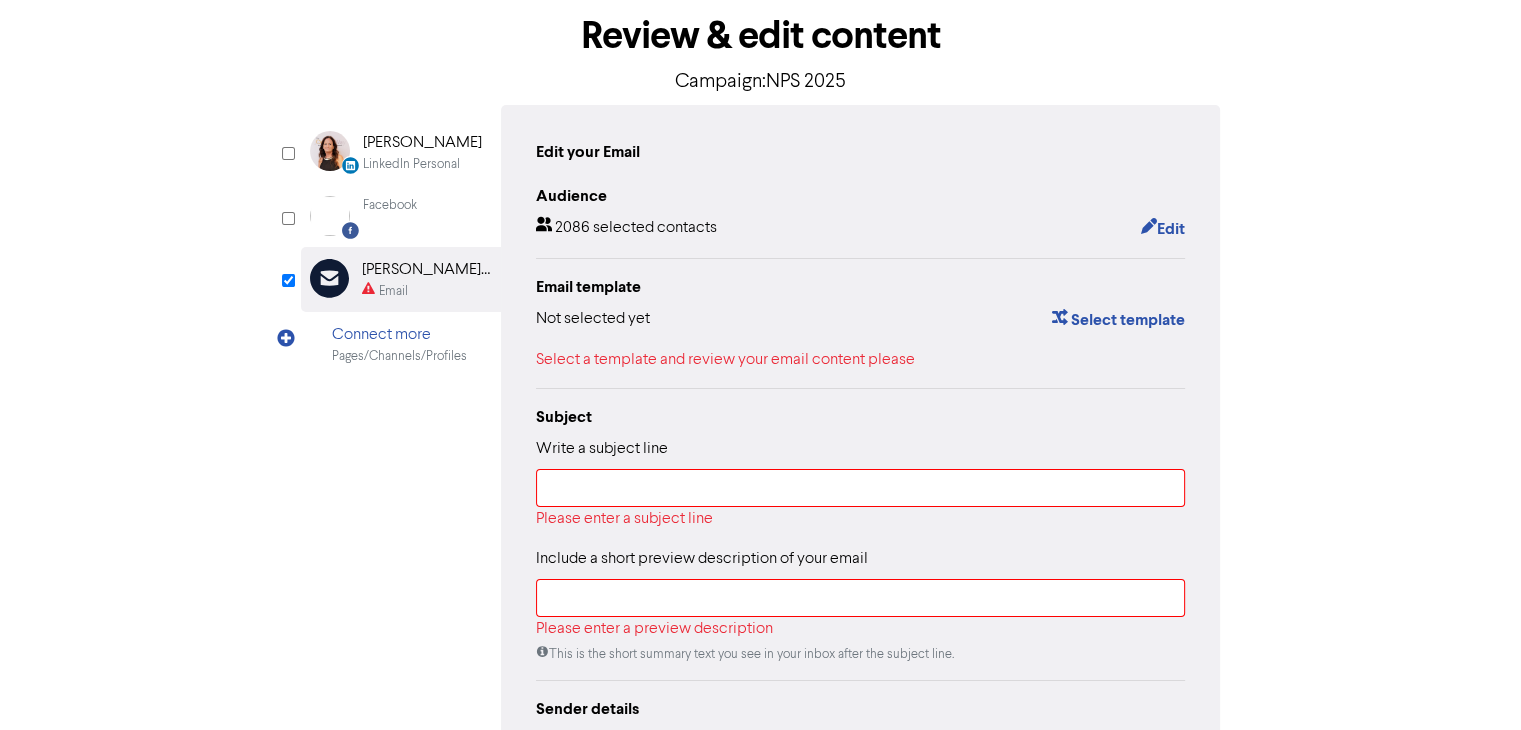 scroll, scrollTop: 92, scrollLeft: 0, axis: vertical 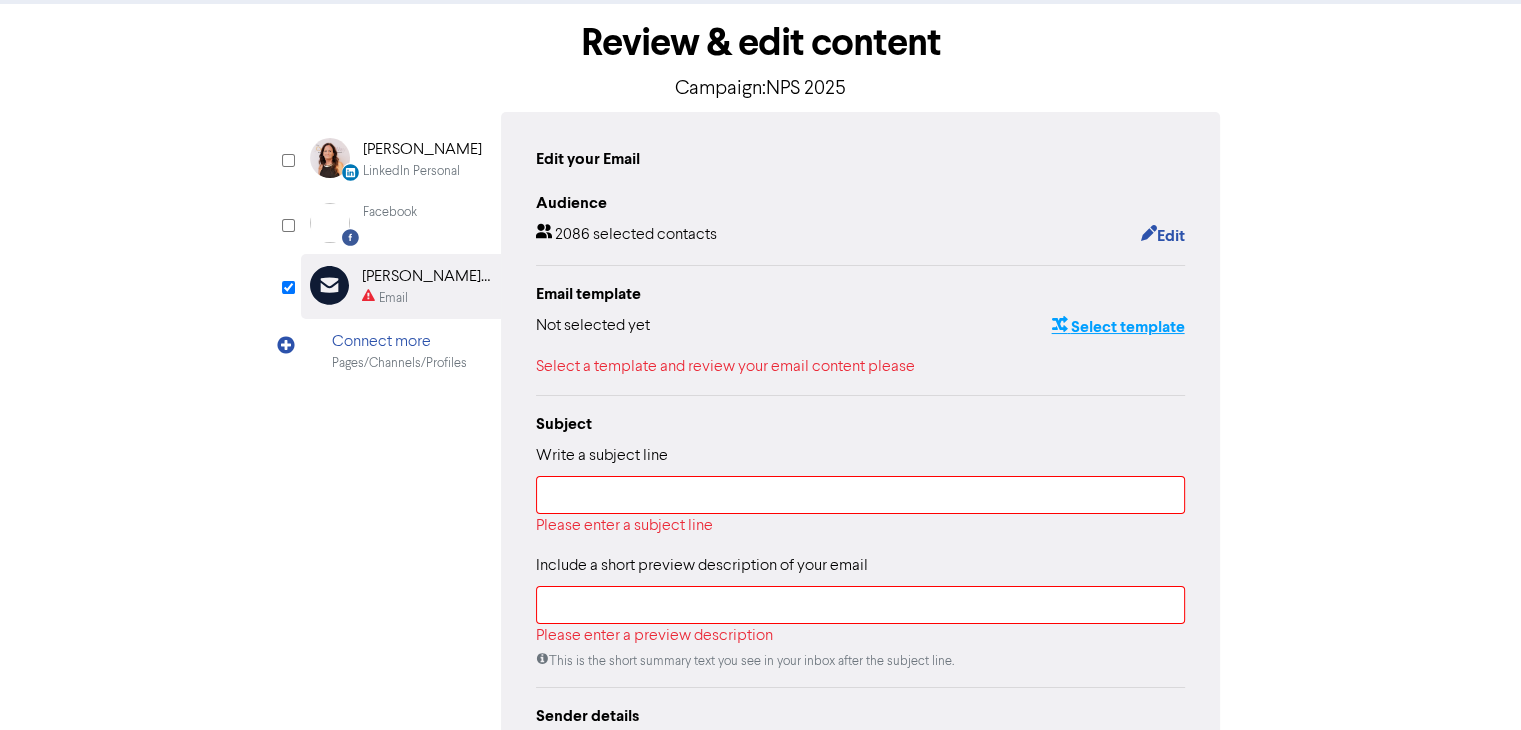 click on "Select template" at bounding box center (1117, 327) 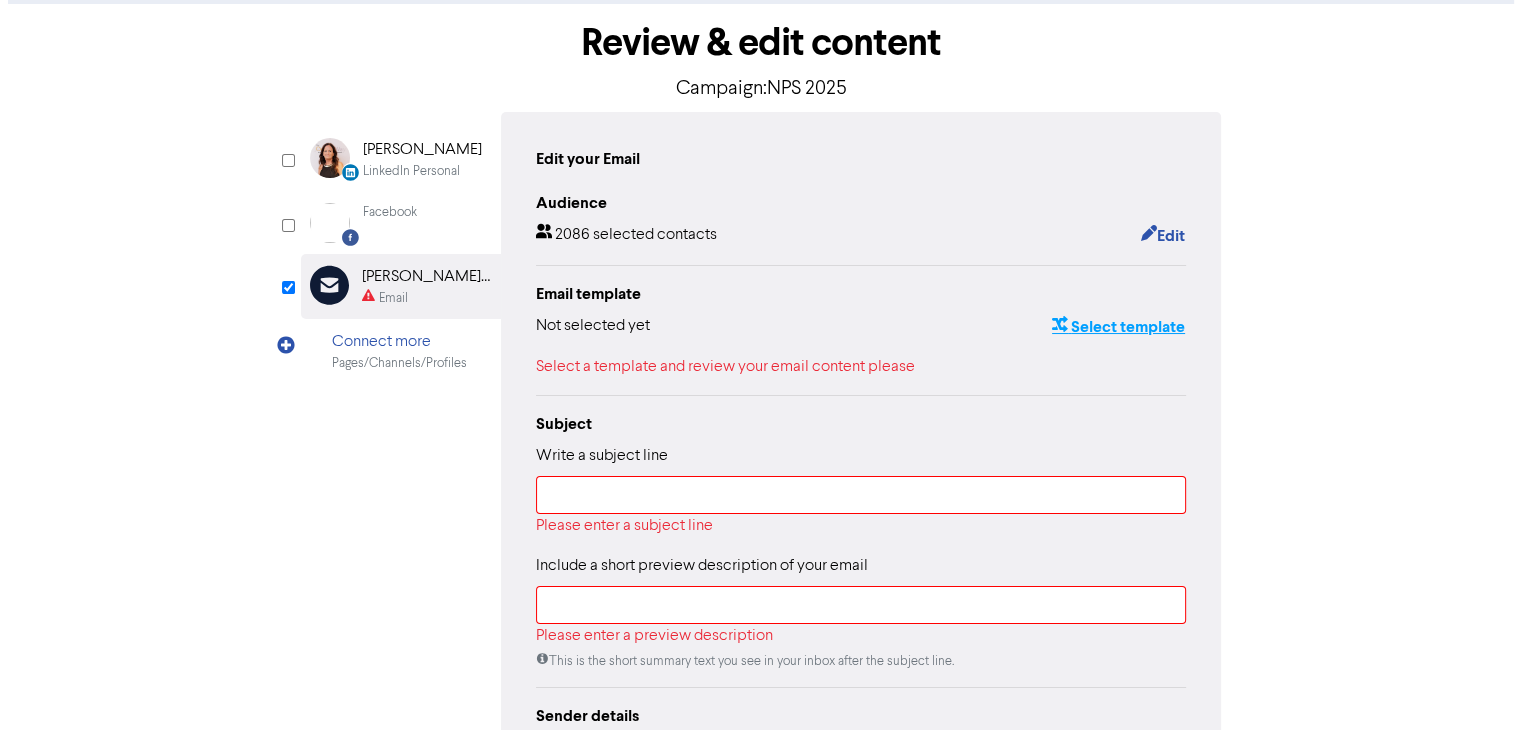 scroll, scrollTop: 0, scrollLeft: 0, axis: both 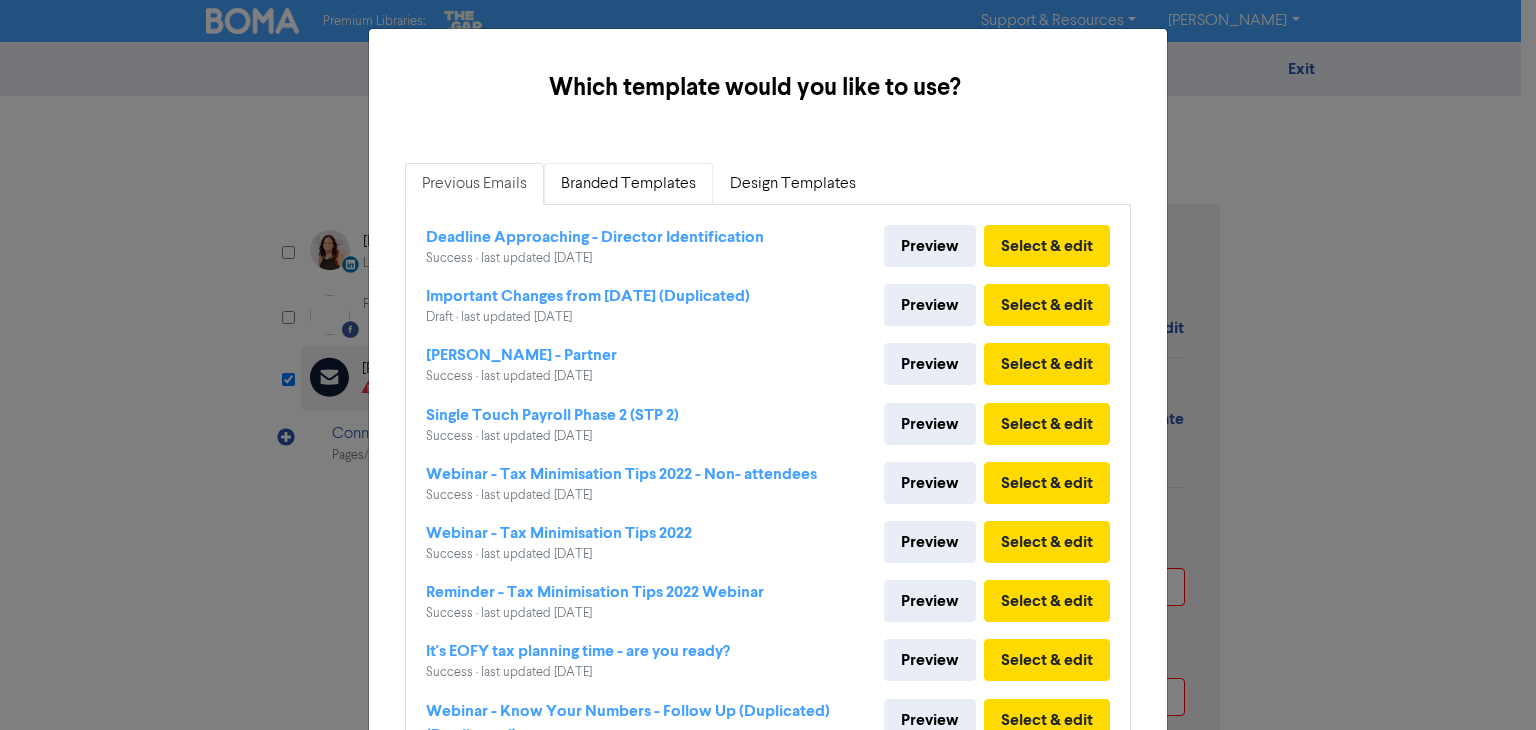 click on "Branded Templates" at bounding box center [628, 184] 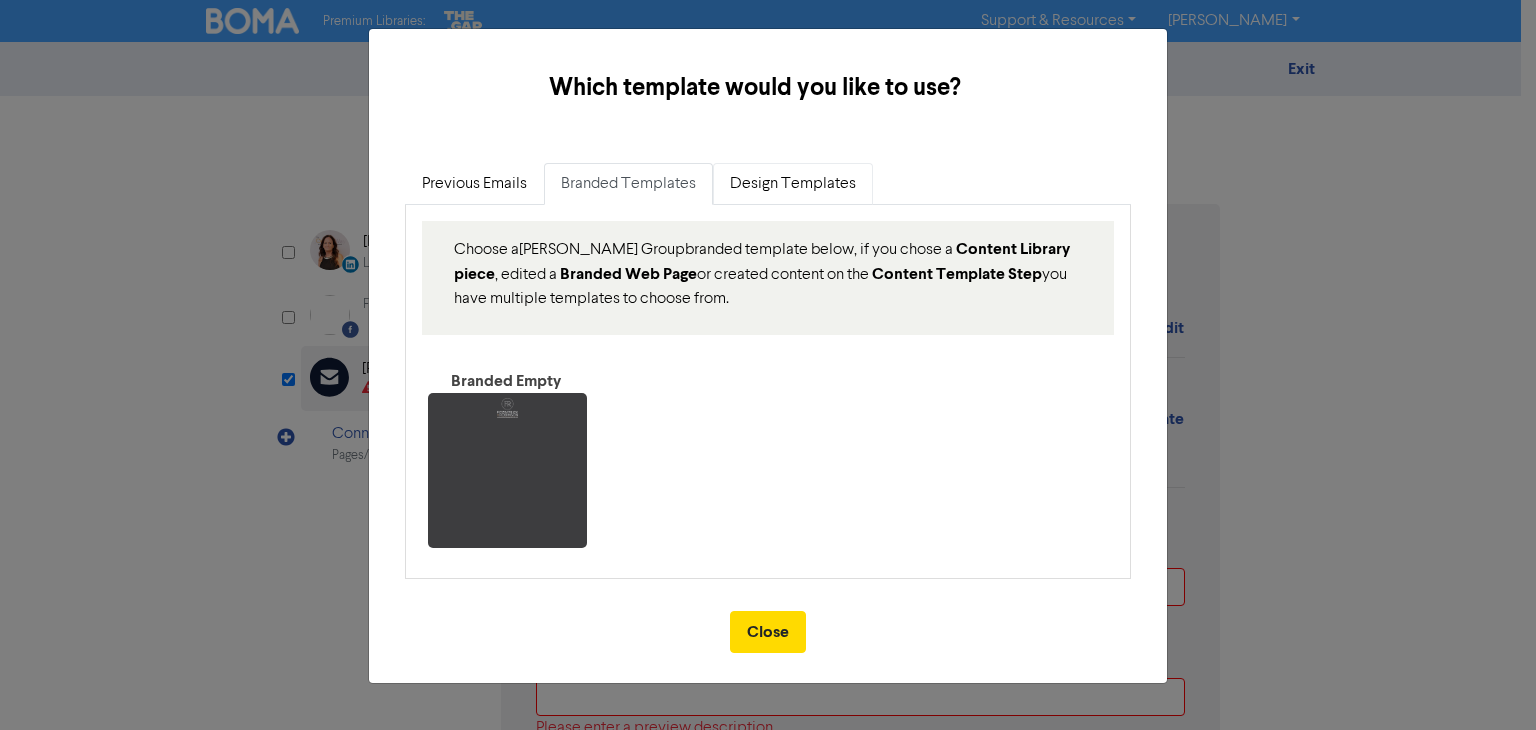click on "Design Templates" at bounding box center [793, 184] 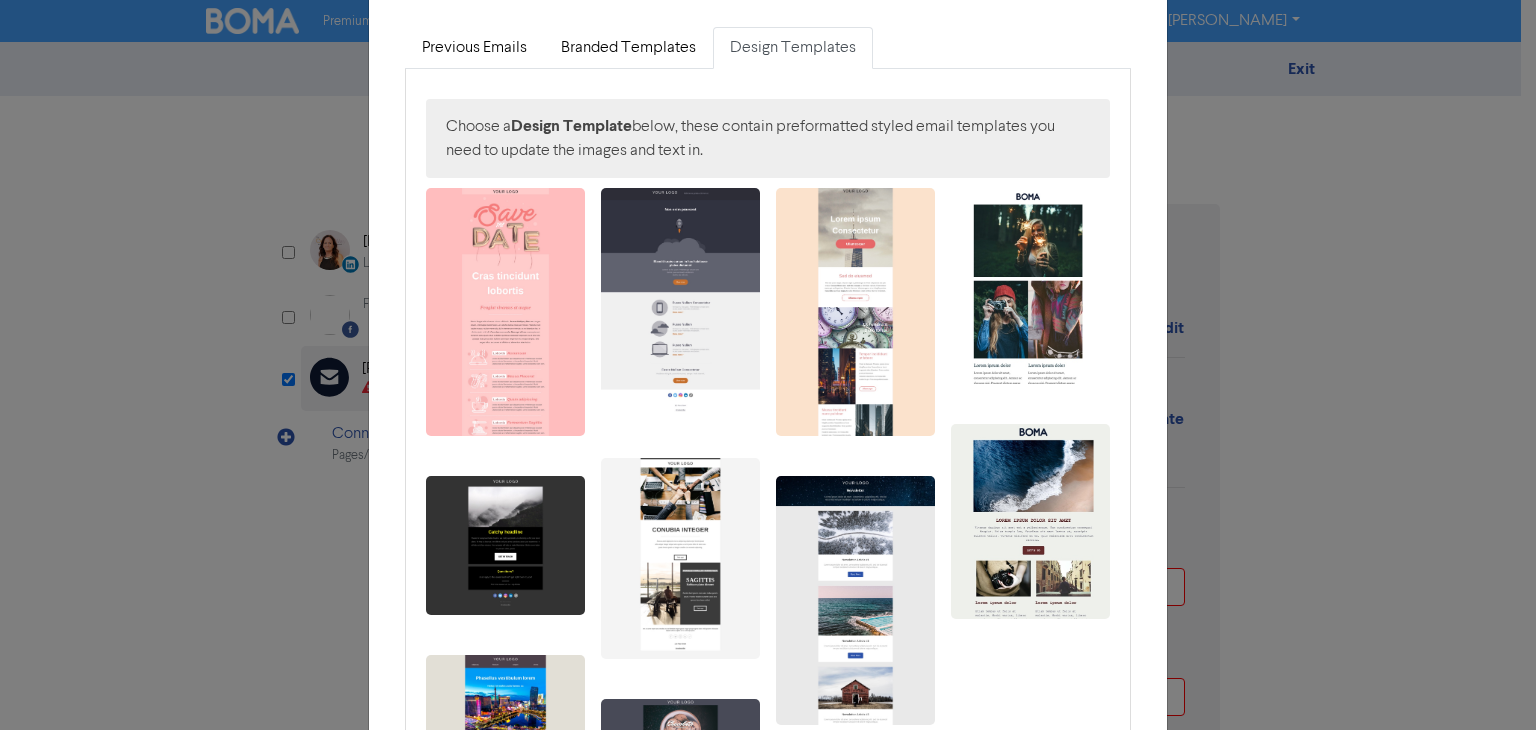 scroll, scrollTop: 0, scrollLeft: 0, axis: both 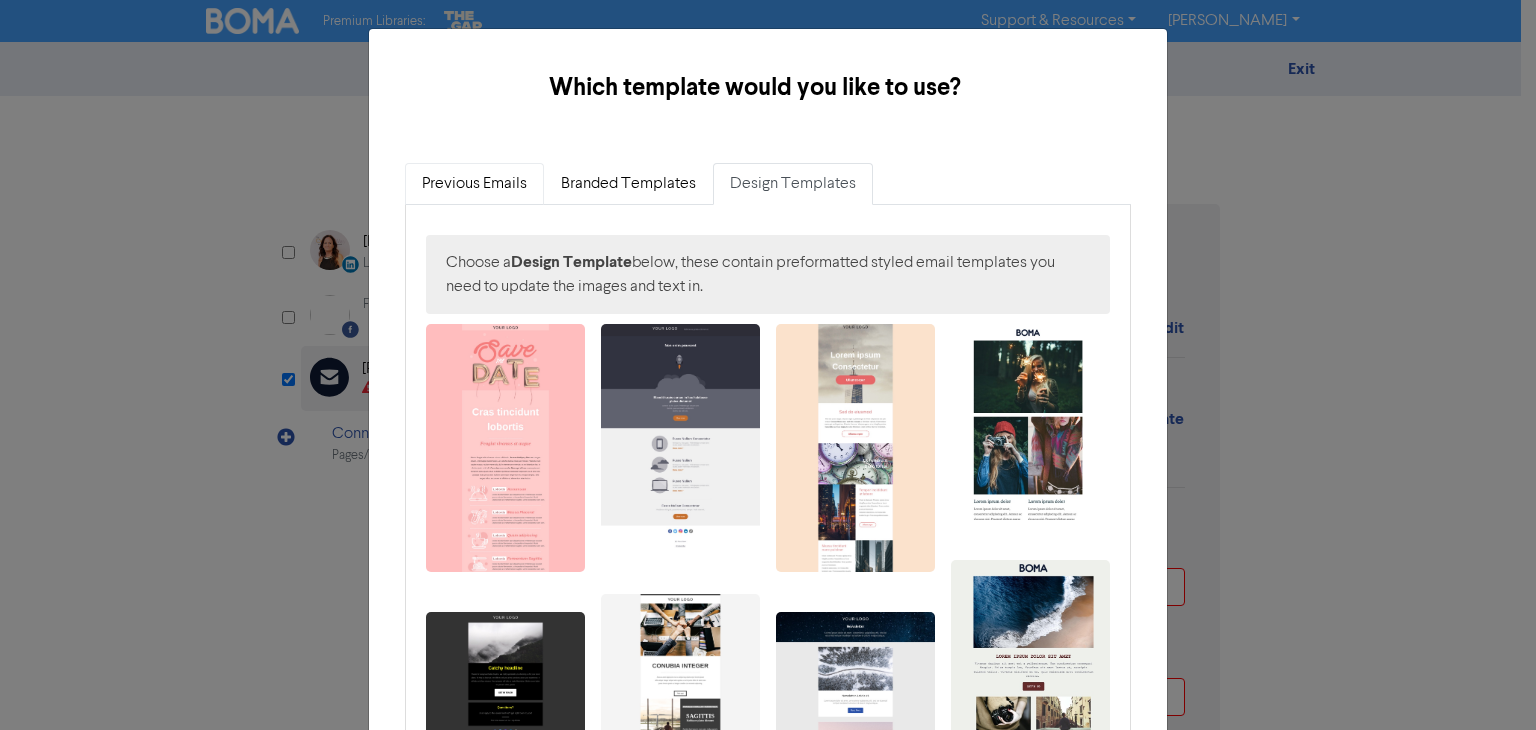 click on "Previous Emails" at bounding box center [474, 184] 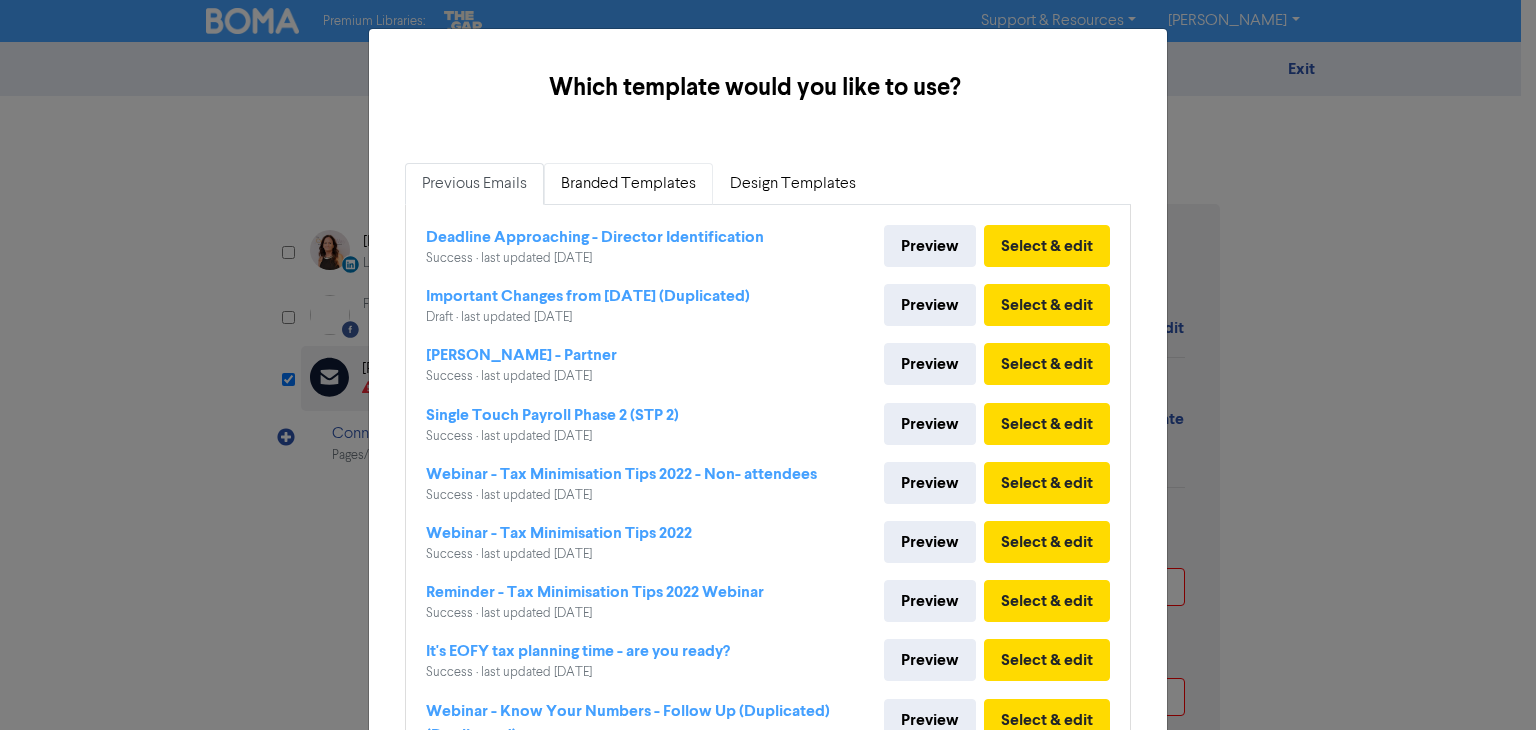click on "Branded Templates" at bounding box center (628, 184) 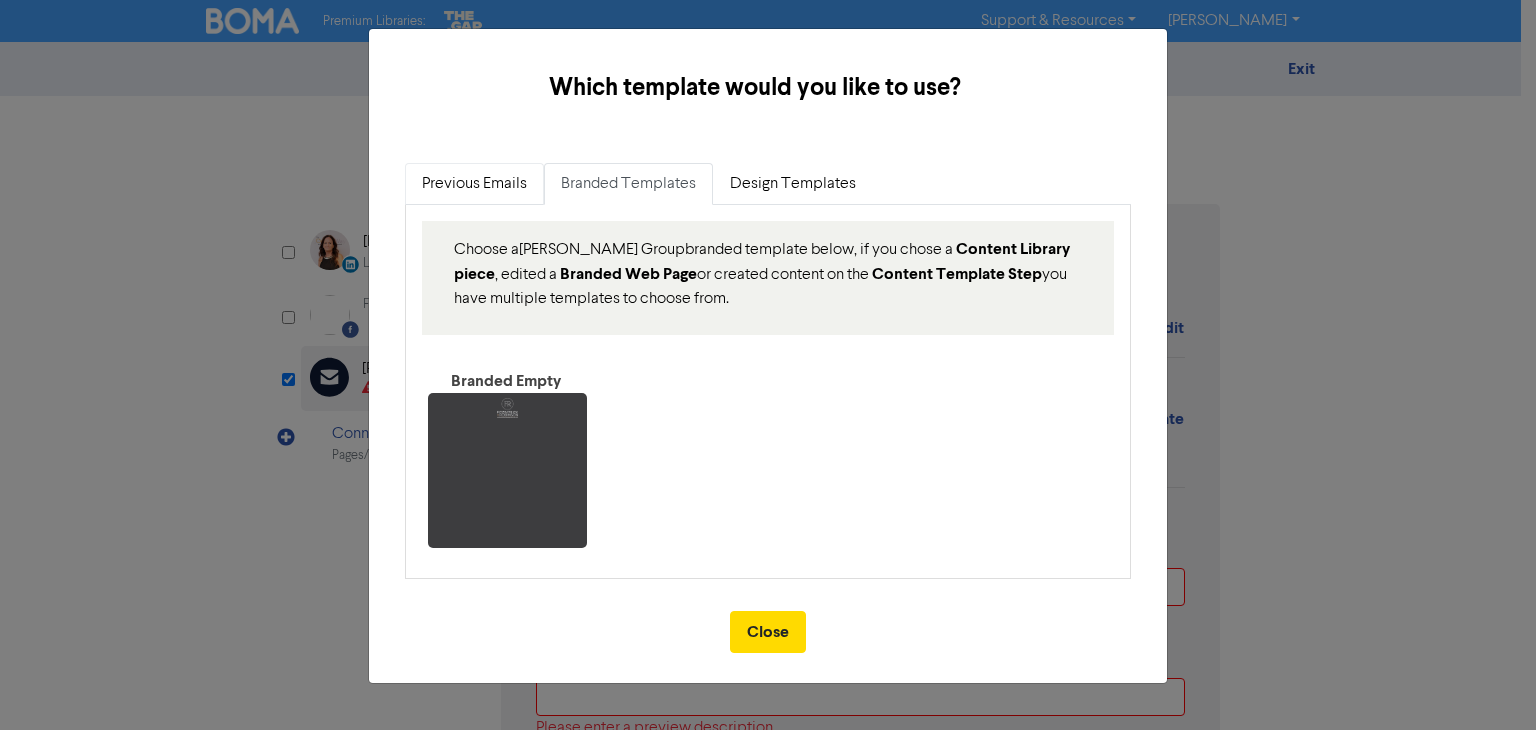 click on "Previous Emails" at bounding box center (474, 184) 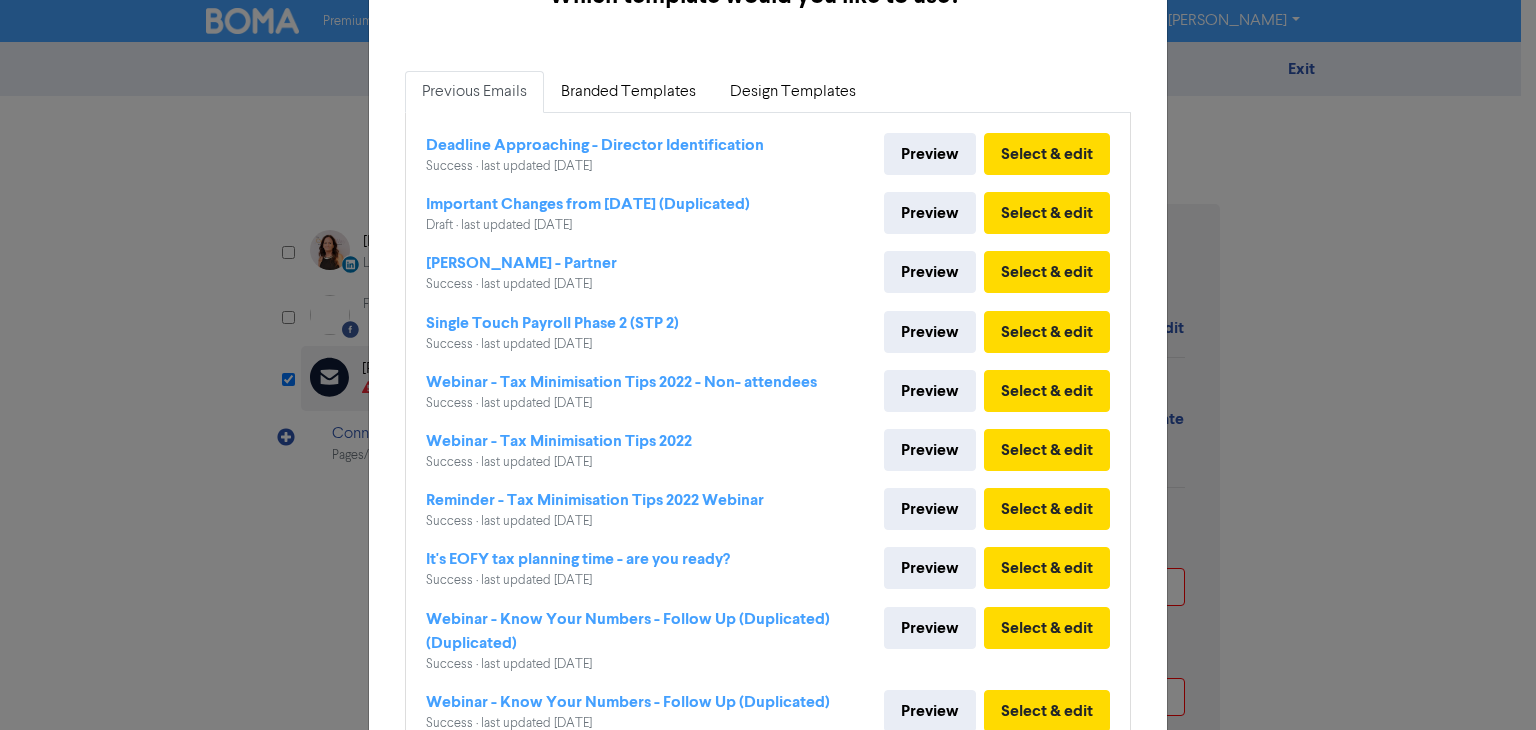 scroll, scrollTop: 0, scrollLeft: 0, axis: both 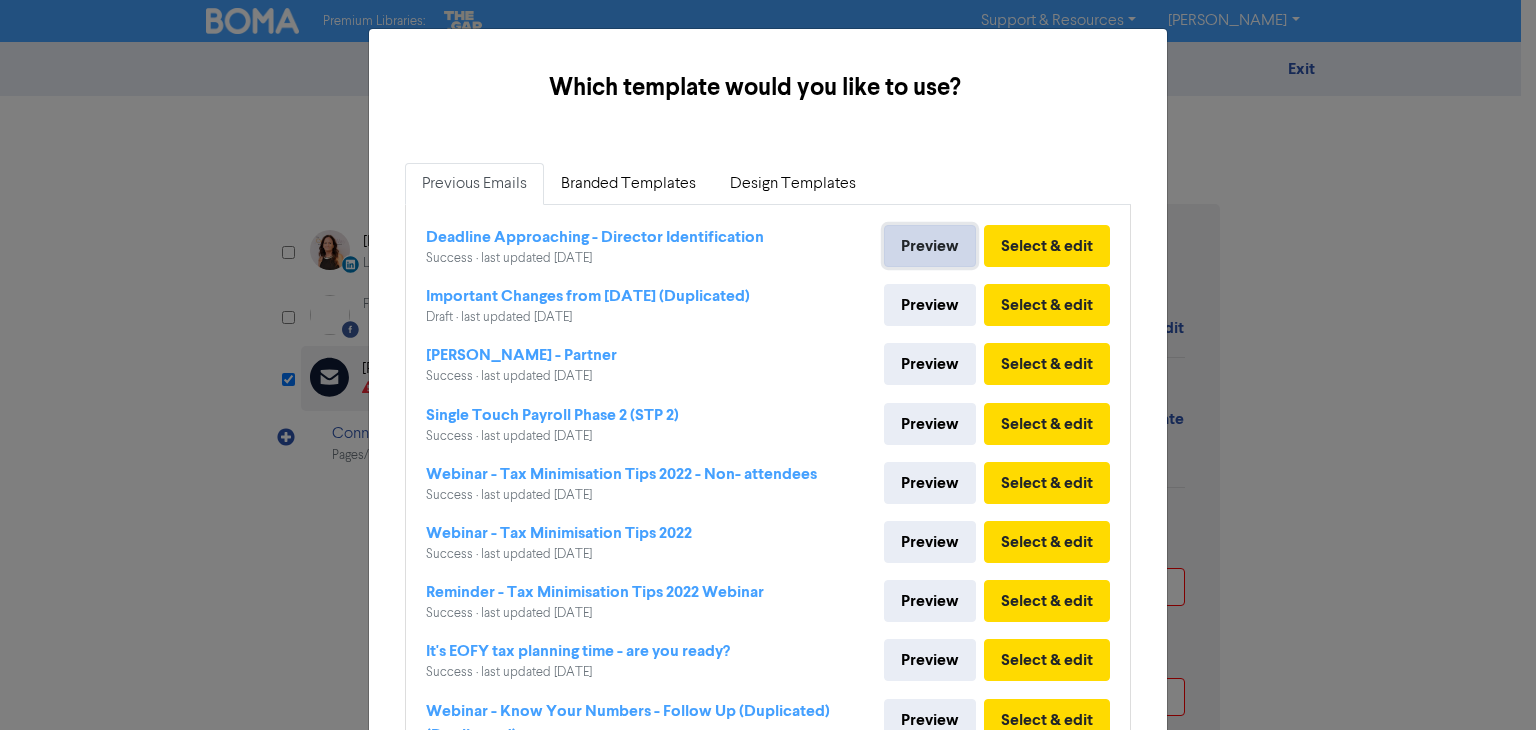 click on "Preview" at bounding box center [930, 246] 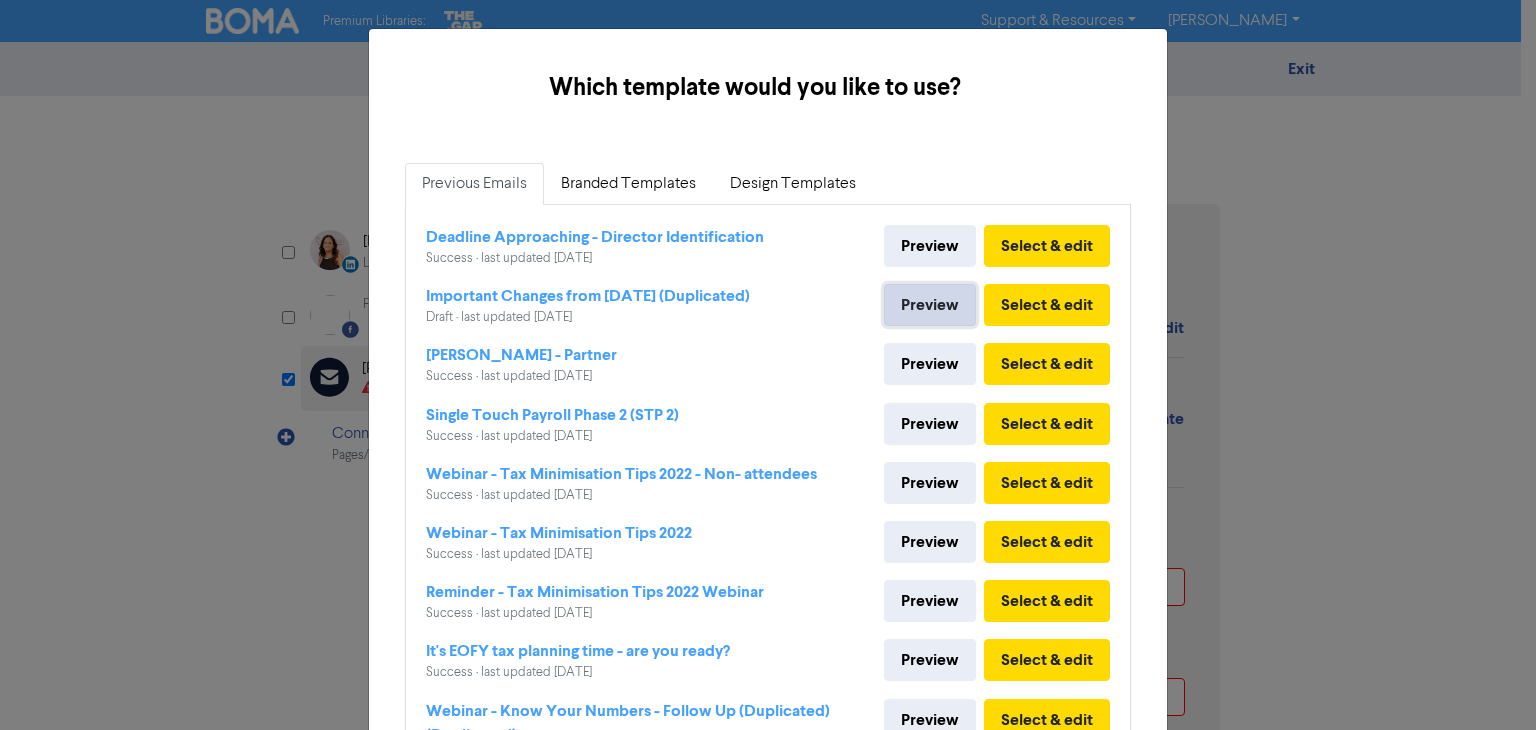 click on "Preview" at bounding box center (930, 305) 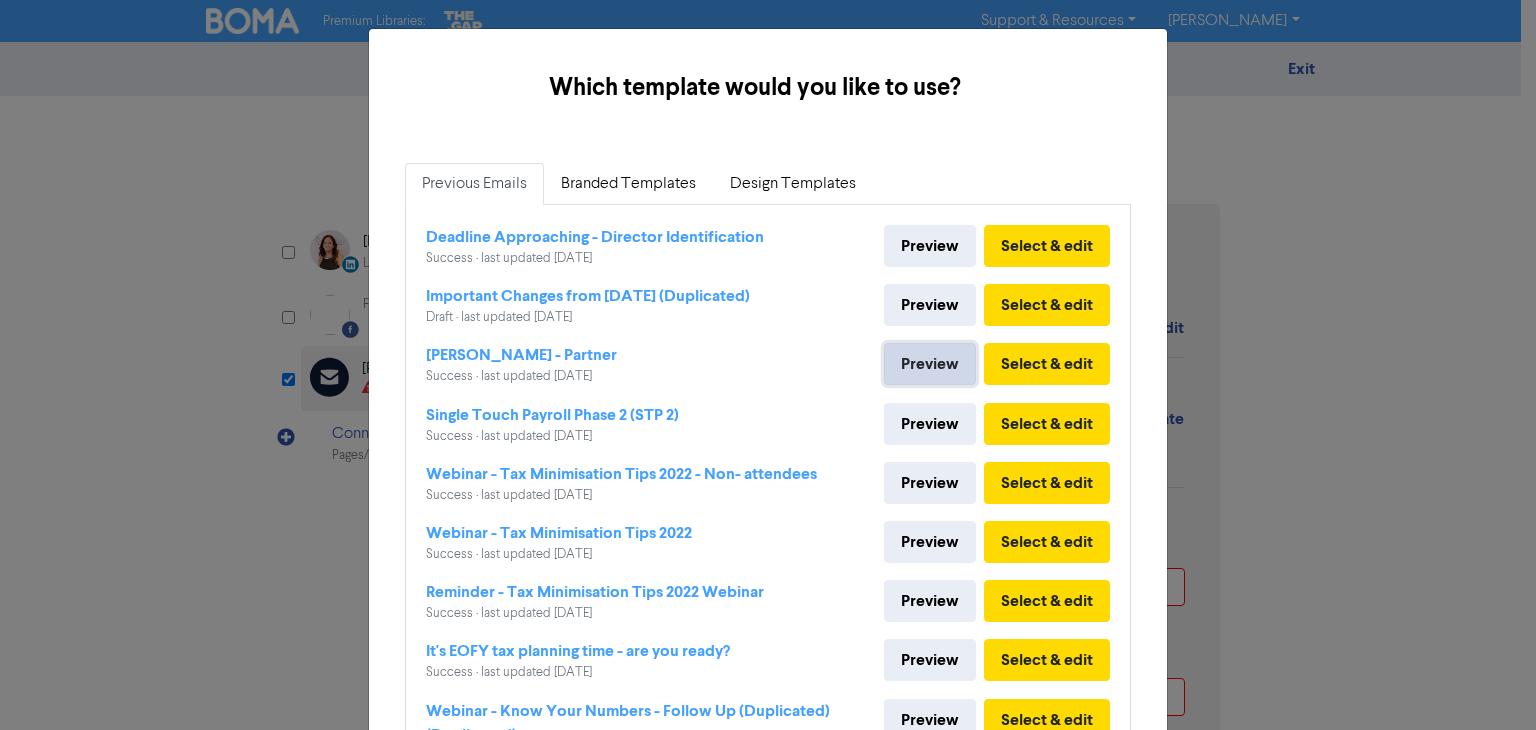 click on "Preview" at bounding box center (930, 364) 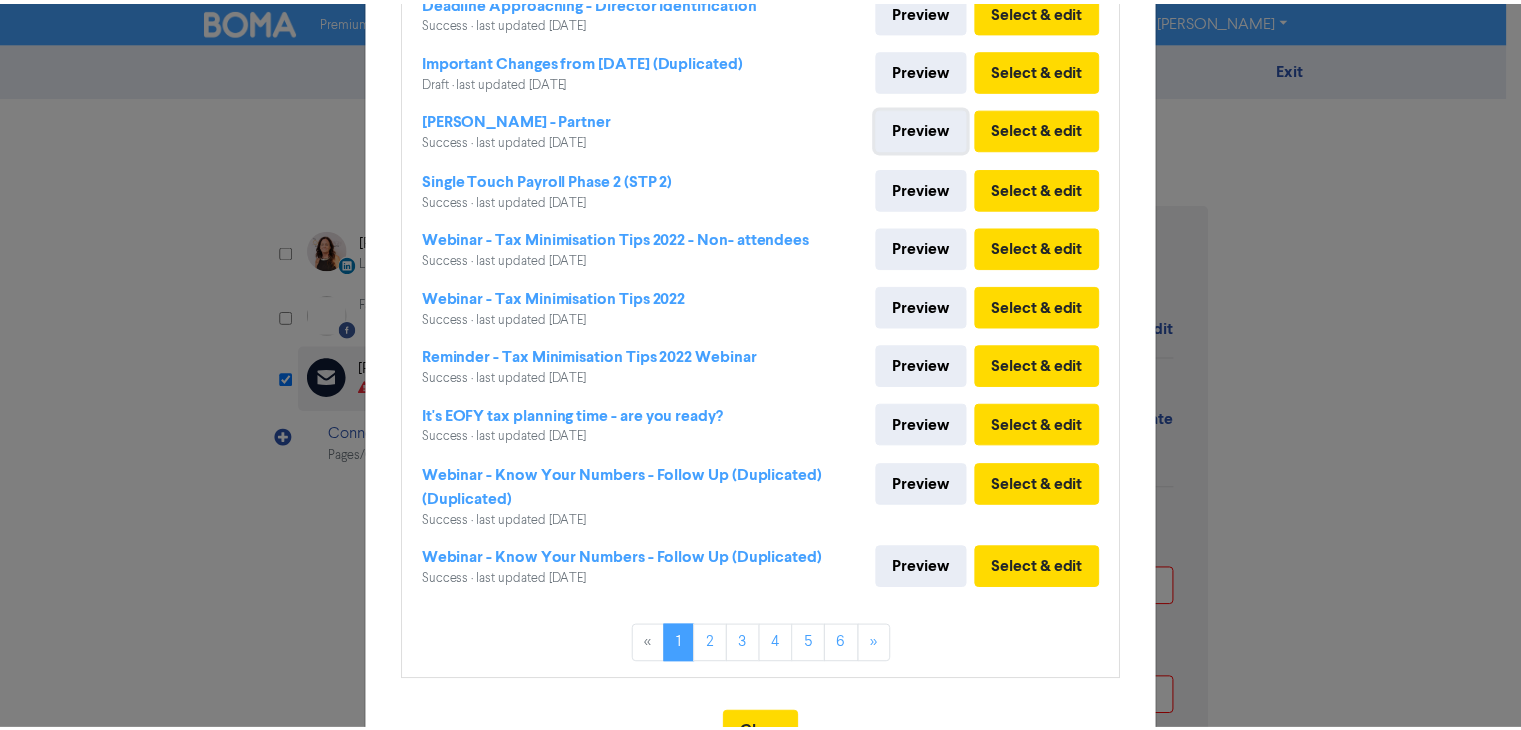 scroll, scrollTop: 239, scrollLeft: 0, axis: vertical 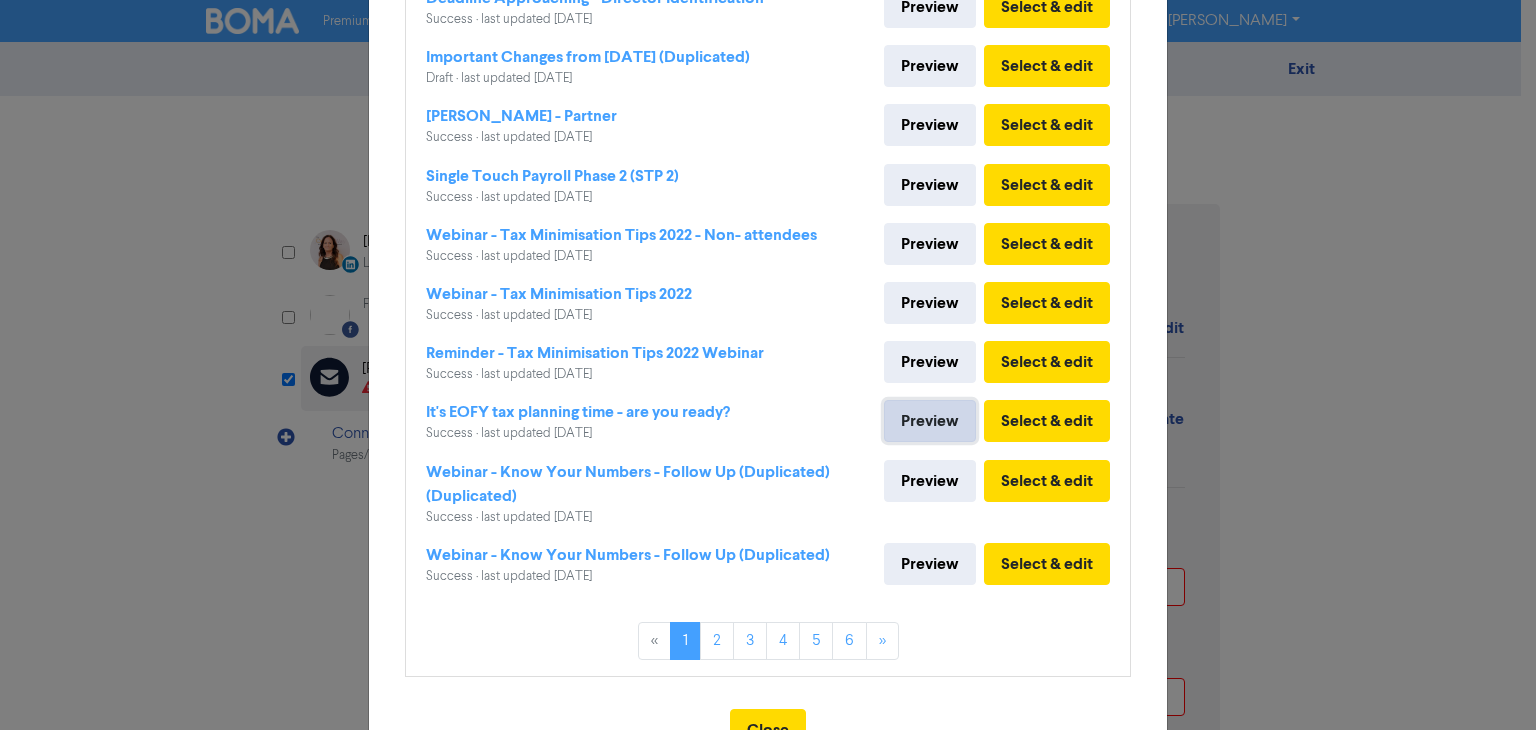 click on "Preview" at bounding box center [930, 421] 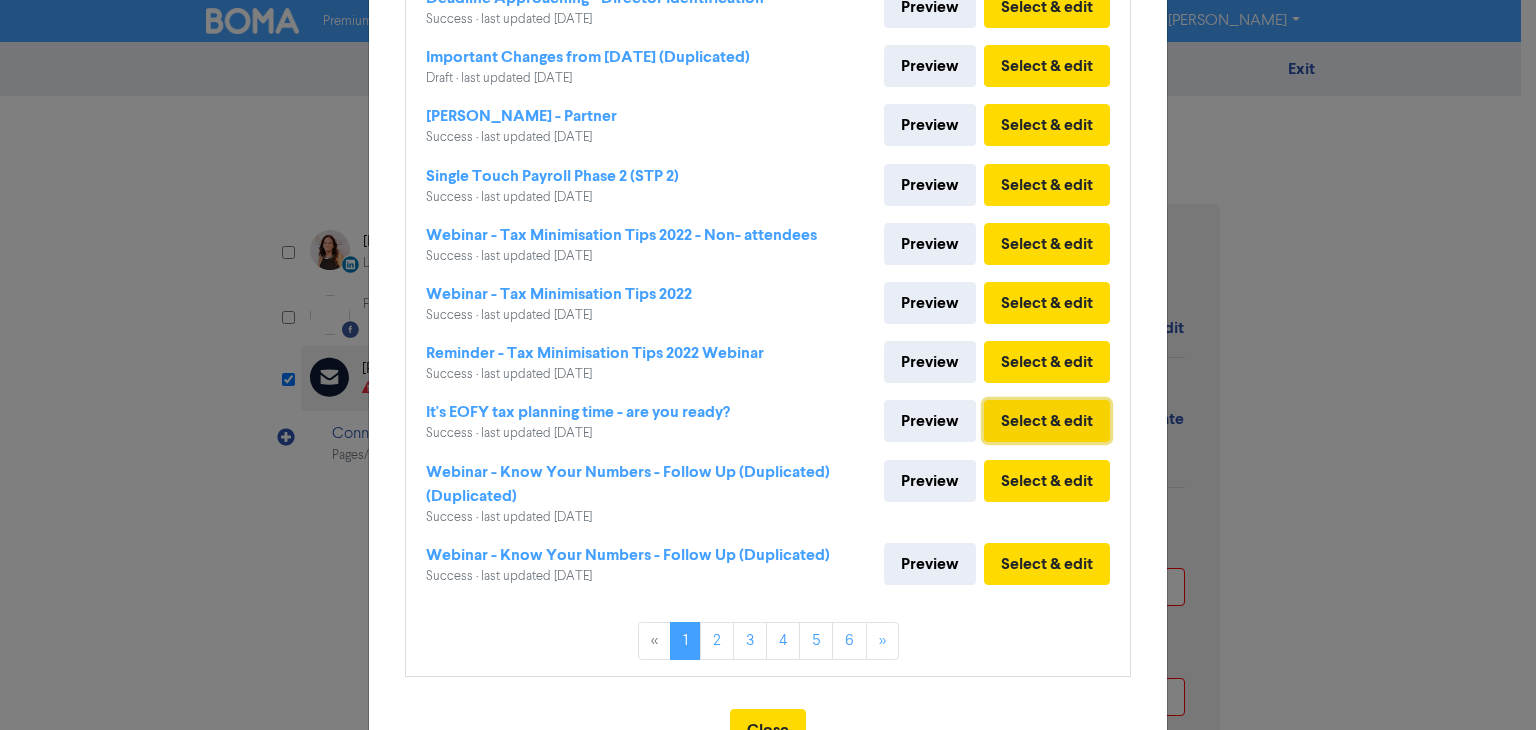 click on "Select & edit" at bounding box center (1047, 421) 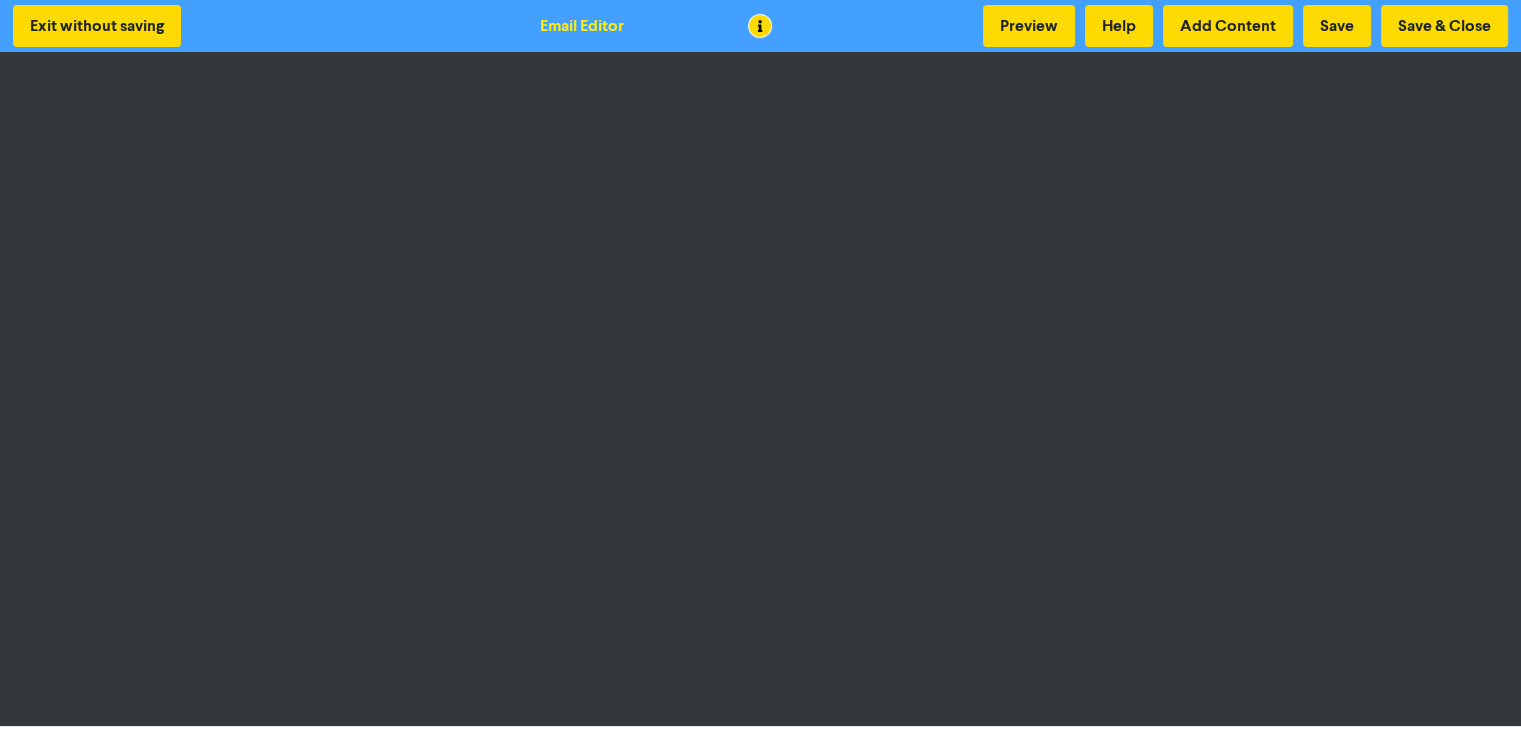 scroll, scrollTop: 2, scrollLeft: 0, axis: vertical 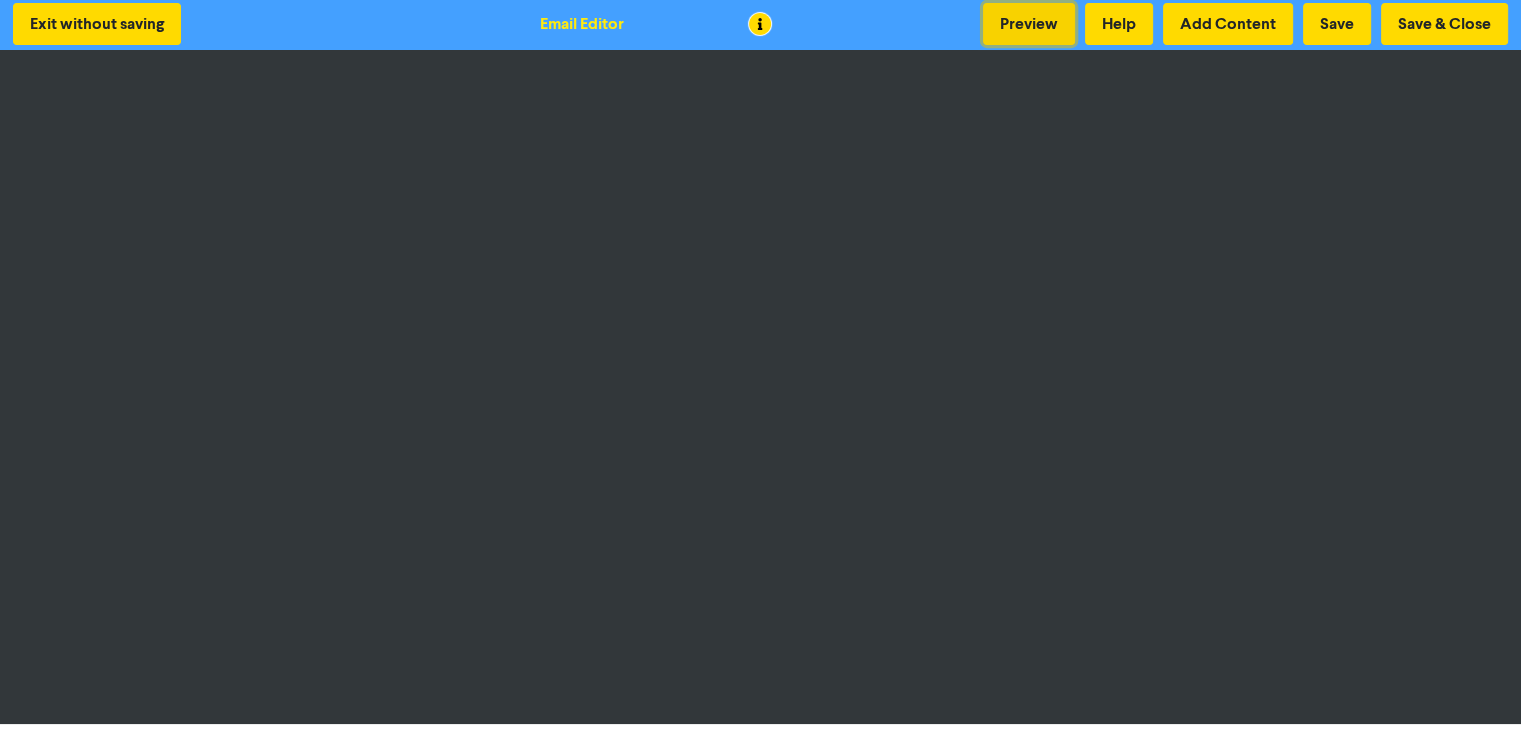 click on "Preview" at bounding box center [1029, 24] 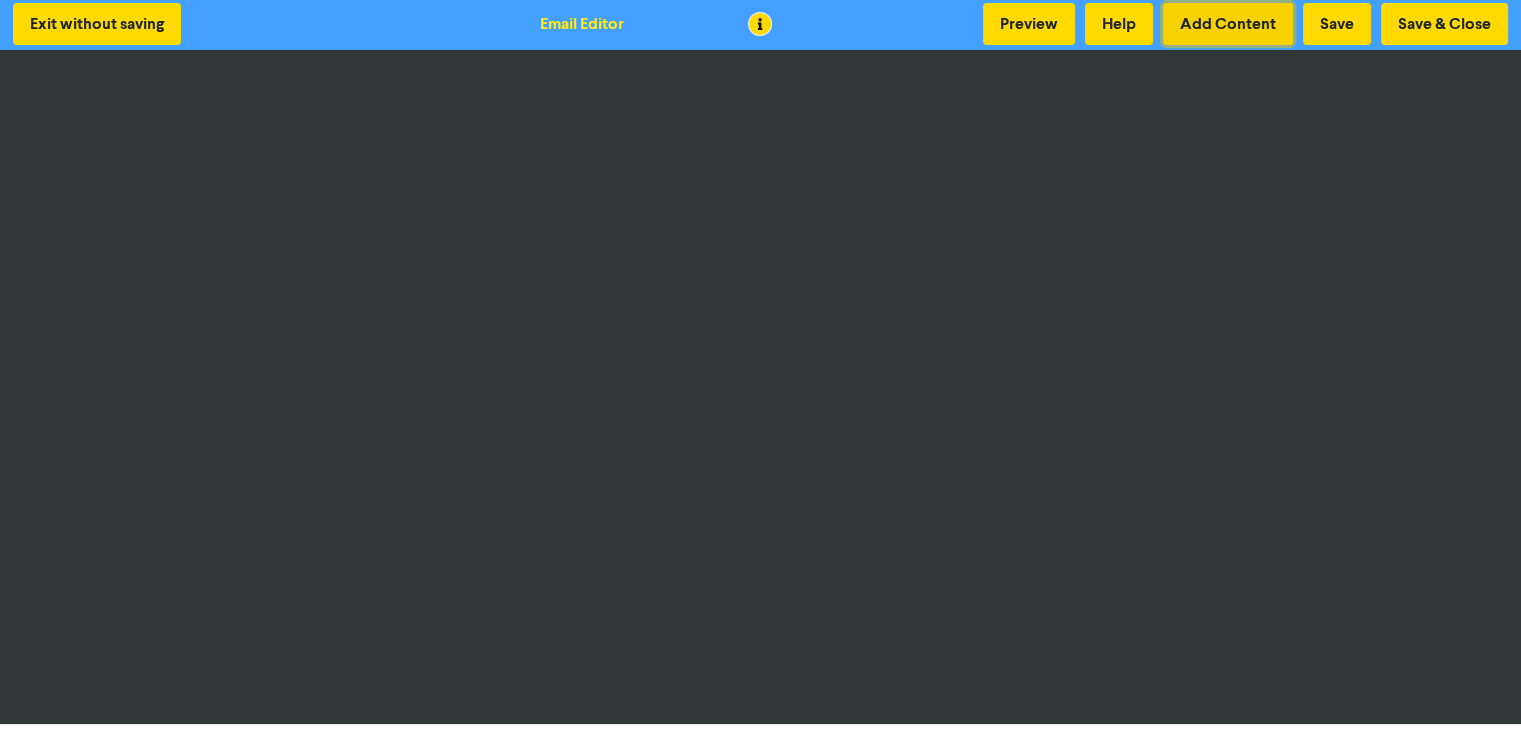 click on "Add Content" at bounding box center [1228, 24] 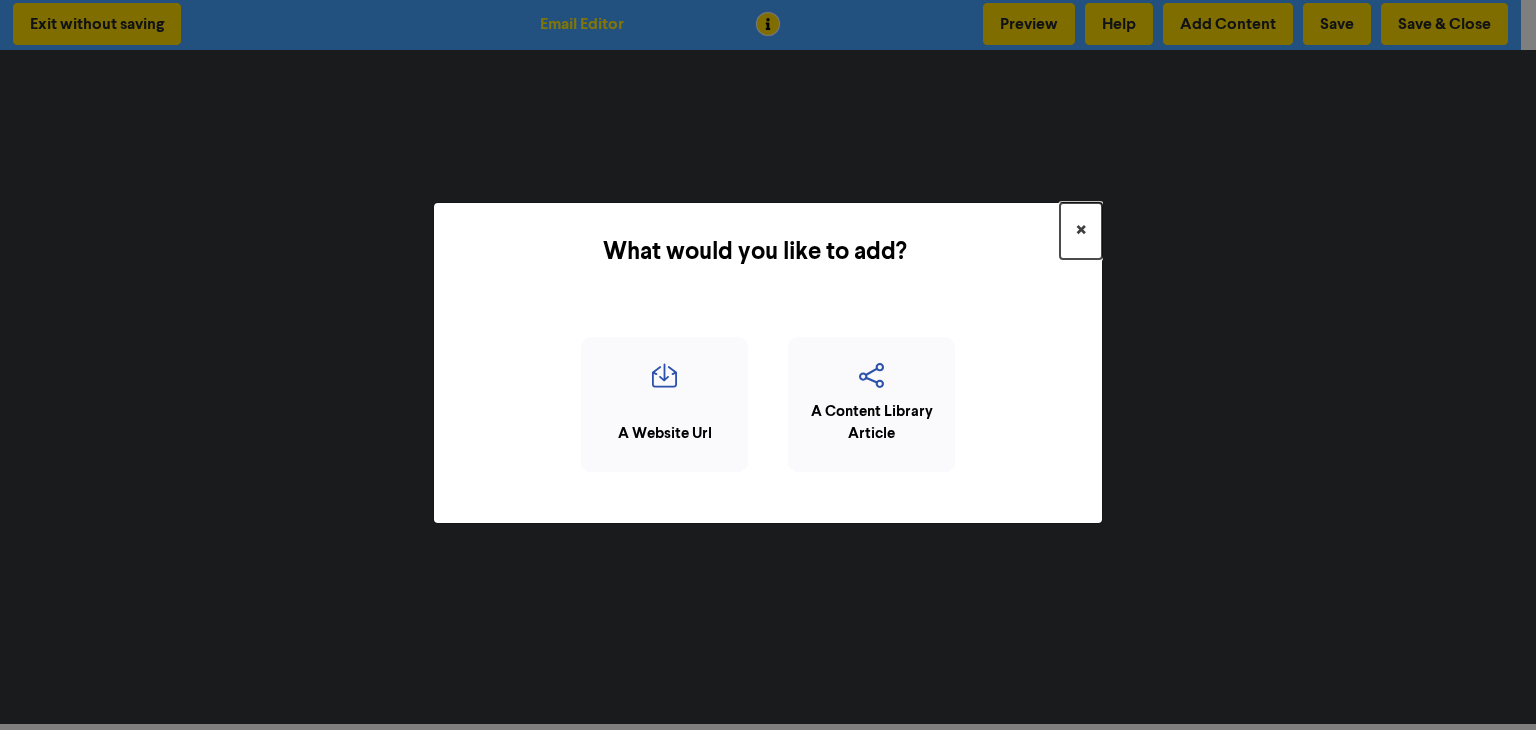 click on "×" at bounding box center [1081, 231] 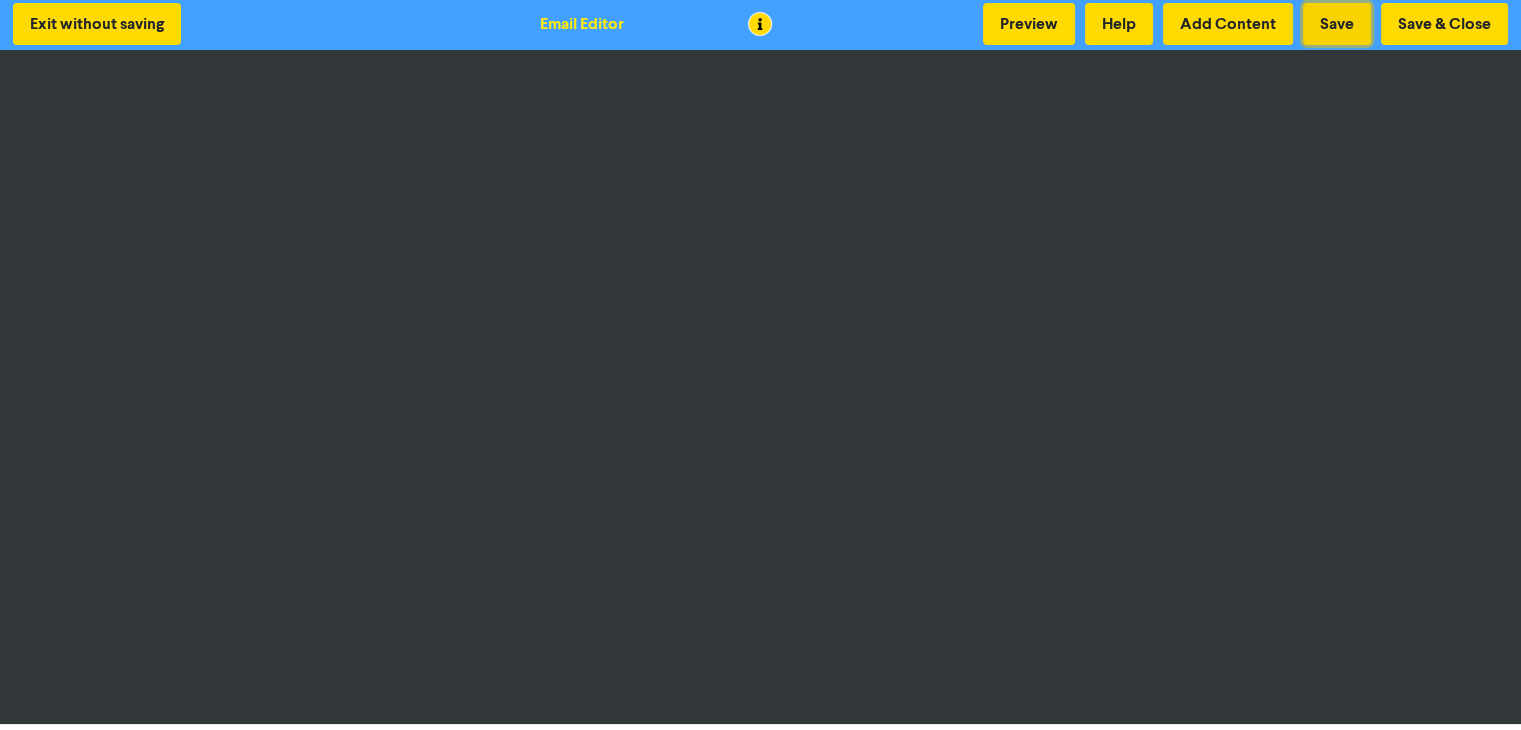 click on "Save" at bounding box center [1337, 24] 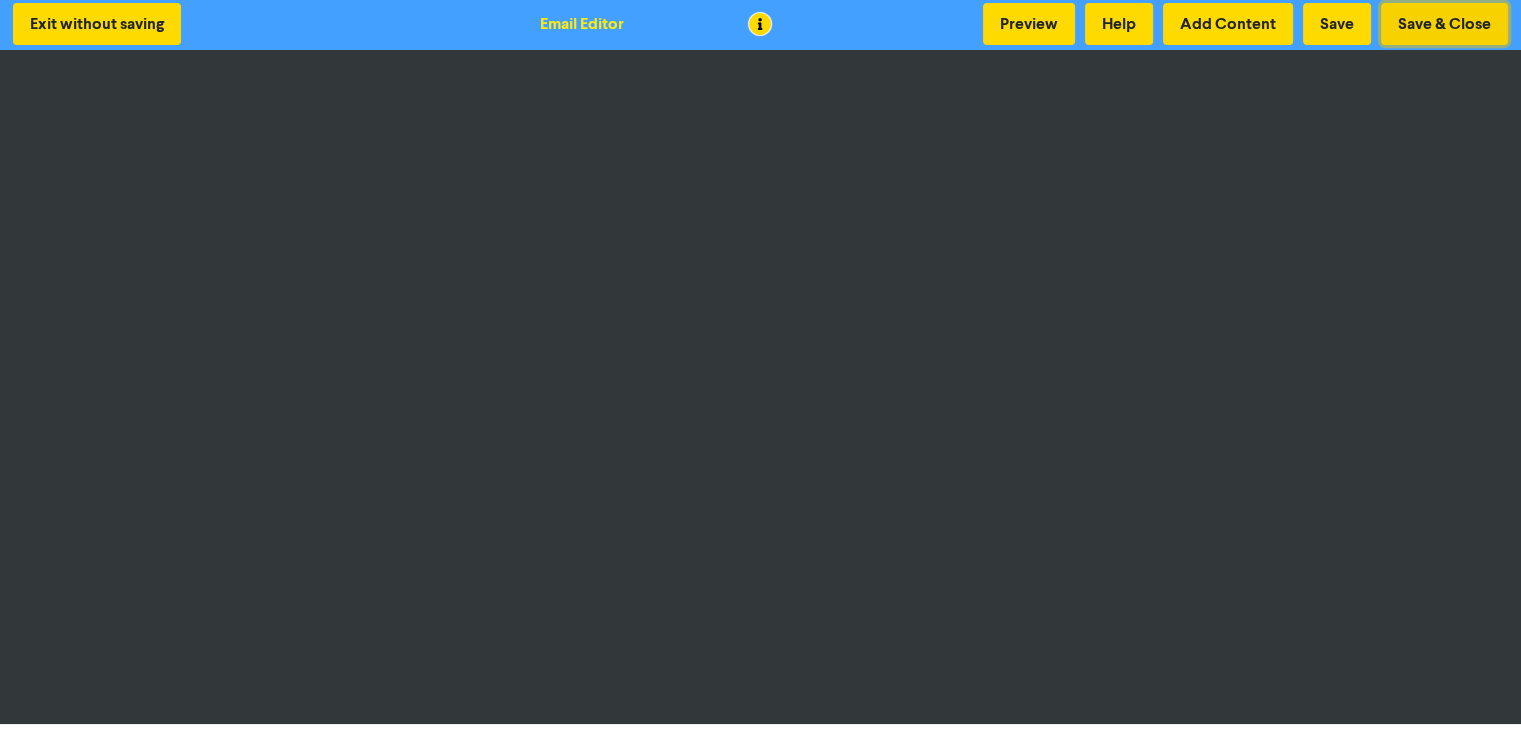 click on "Save & Close" at bounding box center (1444, 24) 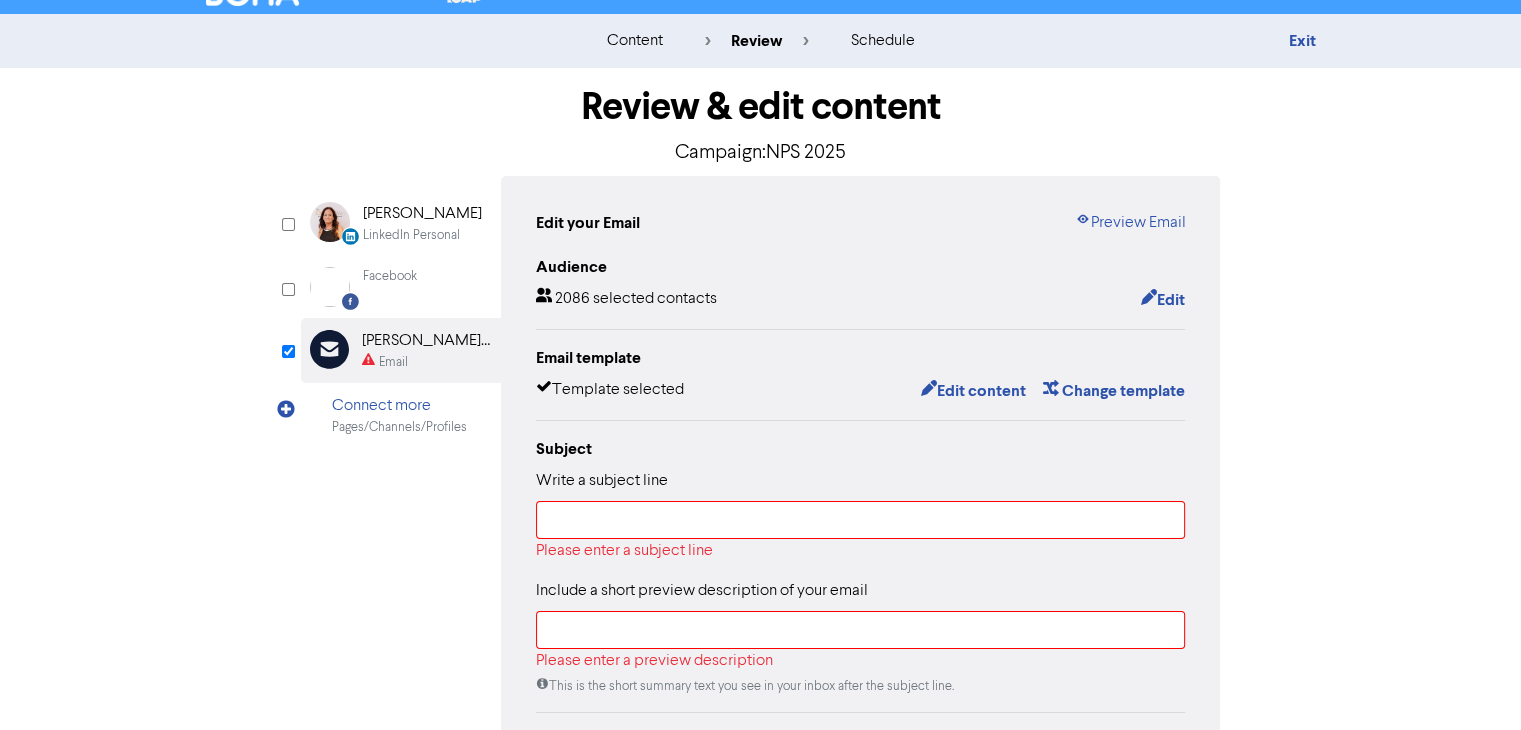 scroll, scrollTop: 0, scrollLeft: 0, axis: both 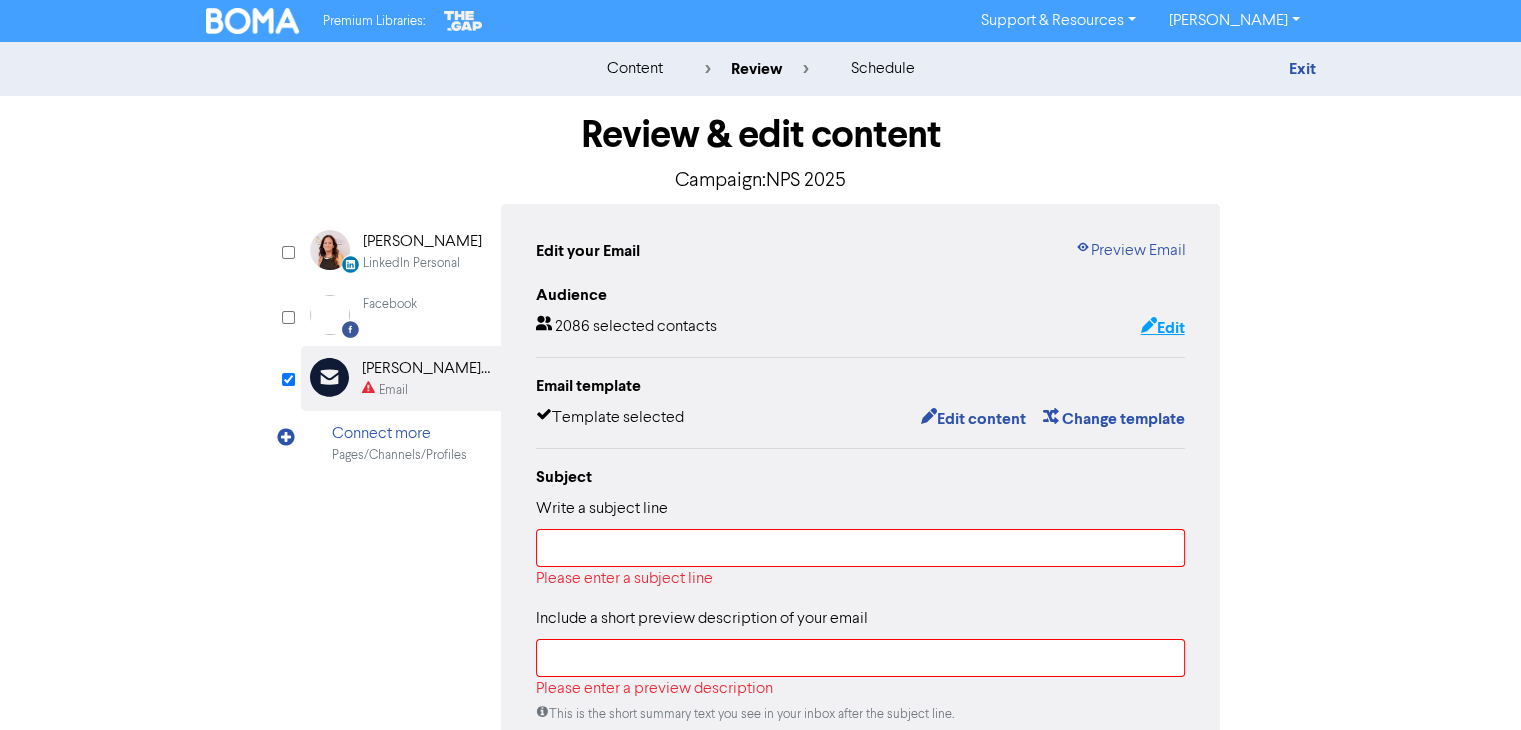 click on "Edit" at bounding box center [1162, 328] 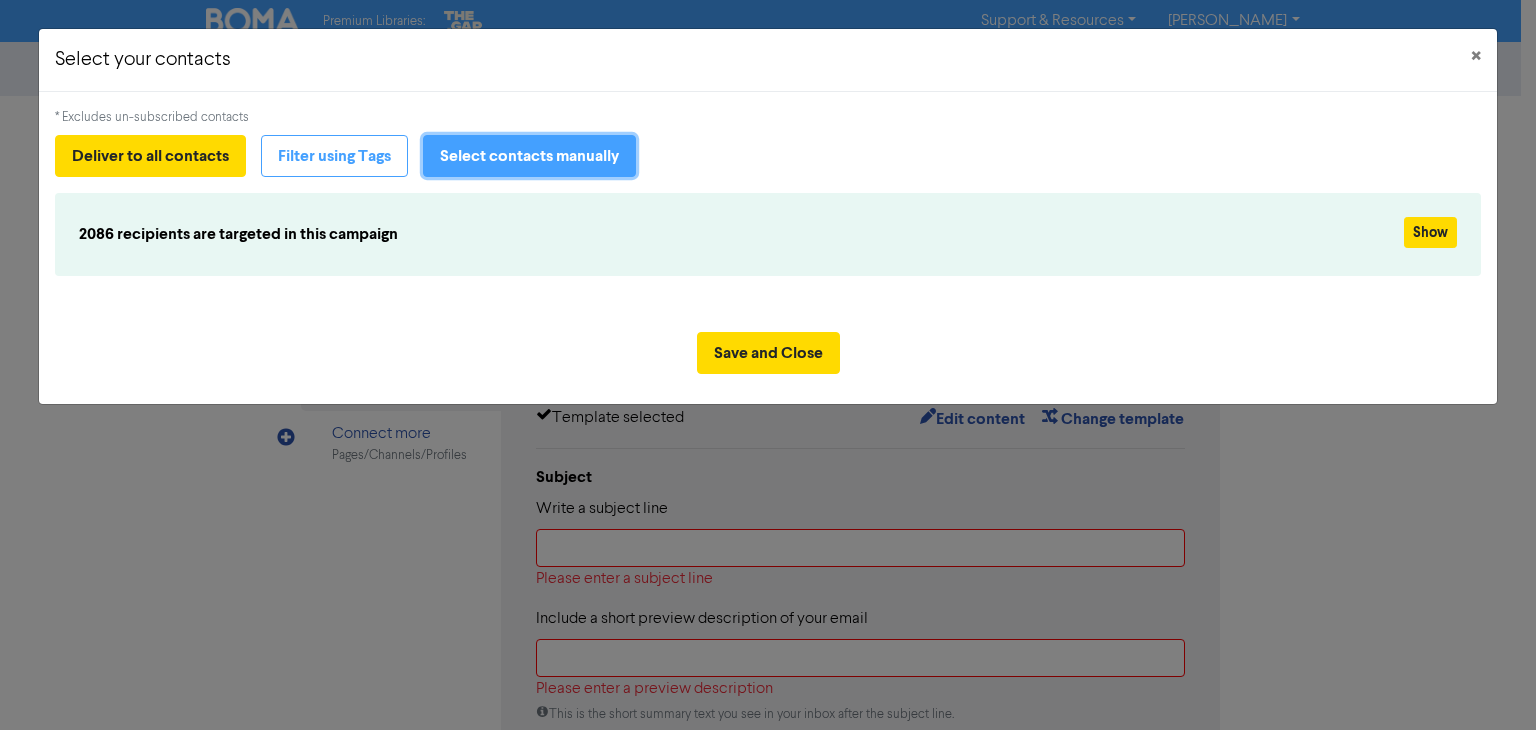 click on "Select contacts manually" at bounding box center (529, 156) 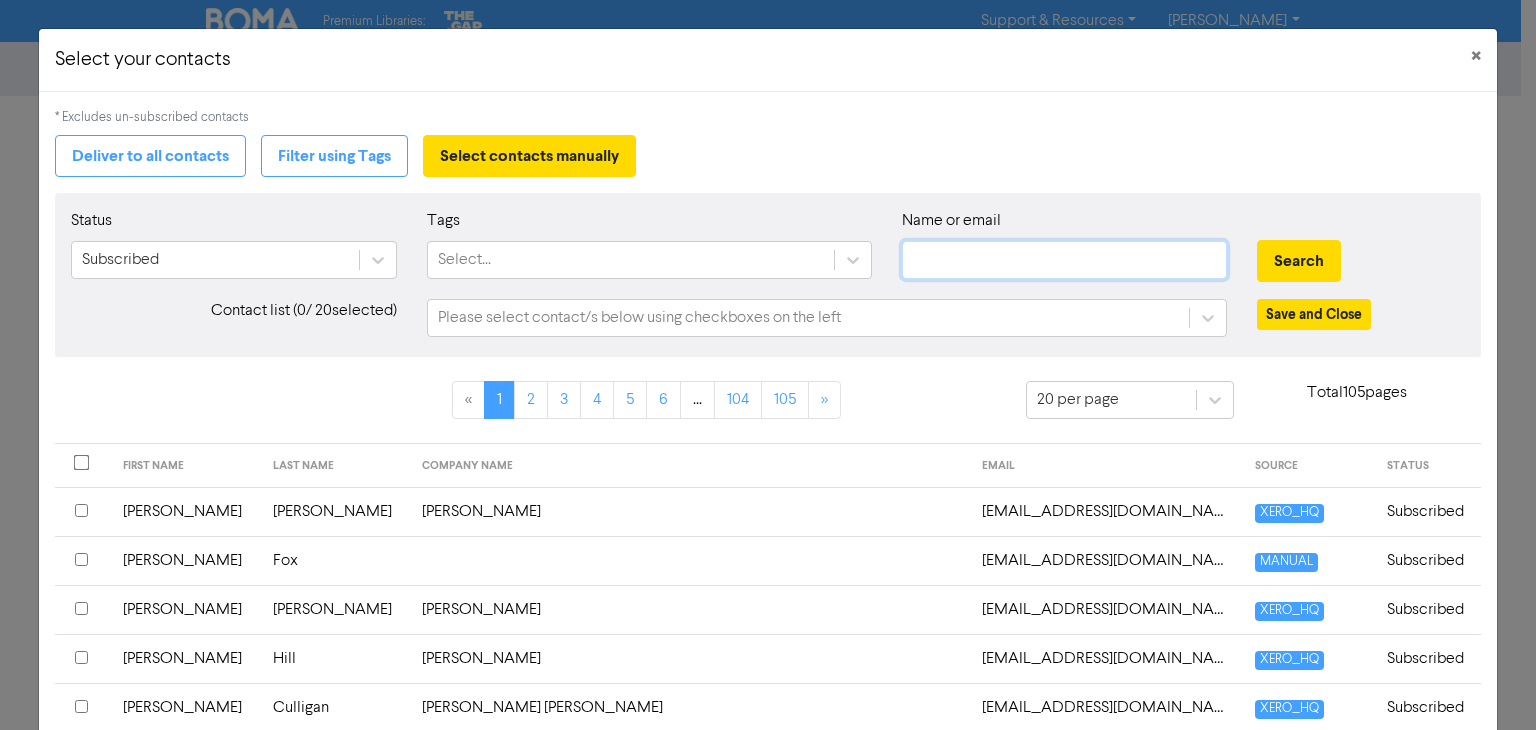click 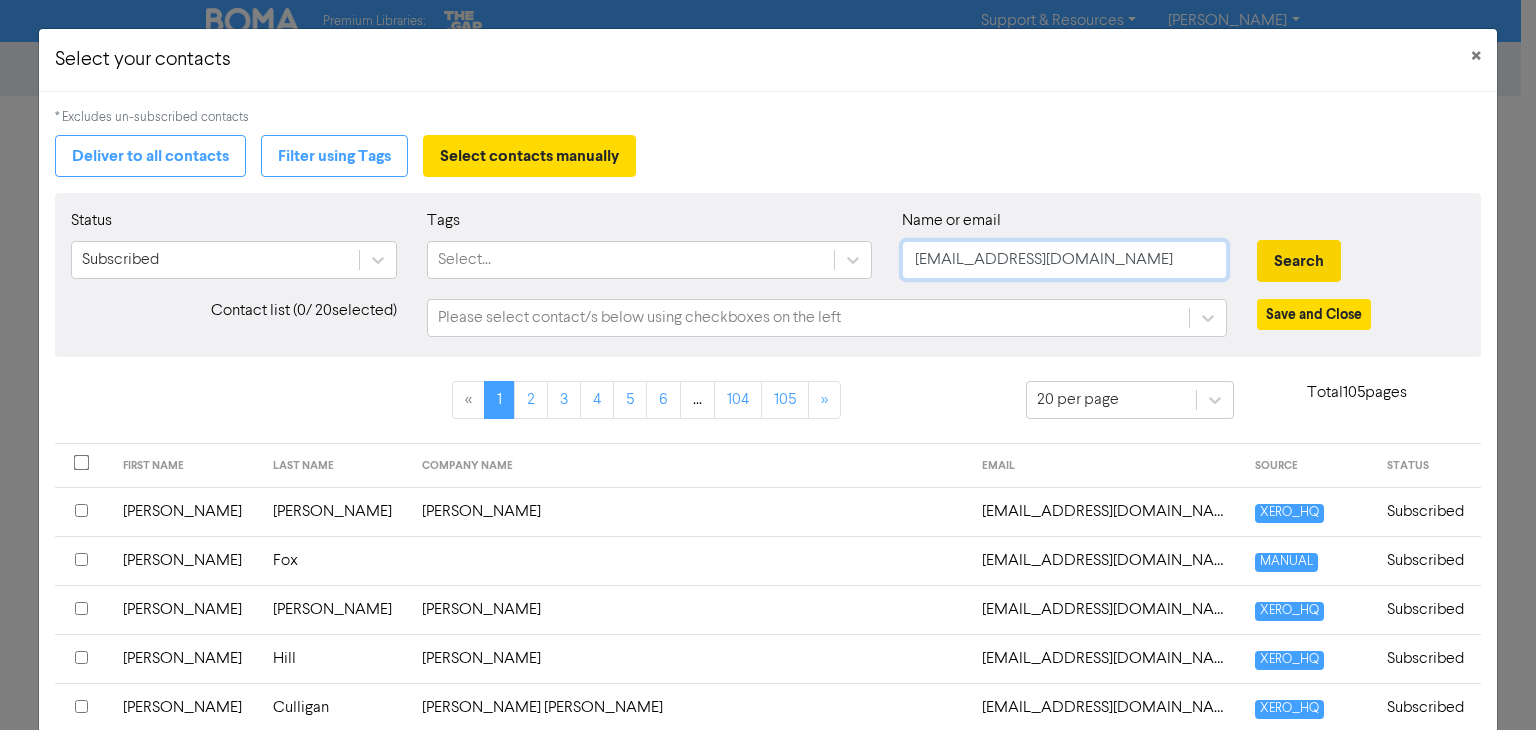 type on "[EMAIL_ADDRESS][DOMAIN_NAME]" 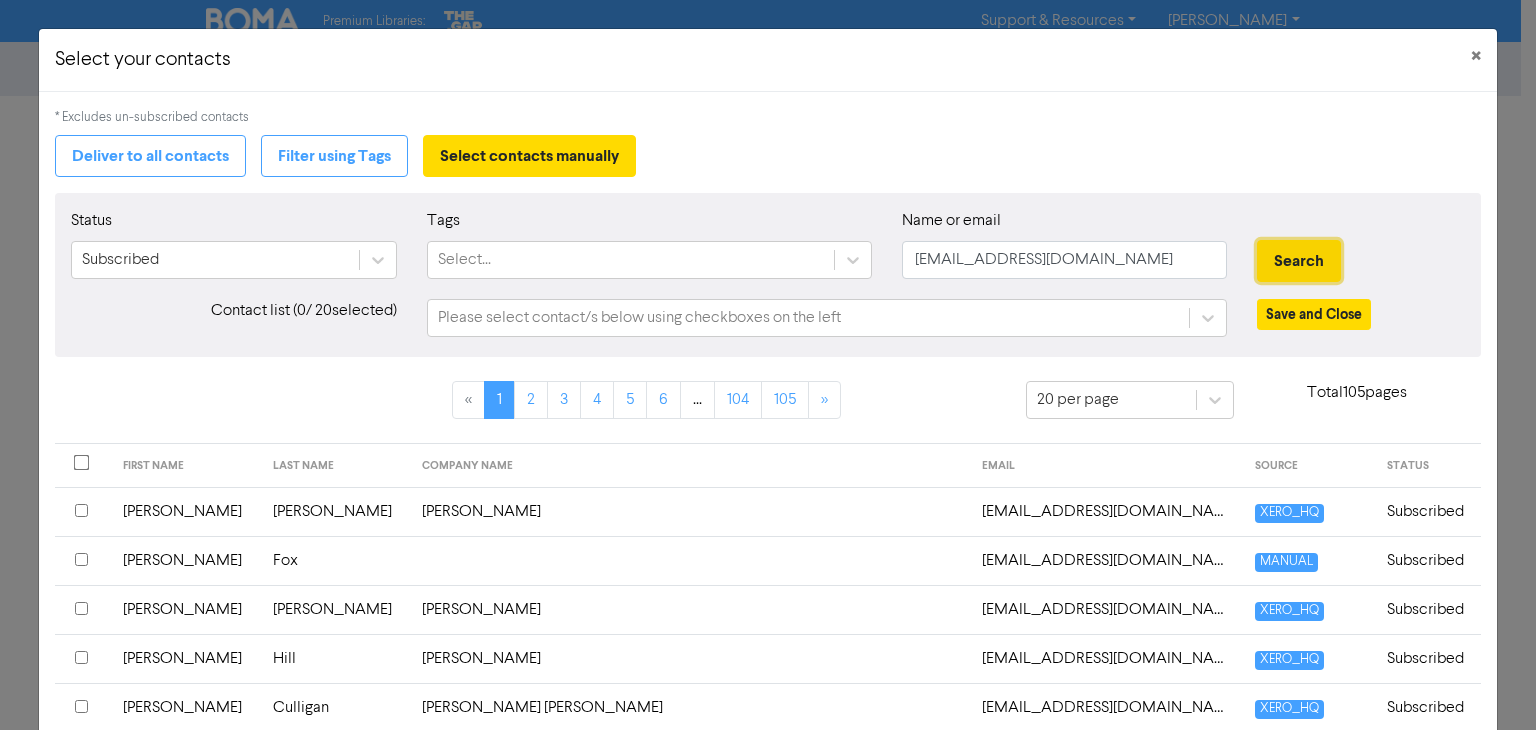 click on "Search" at bounding box center (1299, 261) 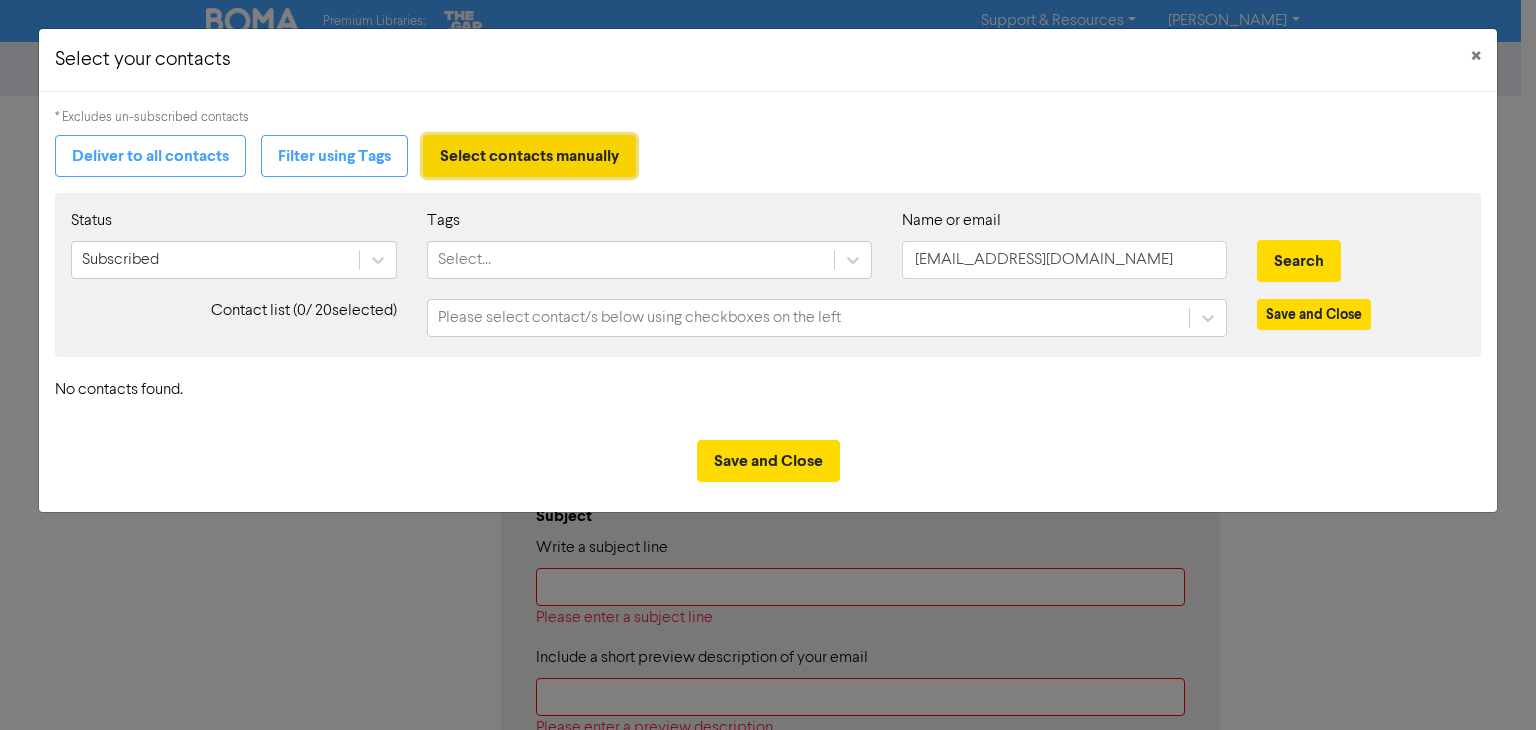 click on "Select contacts manually" at bounding box center (529, 156) 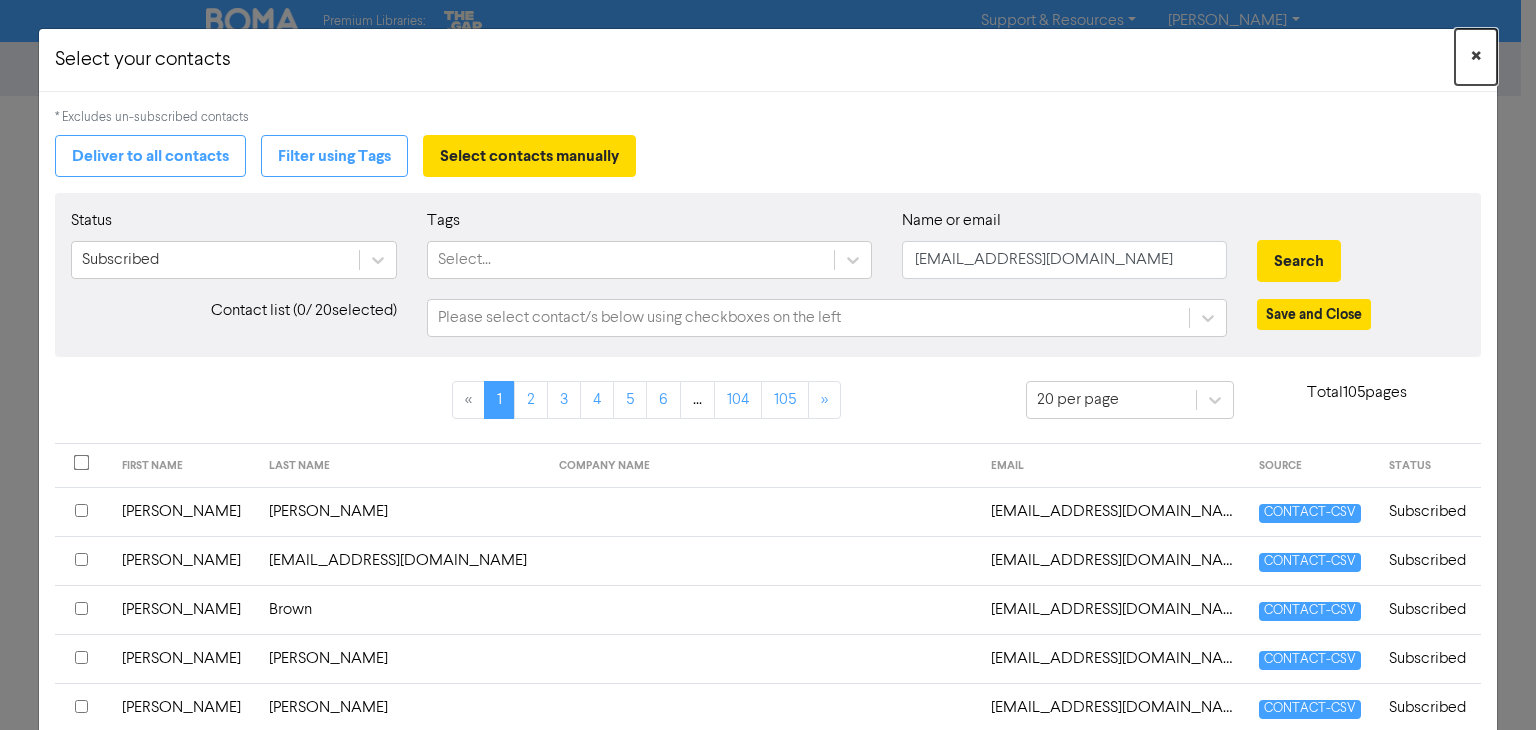 click on "×" at bounding box center (1476, 57) 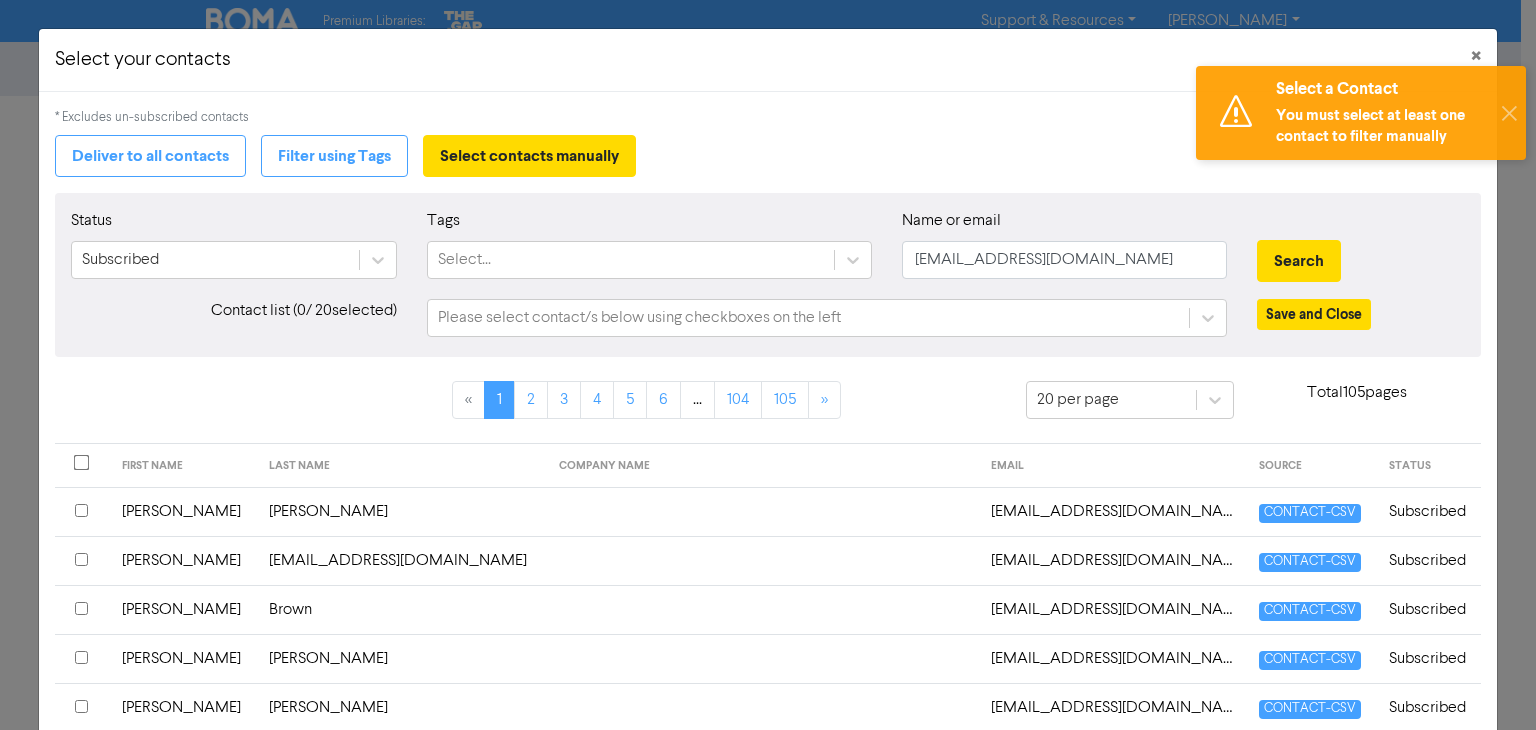 click on "* Excludes un-subscribed contacts" at bounding box center [767, 117] 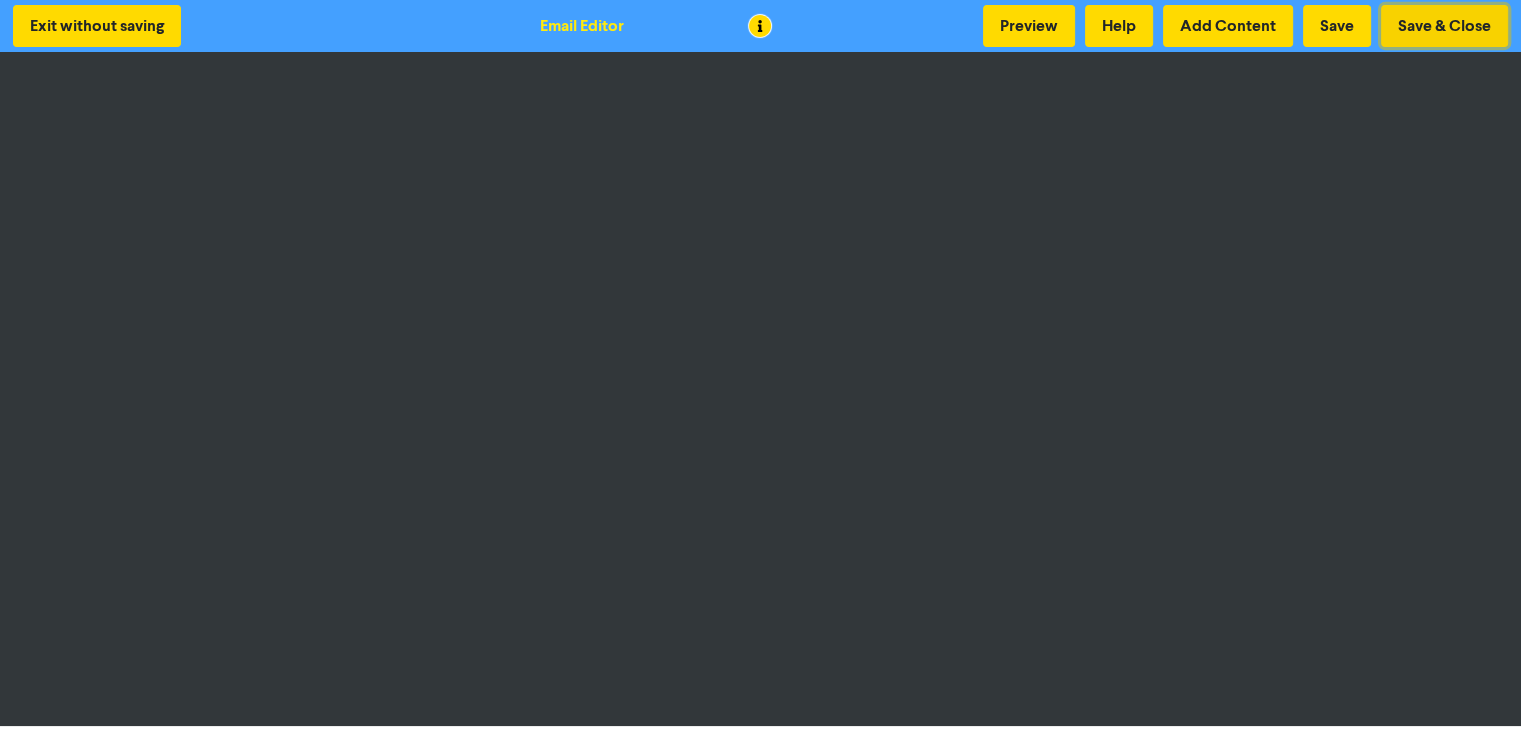 click on "Save & Close" at bounding box center (1444, 26) 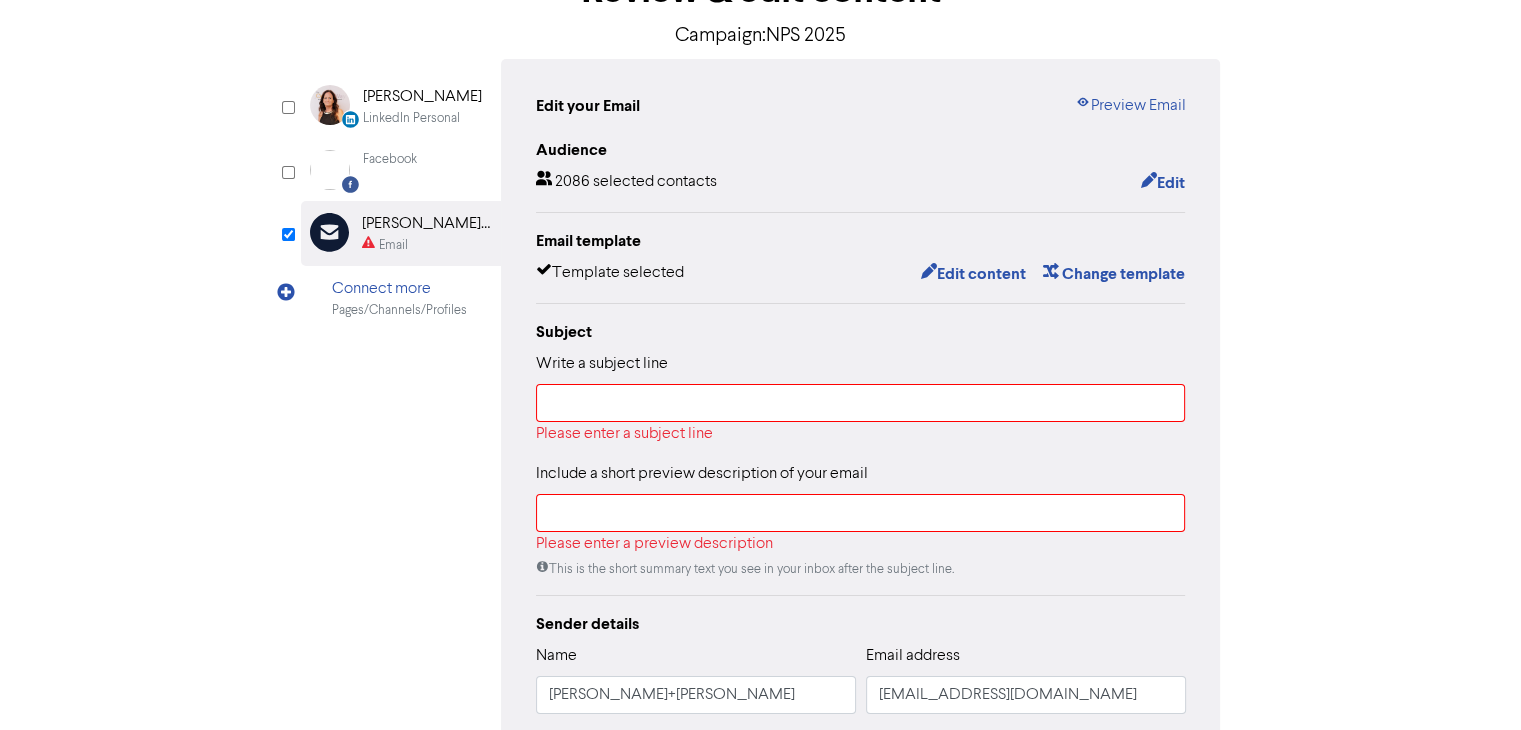 scroll, scrollTop: 156, scrollLeft: 0, axis: vertical 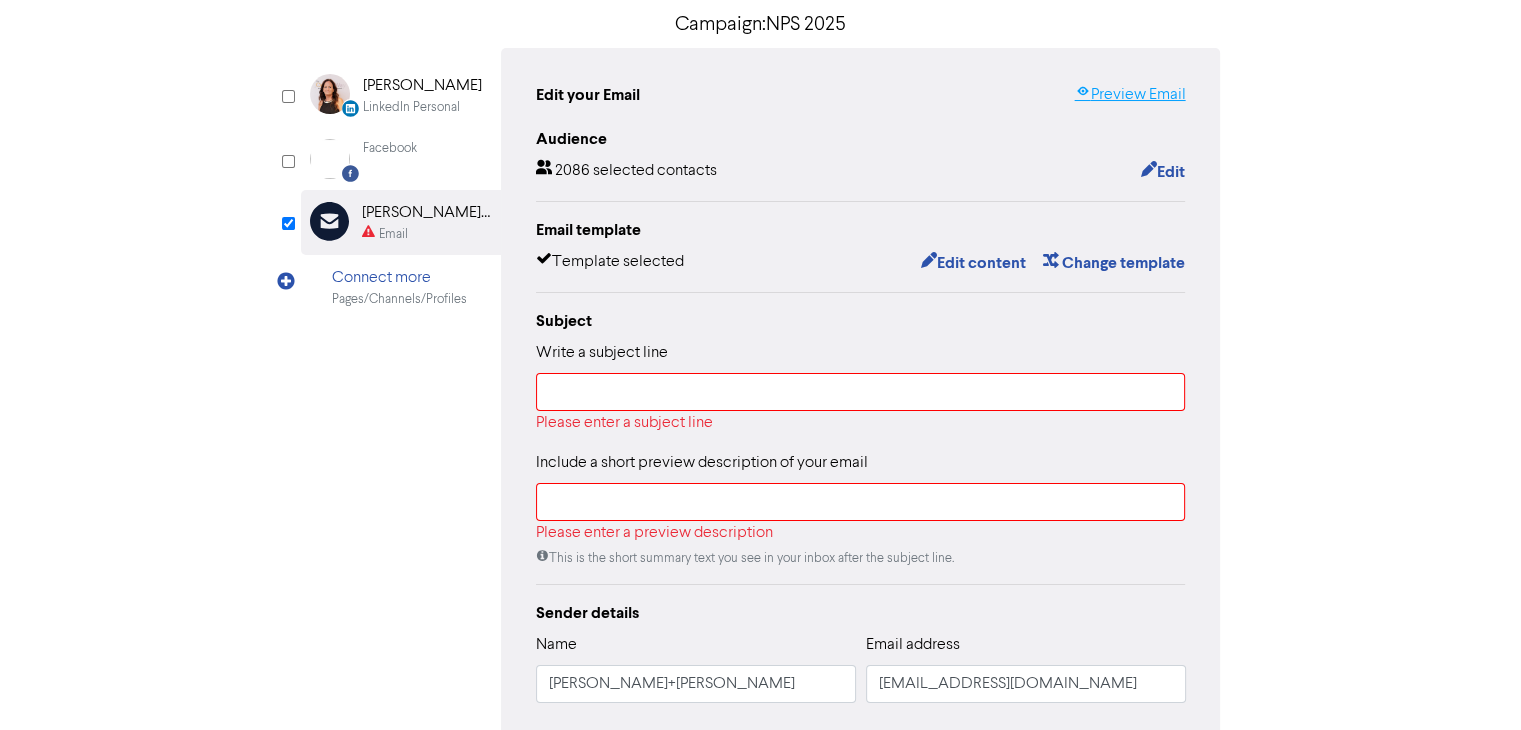 click on "Preview Email" at bounding box center (1129, 95) 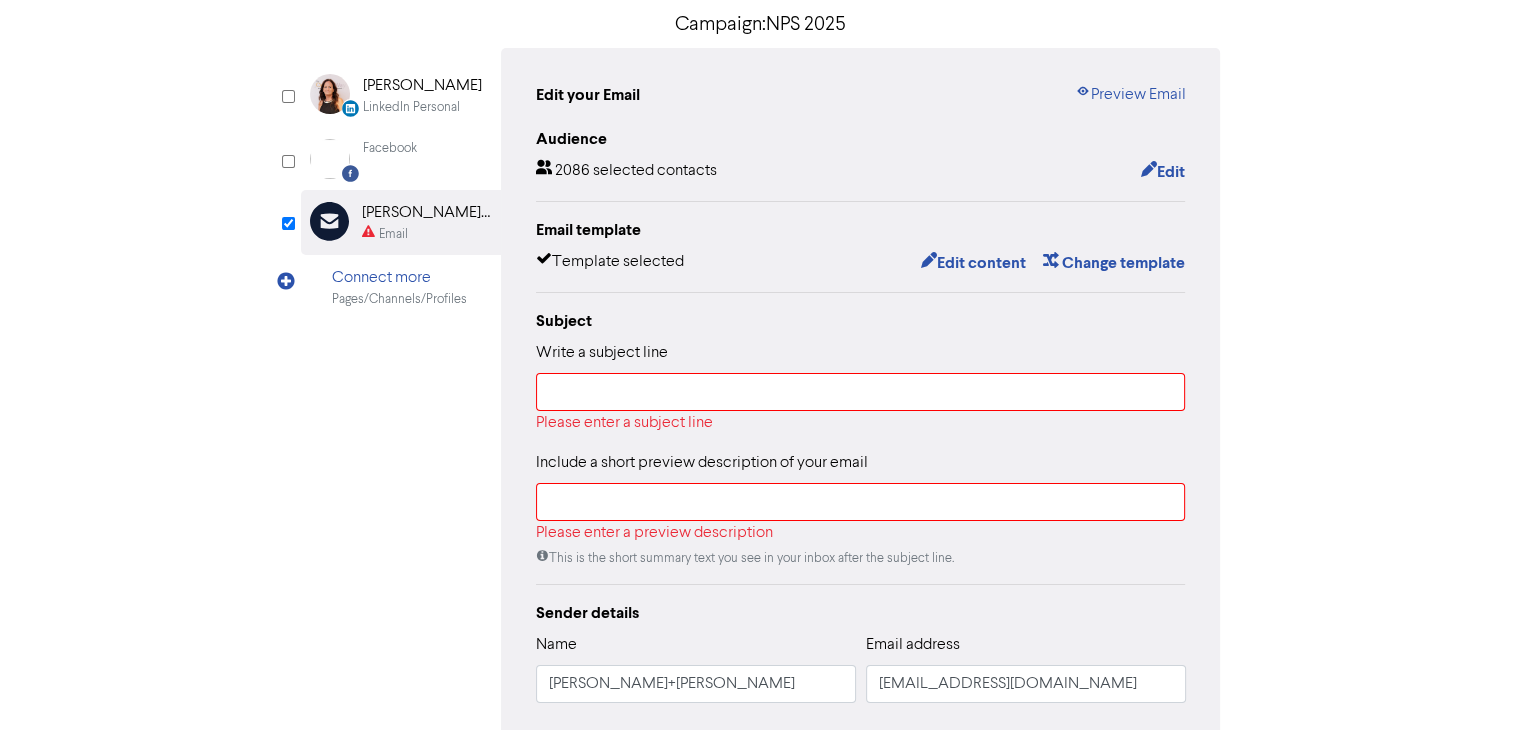 scroll, scrollTop: 404, scrollLeft: 0, axis: vertical 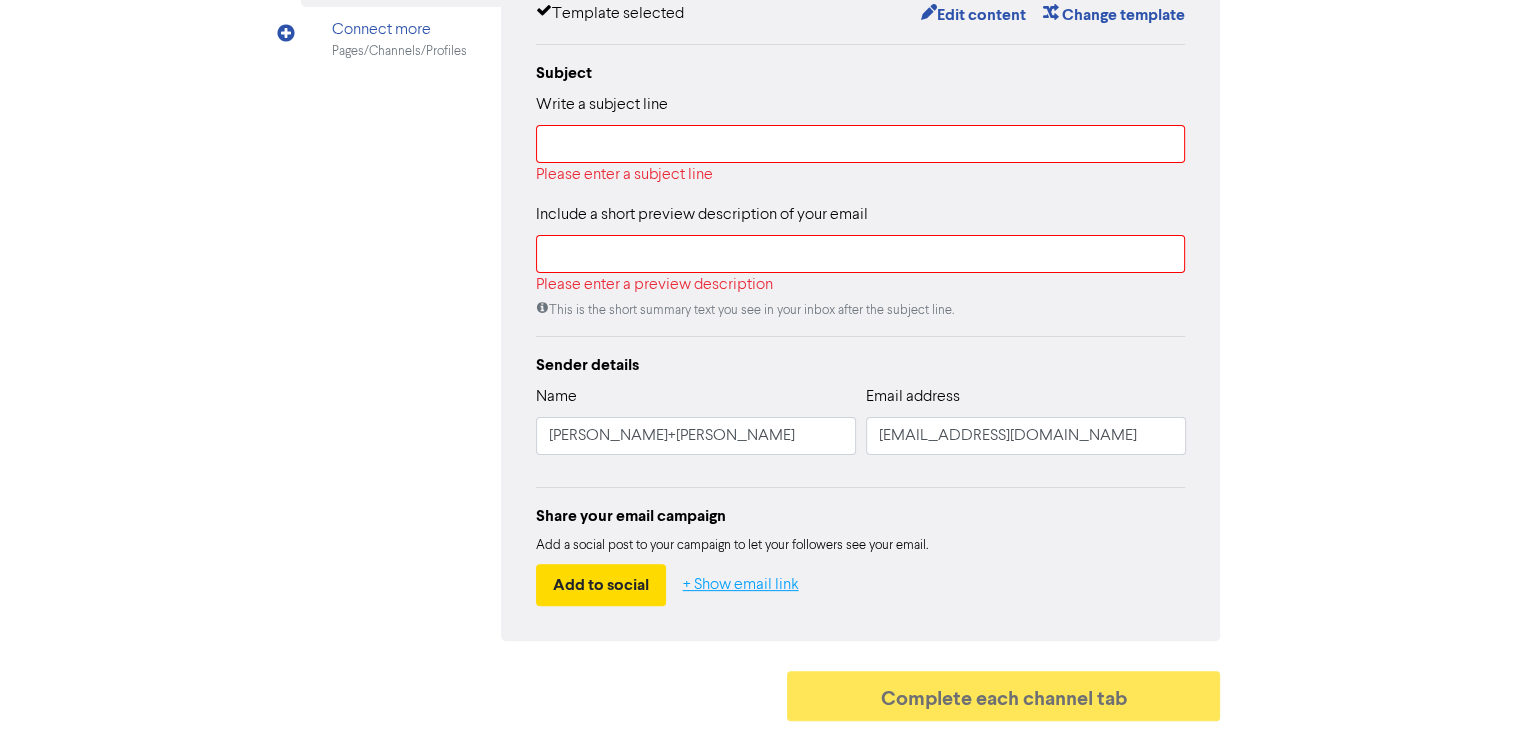 click on "+ Show email link" at bounding box center [741, 585] 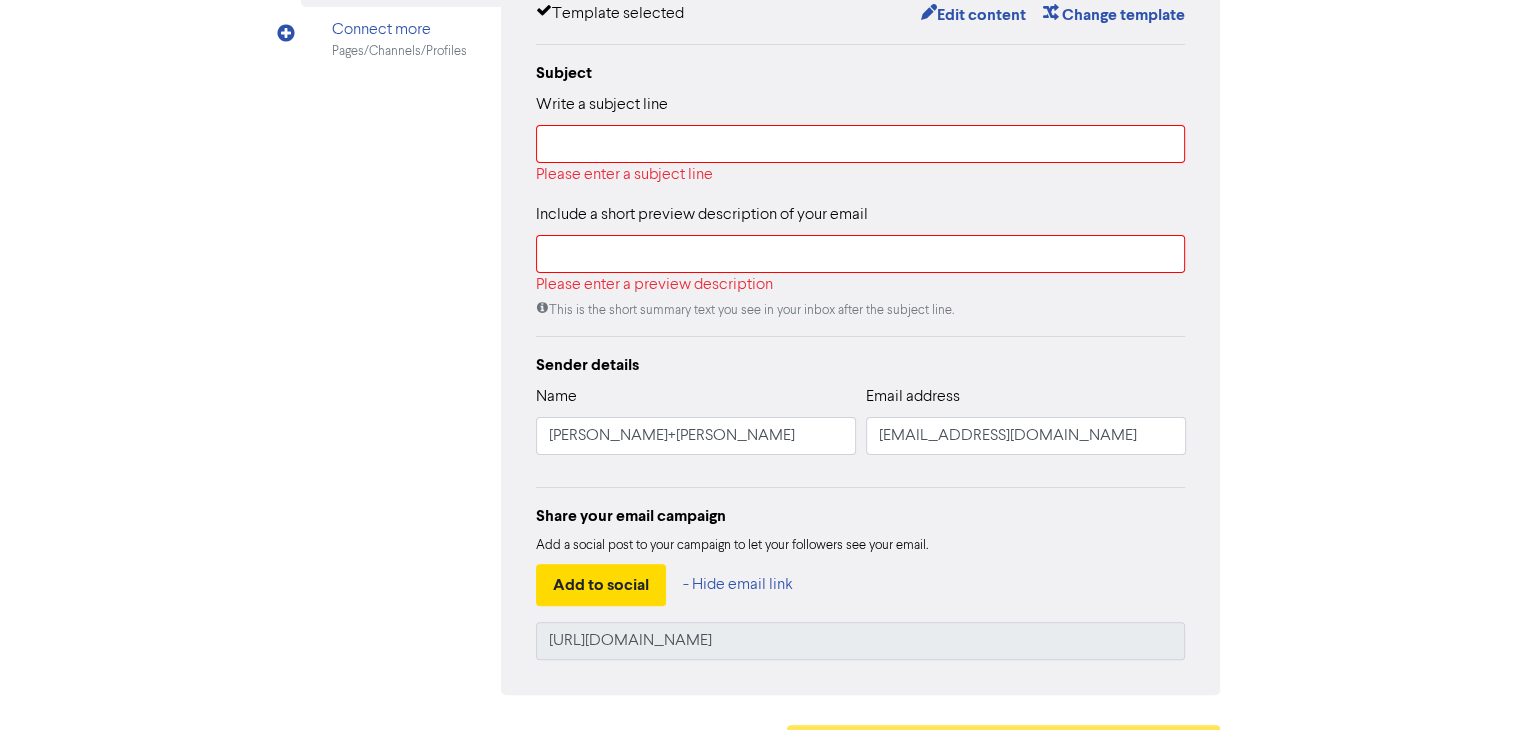 click on "LinkedIn Personal
Created with Sketch.
[PERSON_NAME] LinkedIn Personal
Facebook
Created with Sketch.
Facebook
Email
Created with Sketch.
[PERSON_NAME]+[PERSON_NAME] Email Connect more Pages/Channels/Profiles Linkedin Personal is not active for this campaign Activate Linkedin Personal Facebook is not active for this campaign Activate Facebook Edit your Email  Preview Email Audience   2086 selected contacts  Edit Email template  Template selected  Edit content   Change template Subject Write a subject line Please enter a subject line Include a short preview description of your email Please enter a preview description Sender details Name [PERSON_NAME]+[PERSON_NAME]" at bounding box center (761, 247) 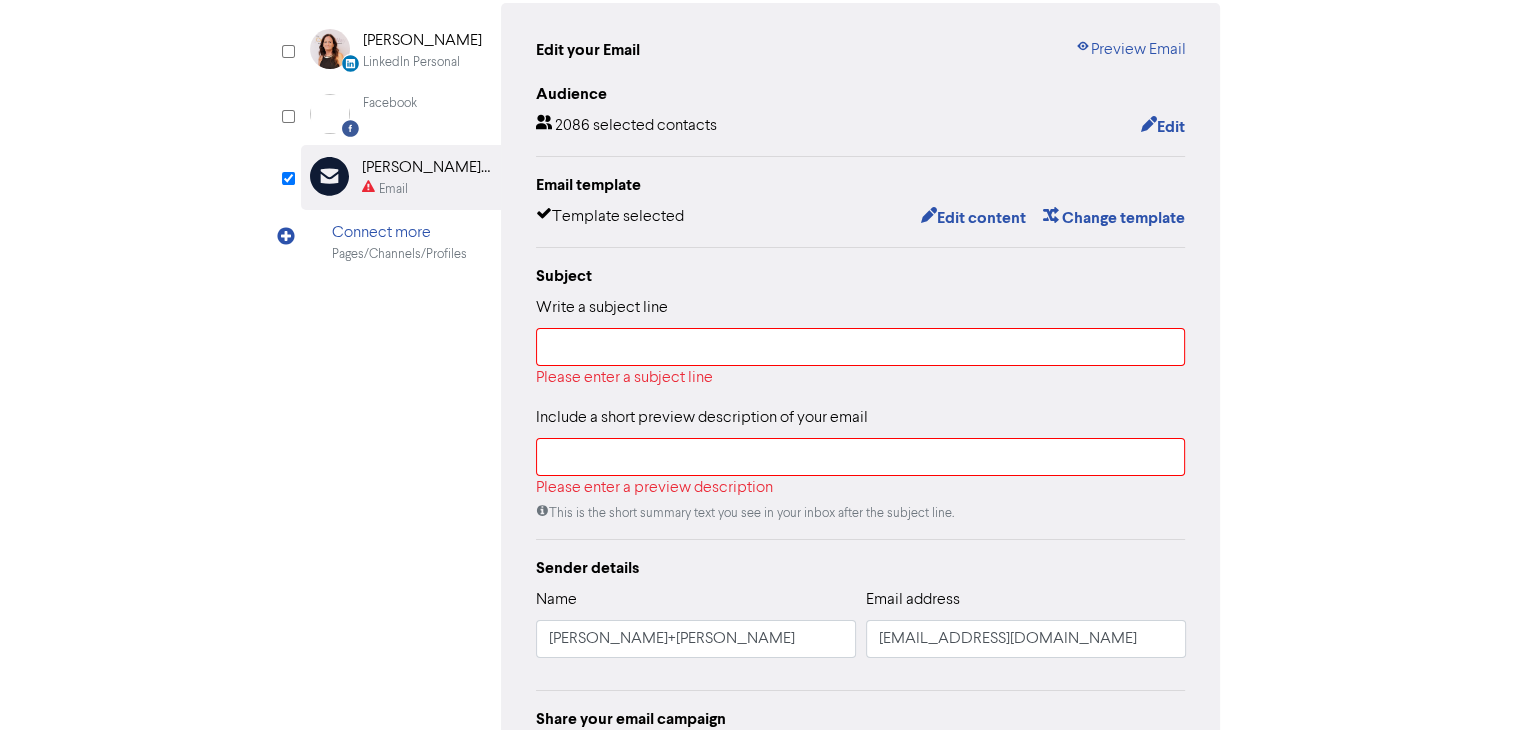 scroll, scrollTop: 200, scrollLeft: 0, axis: vertical 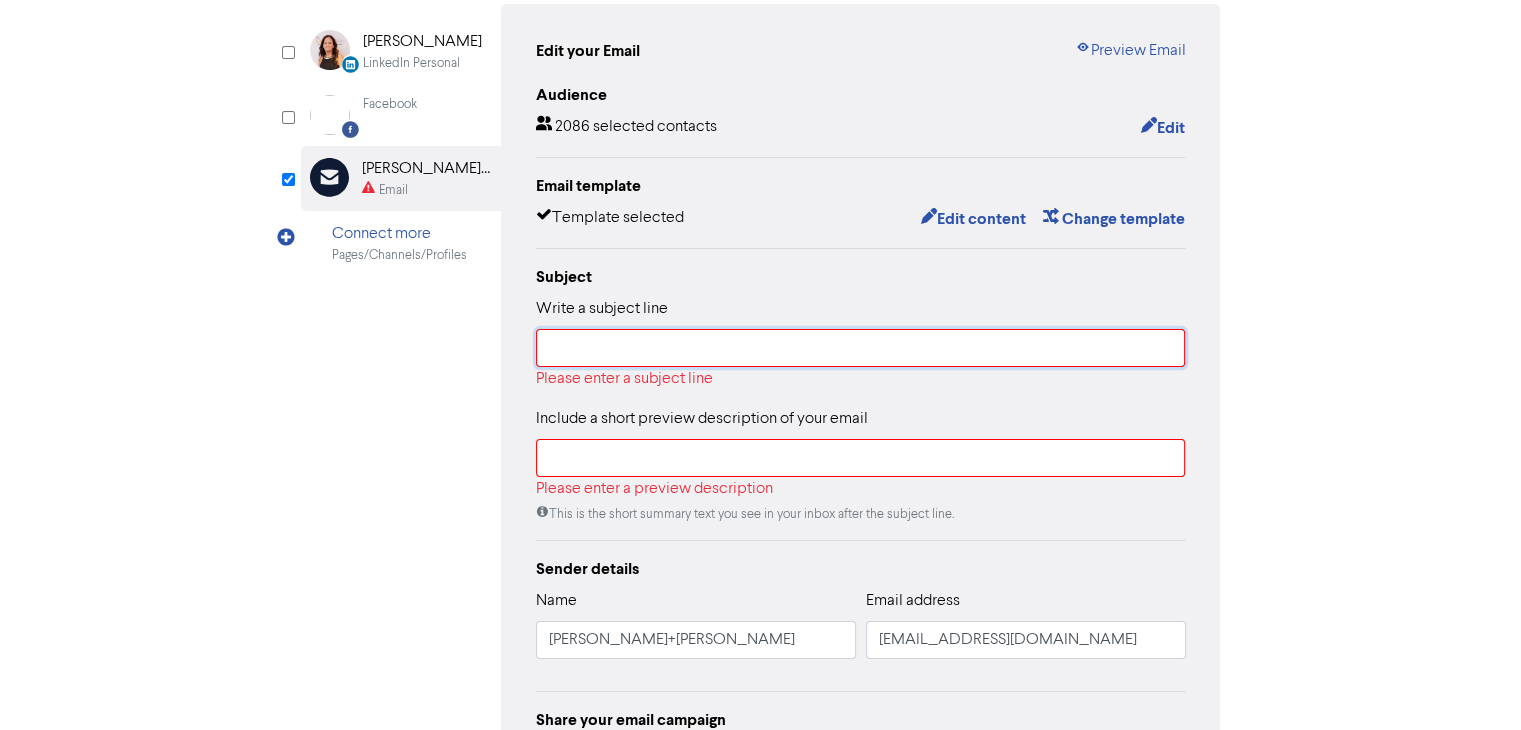 click at bounding box center (861, 348) 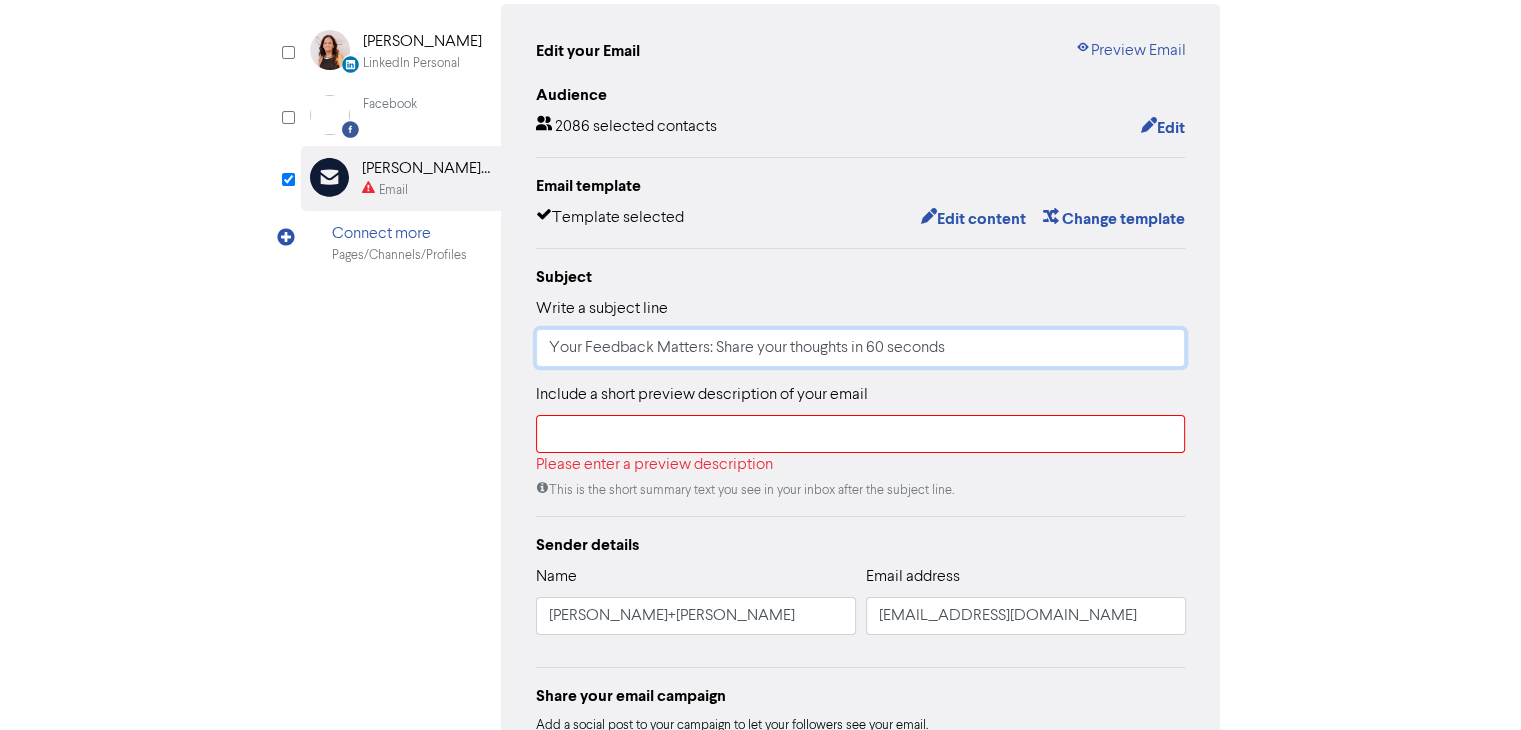 type on "Your Feedback Matters: Share your thoughts in 60 seconds" 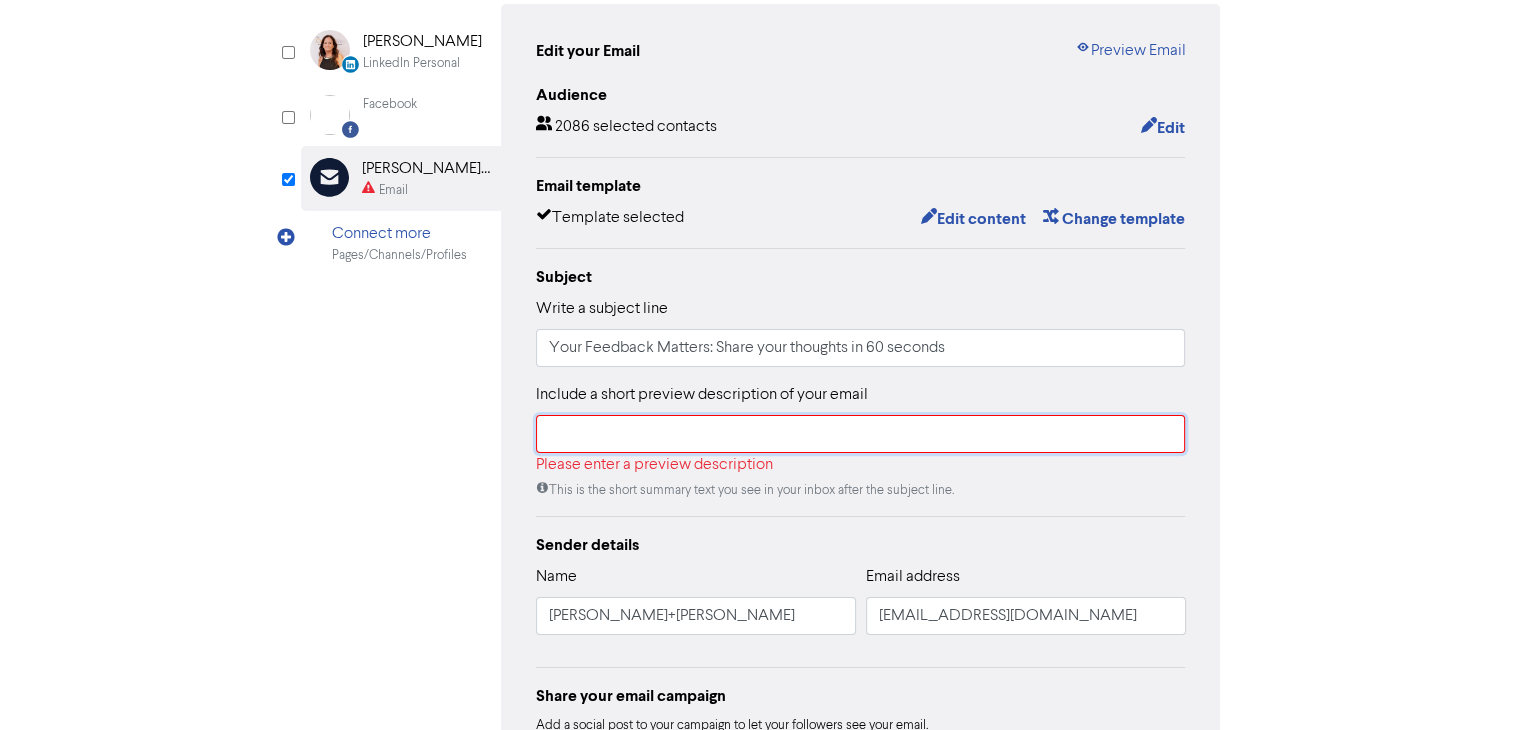 click at bounding box center (861, 434) 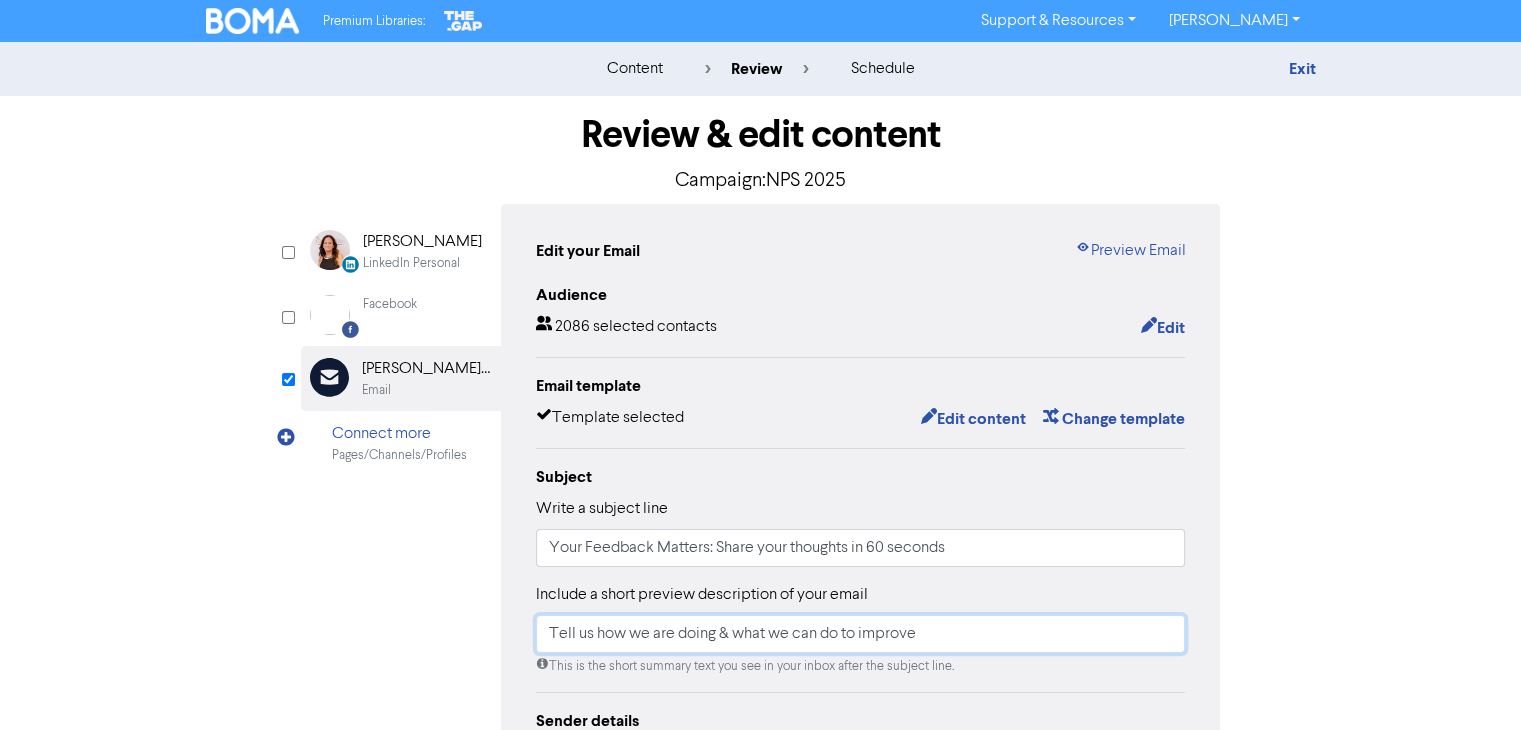 scroll, scrollTop: 467, scrollLeft: 0, axis: vertical 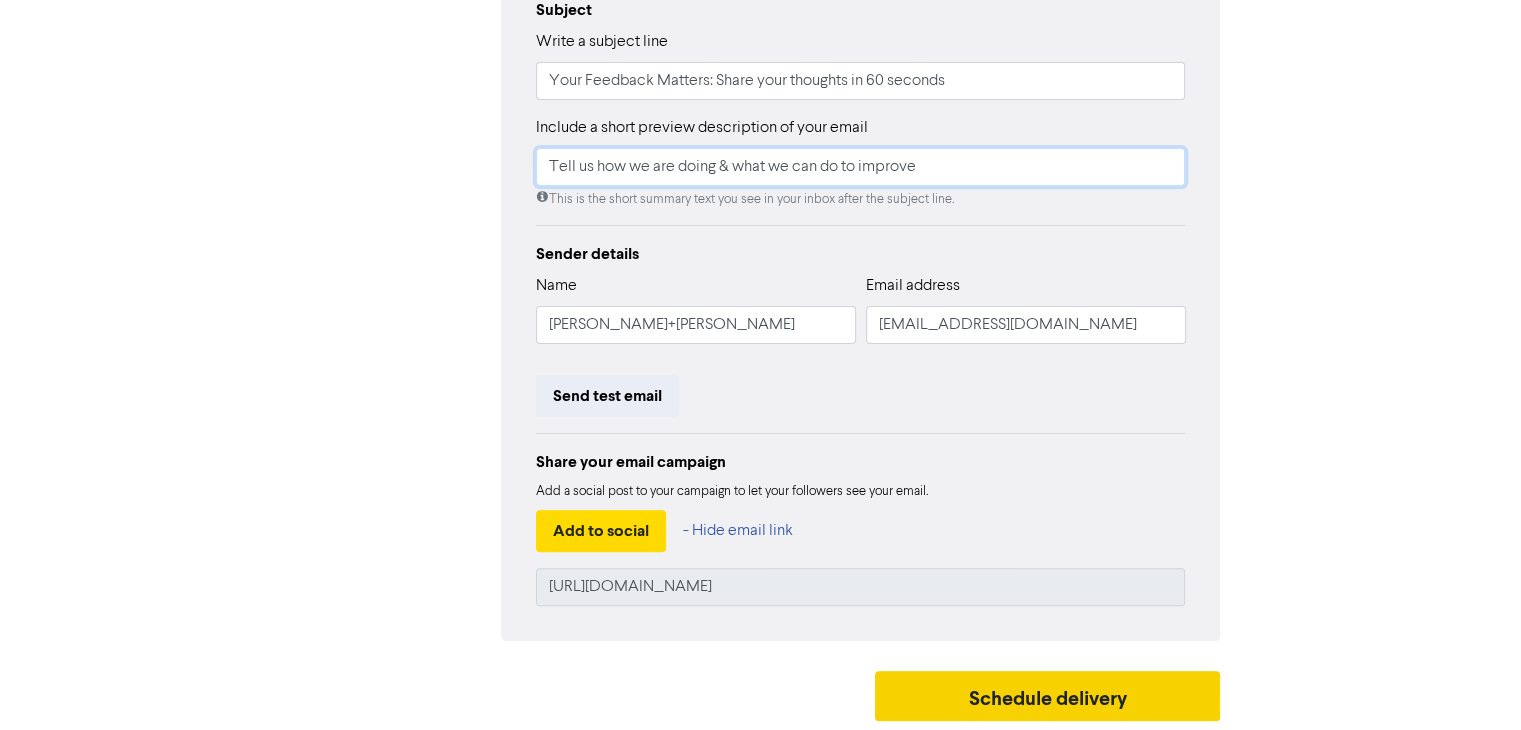 type on "Tell us how we are doing & what we can do to improve" 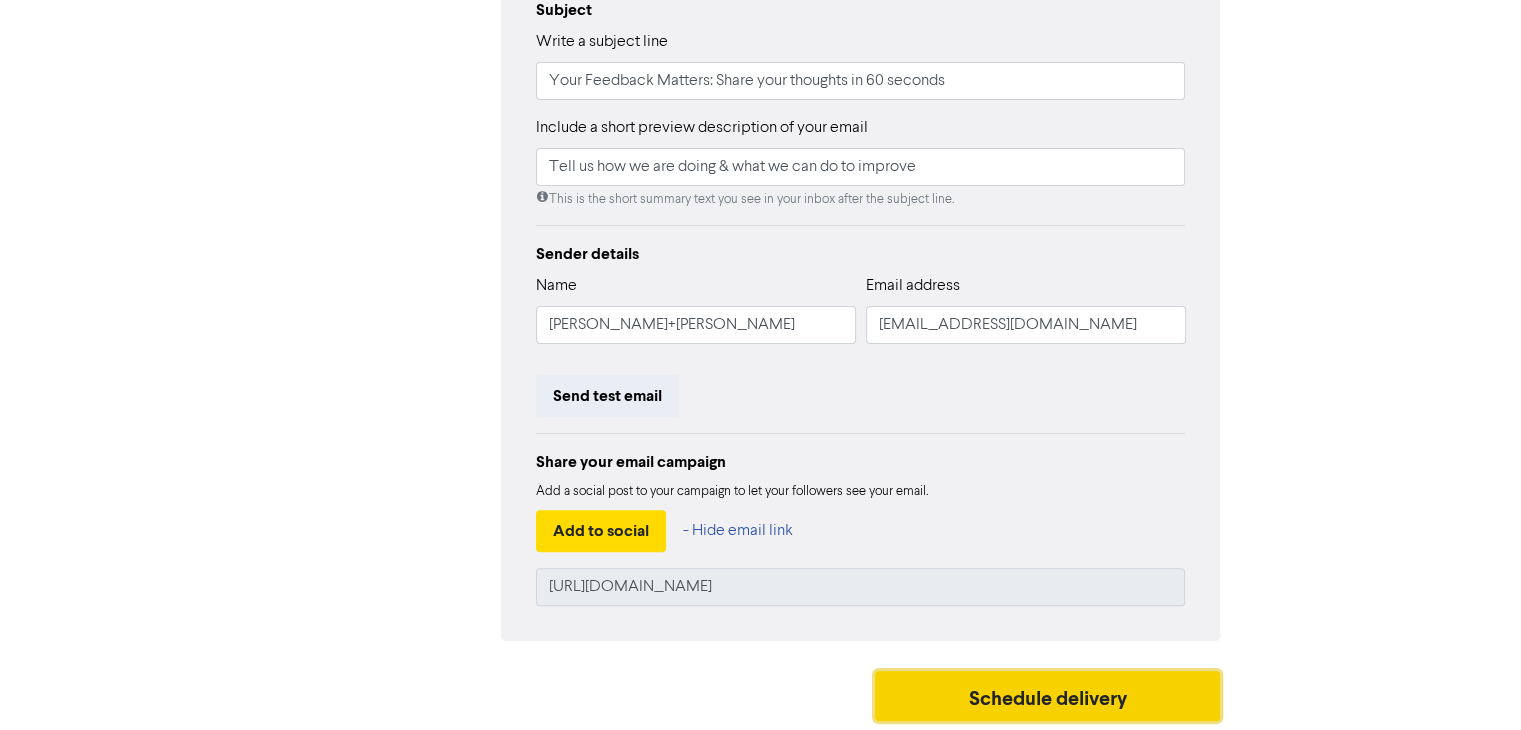 click on "Schedule delivery" at bounding box center (1048, 696) 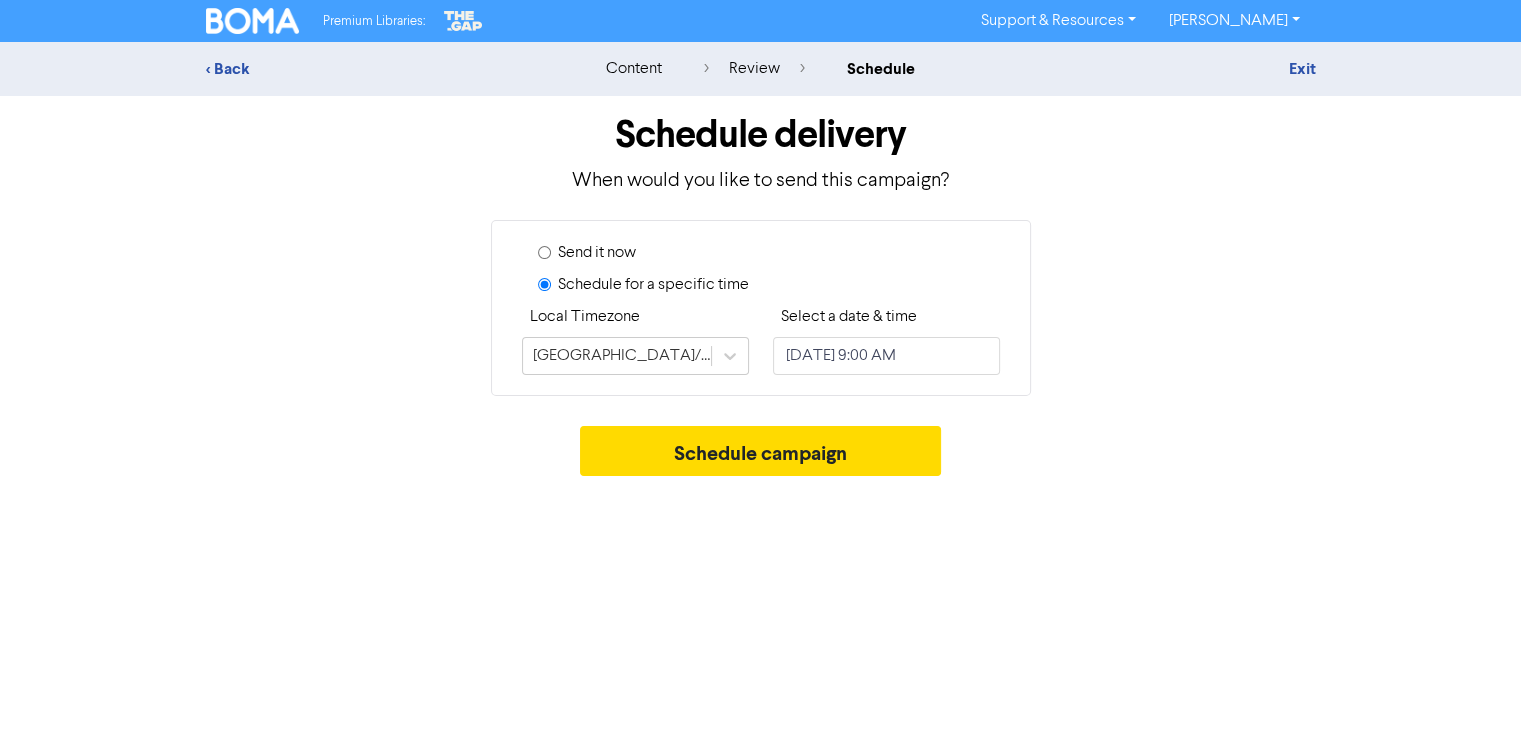 scroll, scrollTop: 0, scrollLeft: 0, axis: both 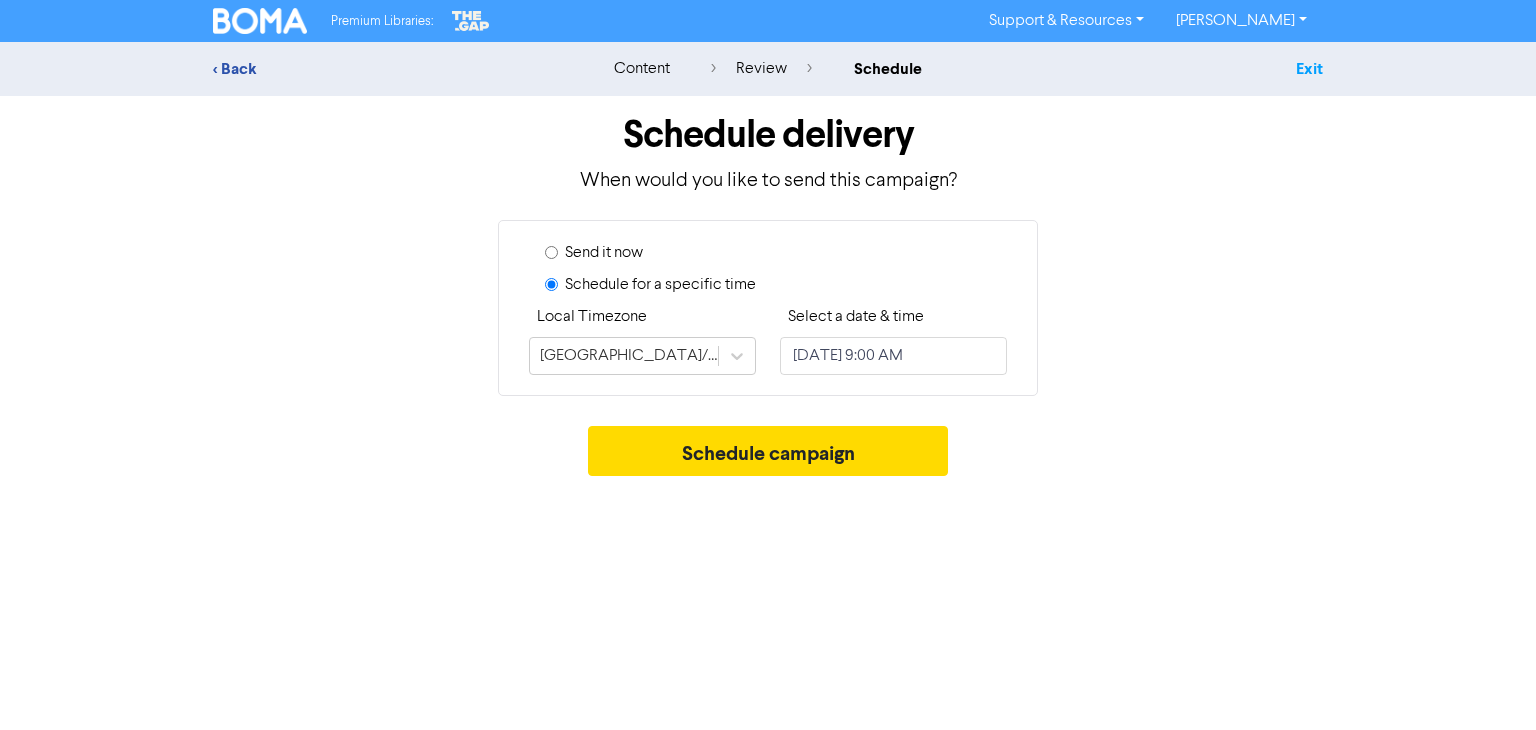 click on "Exit" at bounding box center [1309, 69] 